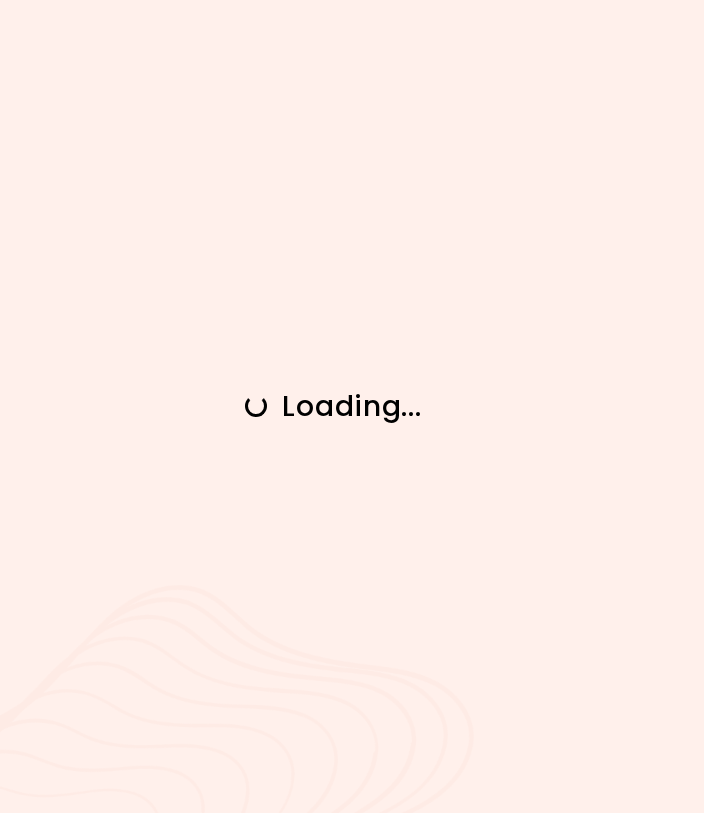 scroll, scrollTop: 0, scrollLeft: 0, axis: both 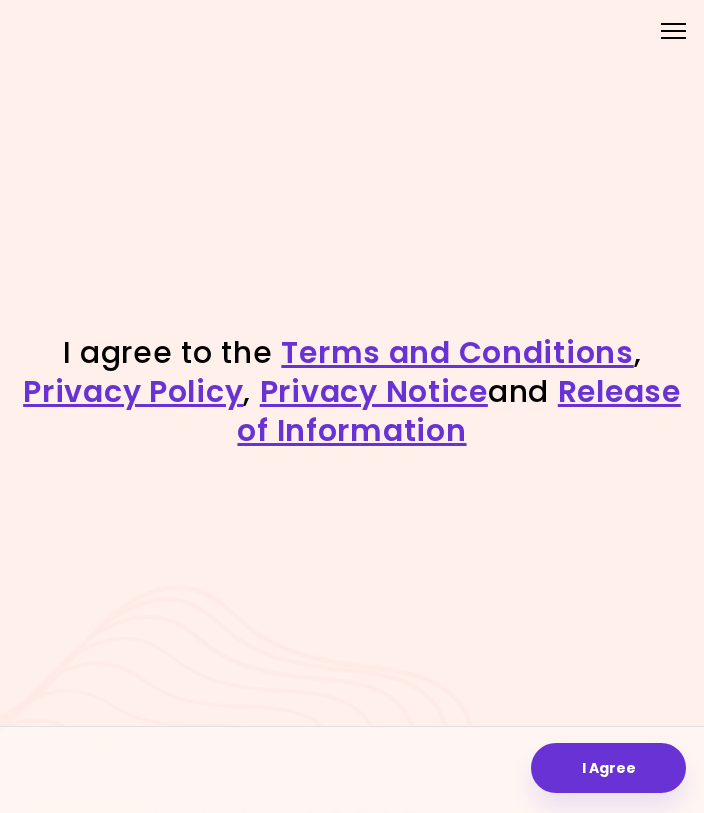 click on "I Agree" at bounding box center (608, 768) 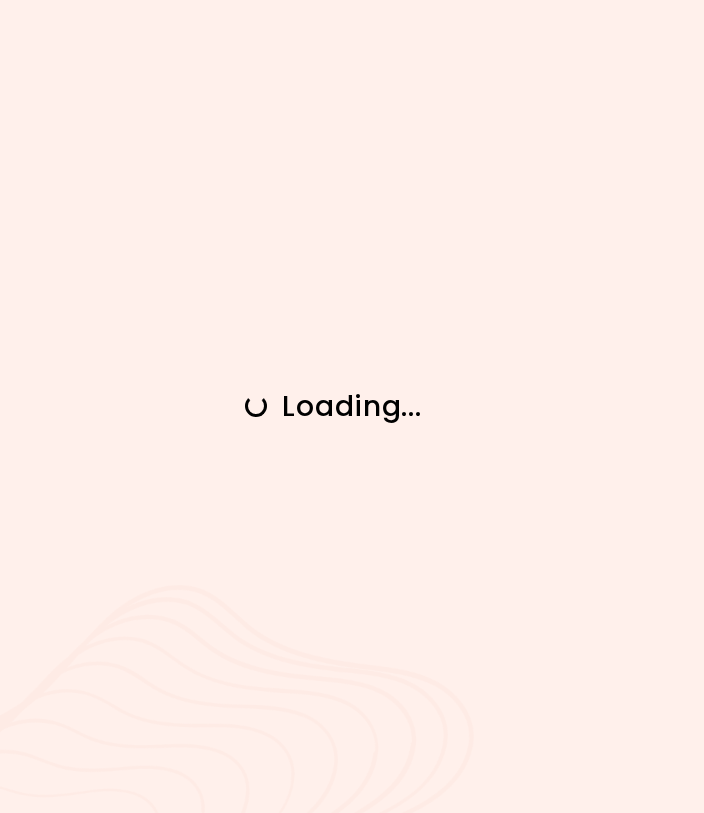 scroll, scrollTop: 0, scrollLeft: 0, axis: both 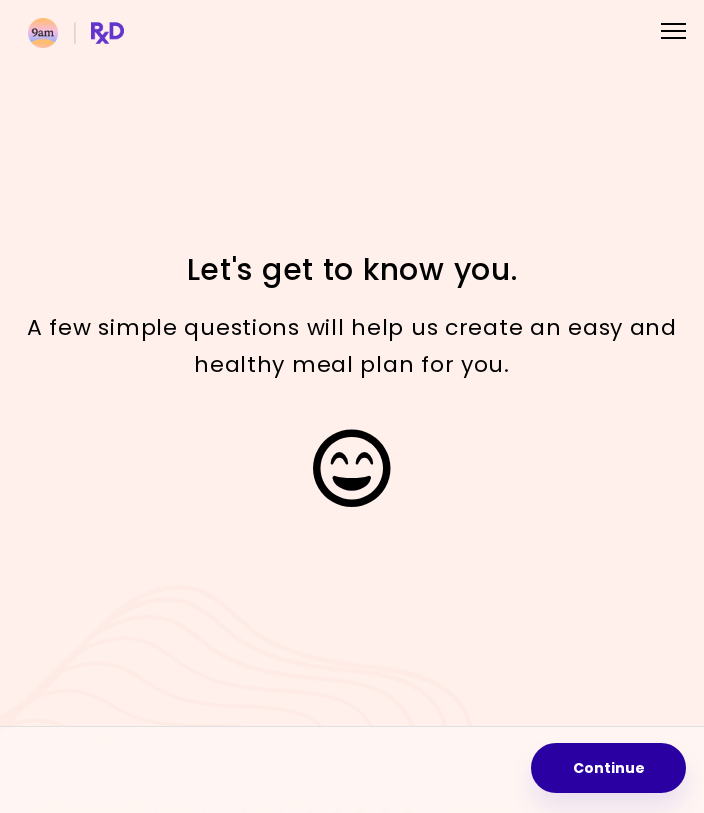click on "Continue" at bounding box center (608, 768) 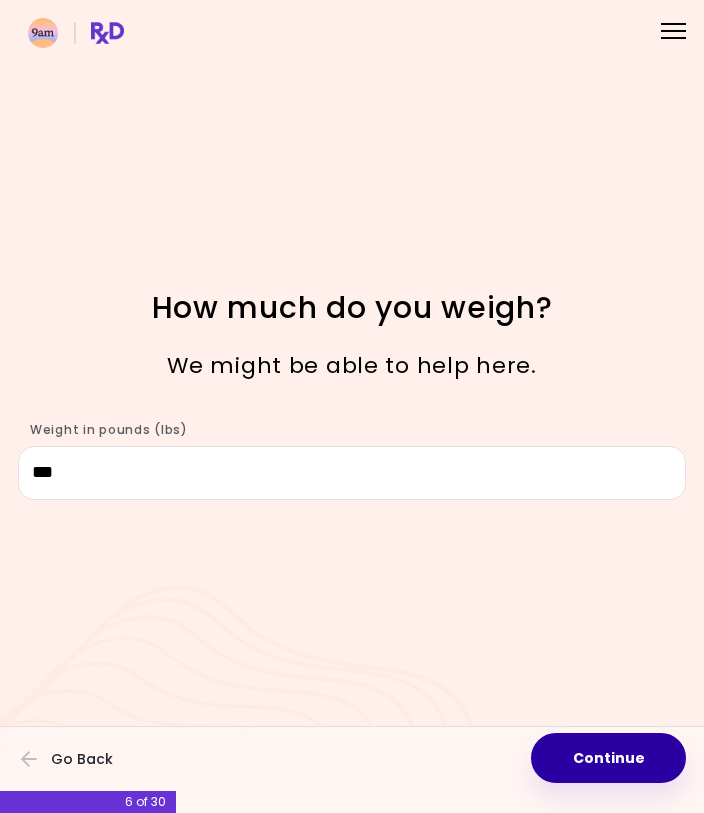 click on "Continue" at bounding box center [608, 758] 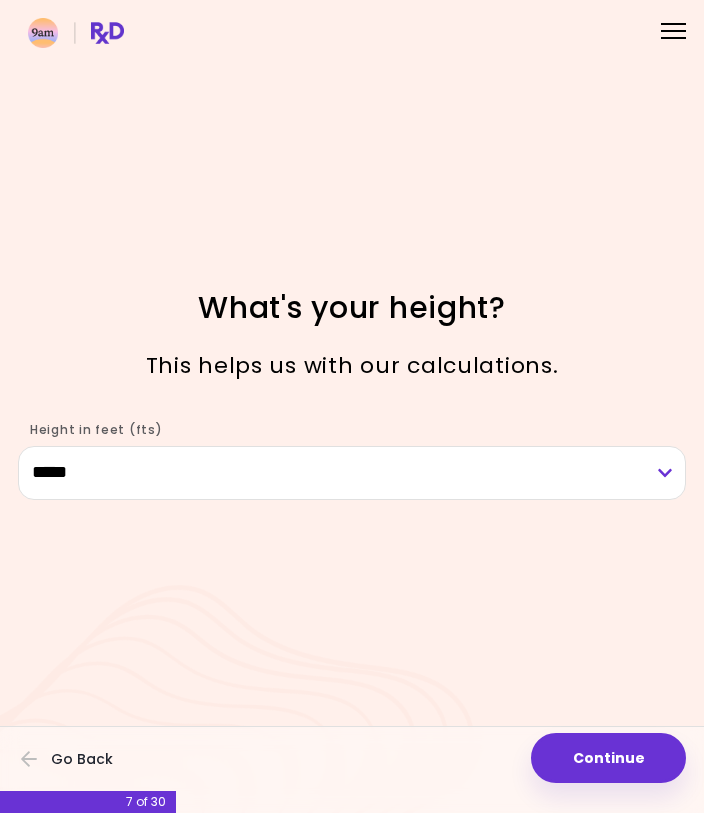 click on "Continue" at bounding box center (608, 758) 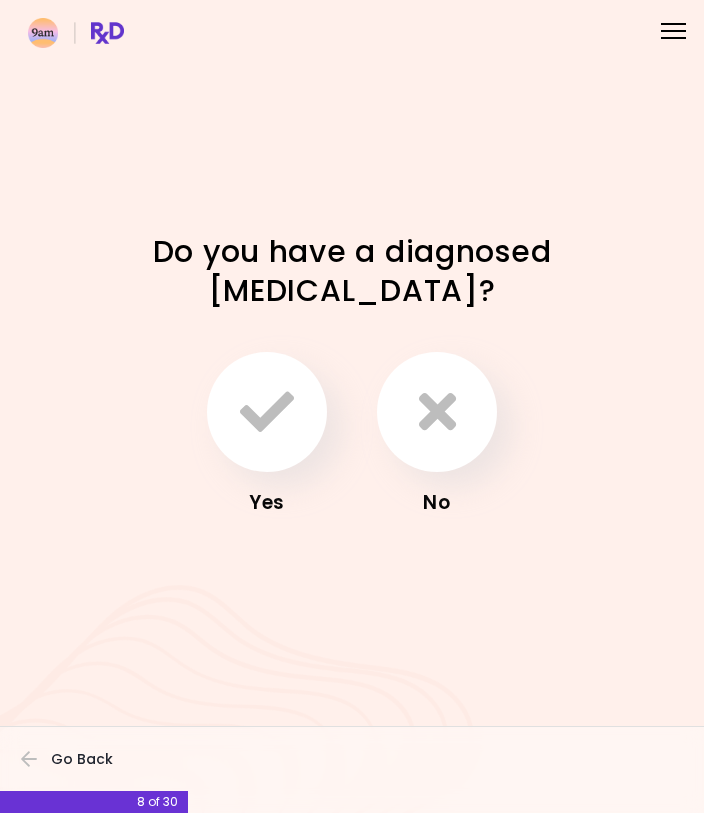 click at bounding box center (437, 412) 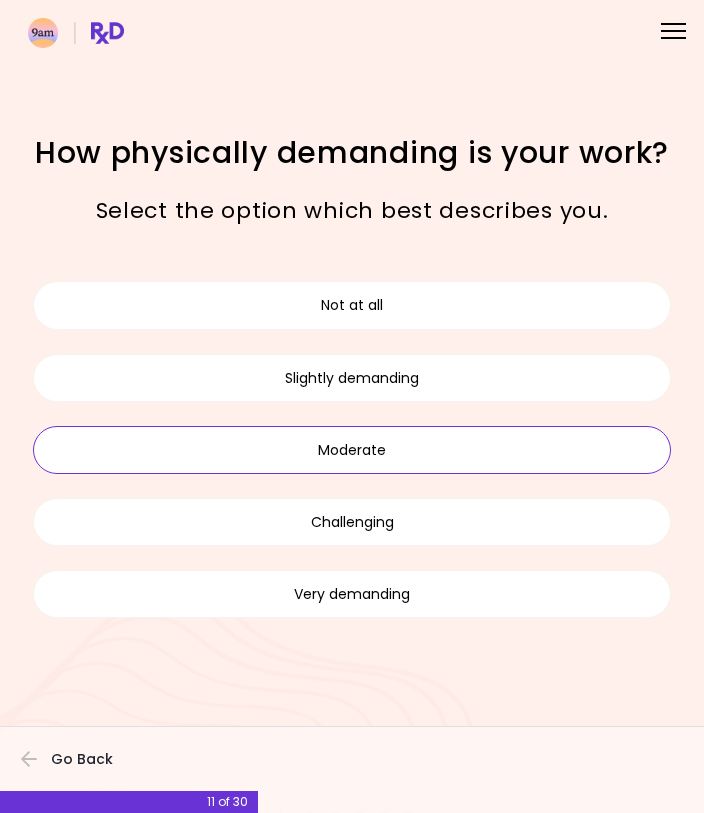 click on "Moderate" at bounding box center (352, 450) 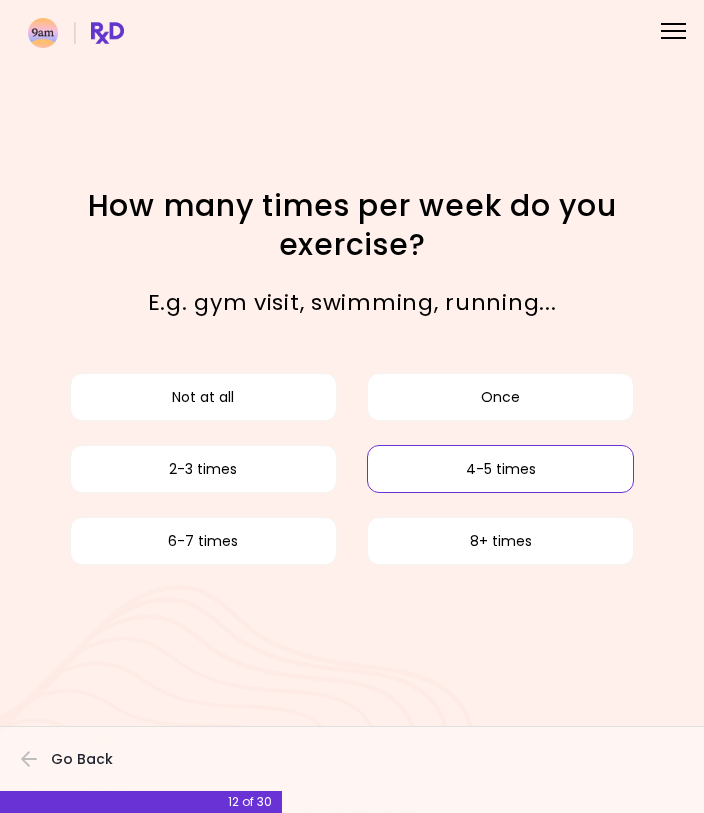 click on "4-5 times" at bounding box center [500, 469] 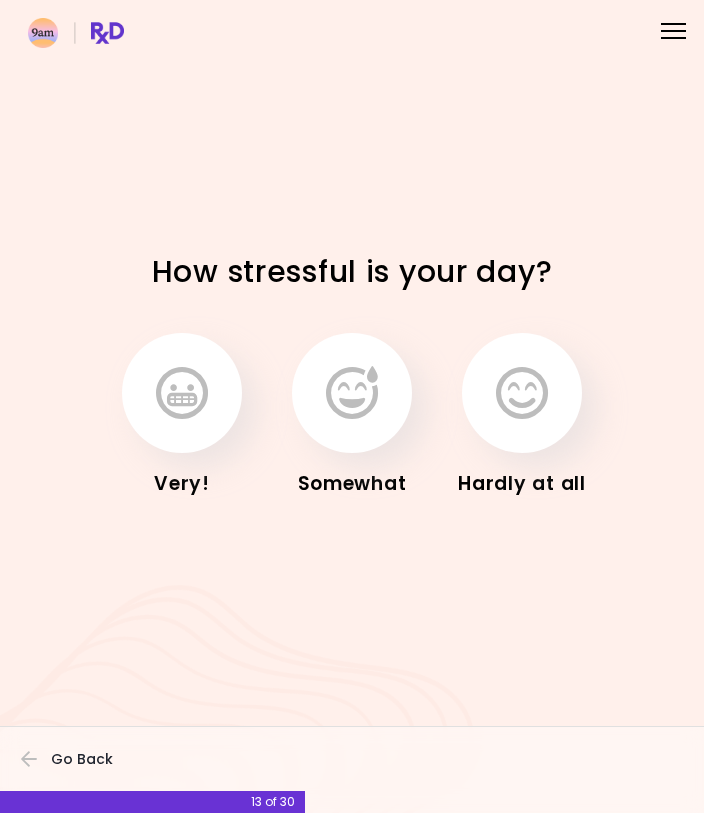 click at bounding box center (522, 393) 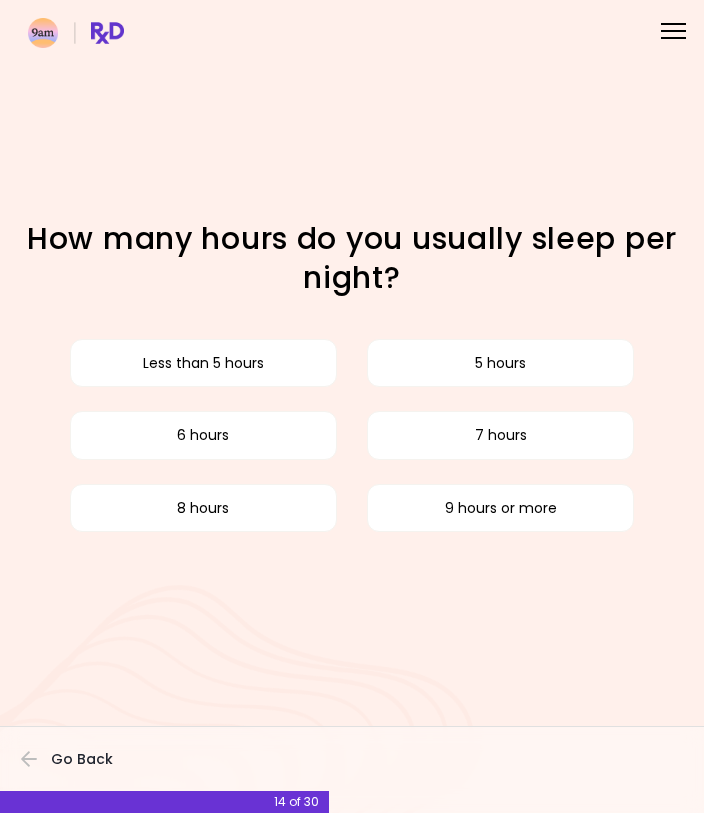 click on "5 hours" at bounding box center (500, 363) 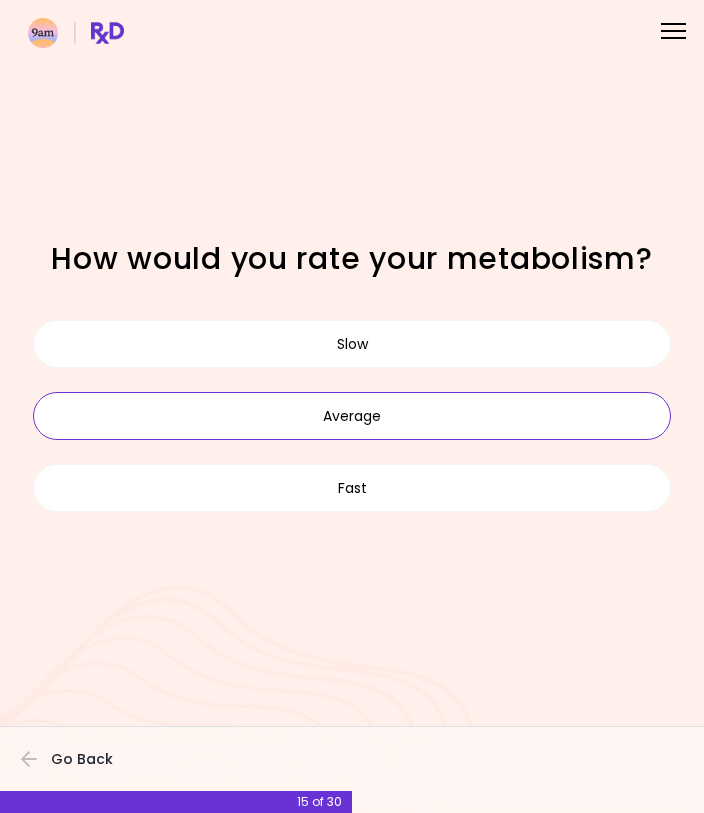 click on "Average" at bounding box center (352, 416) 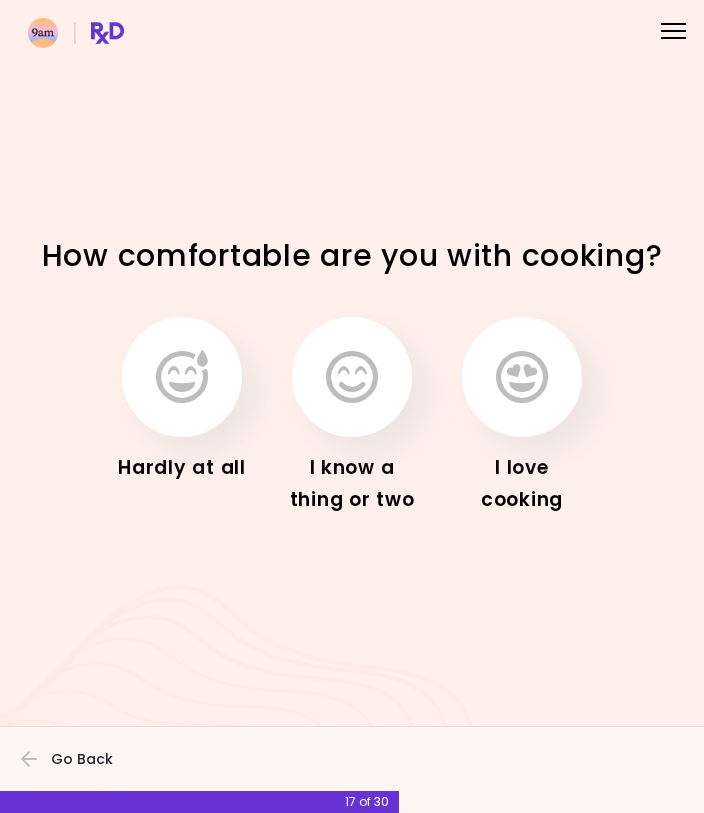 click at bounding box center [522, 377] 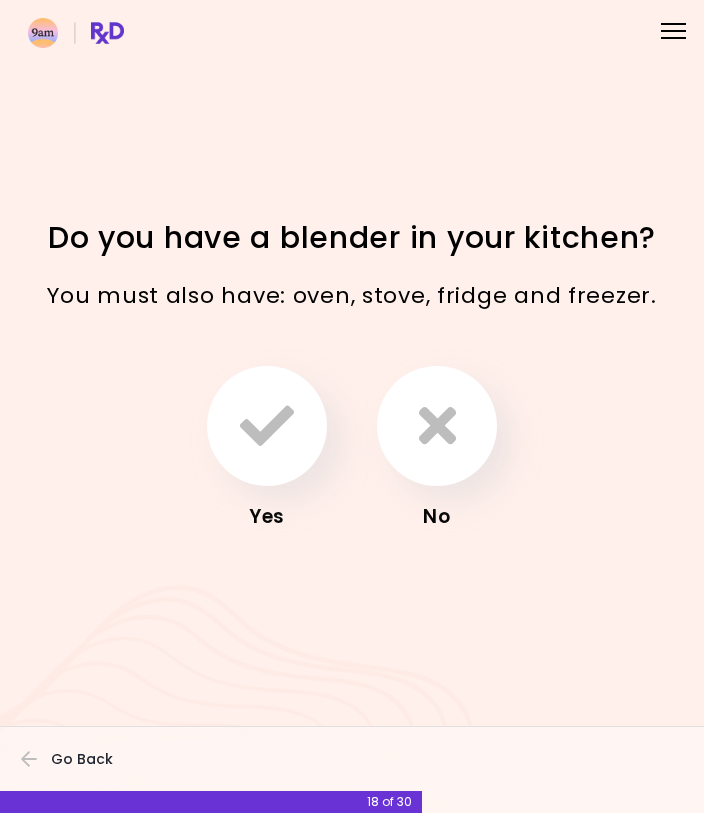 click at bounding box center (267, 426) 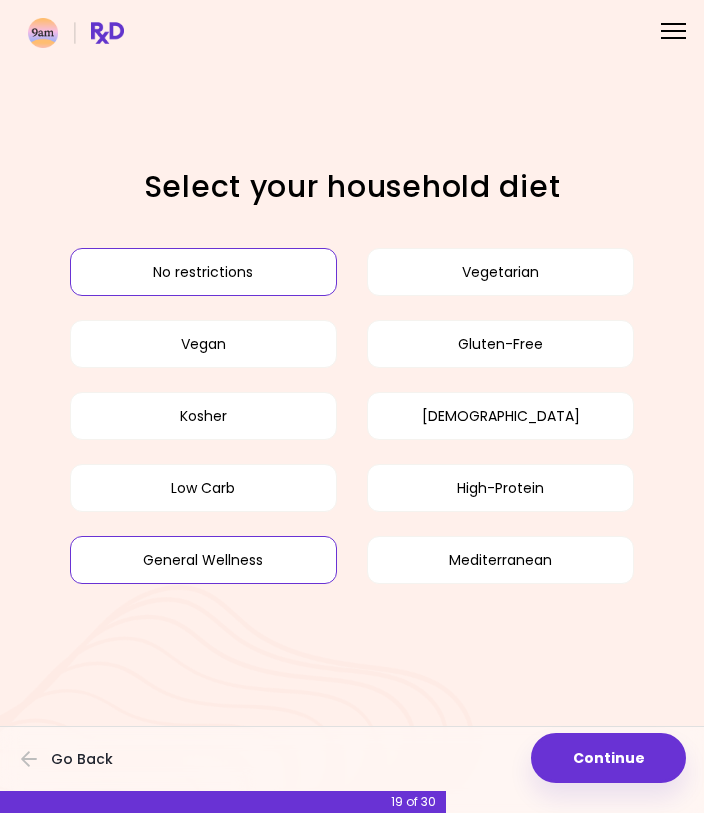 click on "General Wellness" at bounding box center [203, 560] 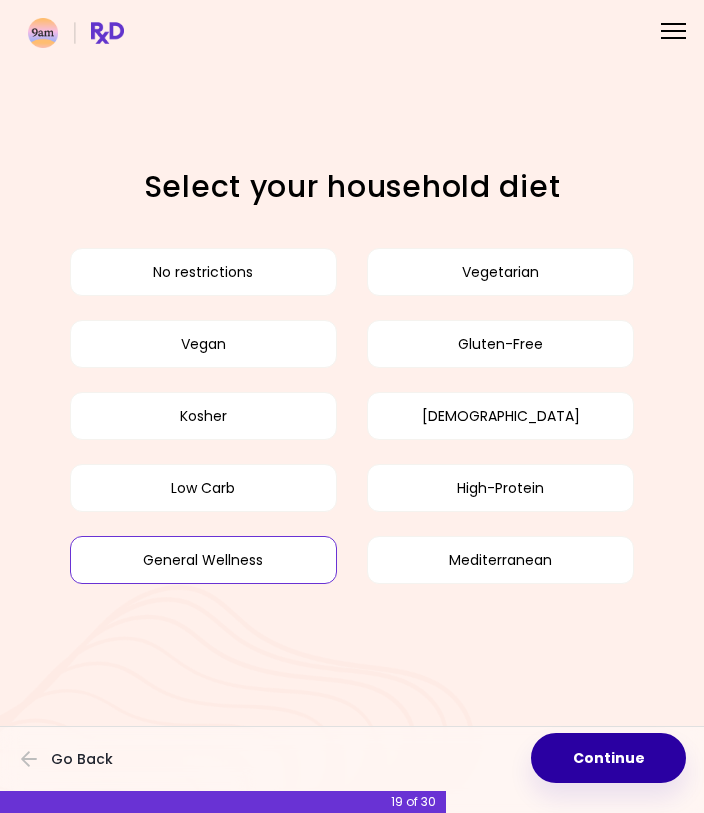 click on "Continue" at bounding box center [608, 758] 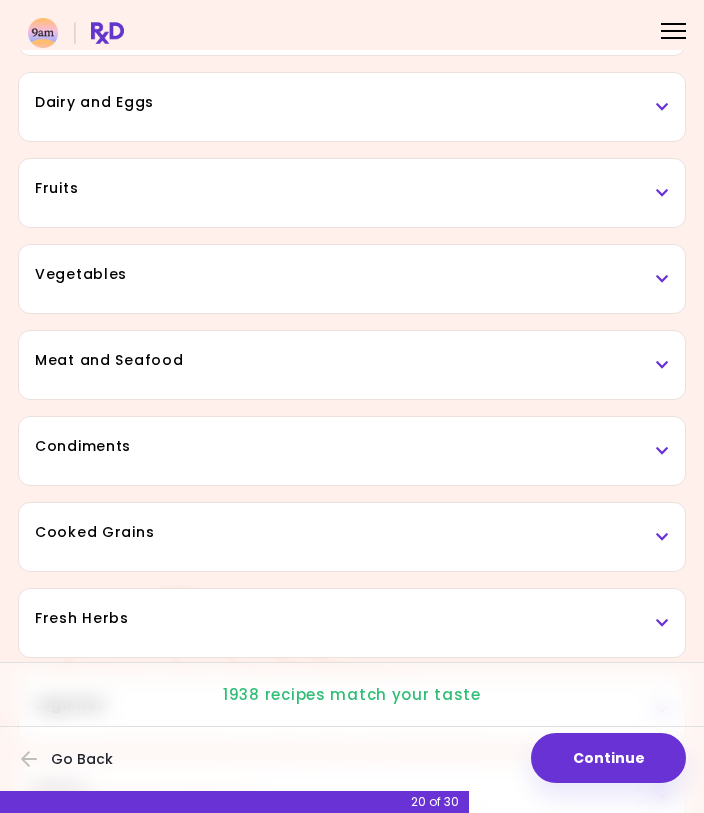 scroll, scrollTop: 214, scrollLeft: 0, axis: vertical 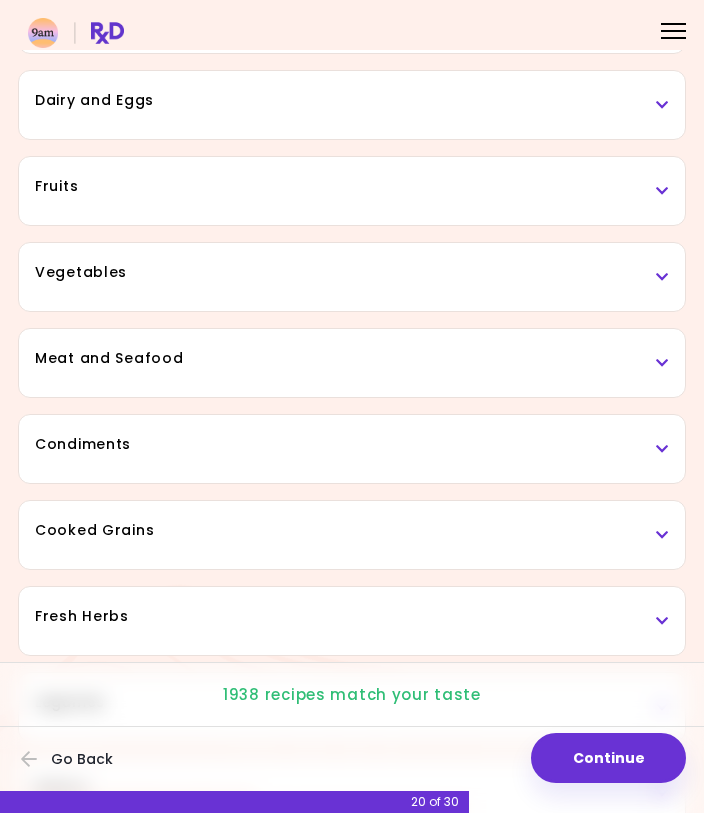 click on "Meat and Seafood" at bounding box center (352, 363) 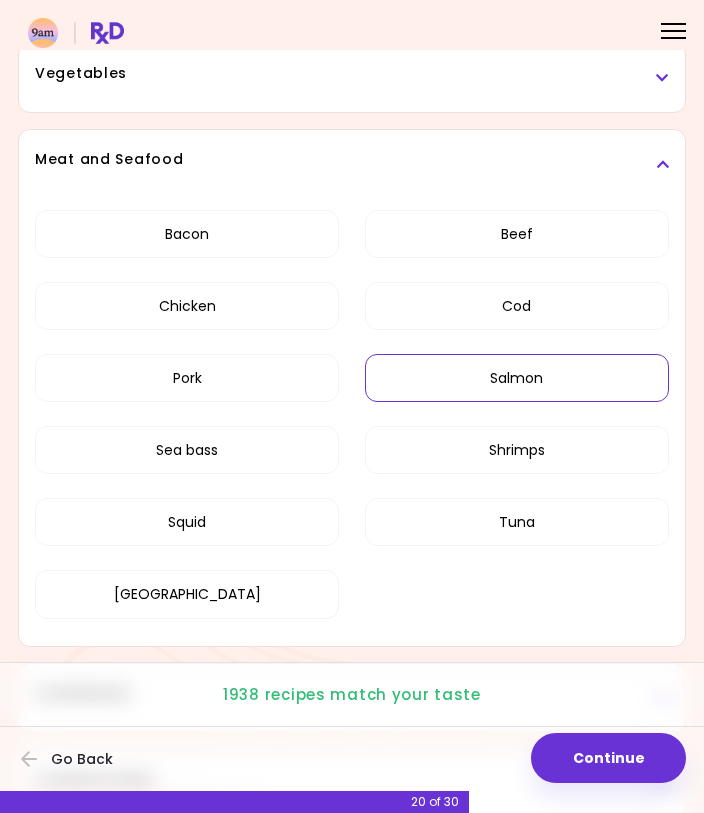 scroll, scrollTop: 421, scrollLeft: 0, axis: vertical 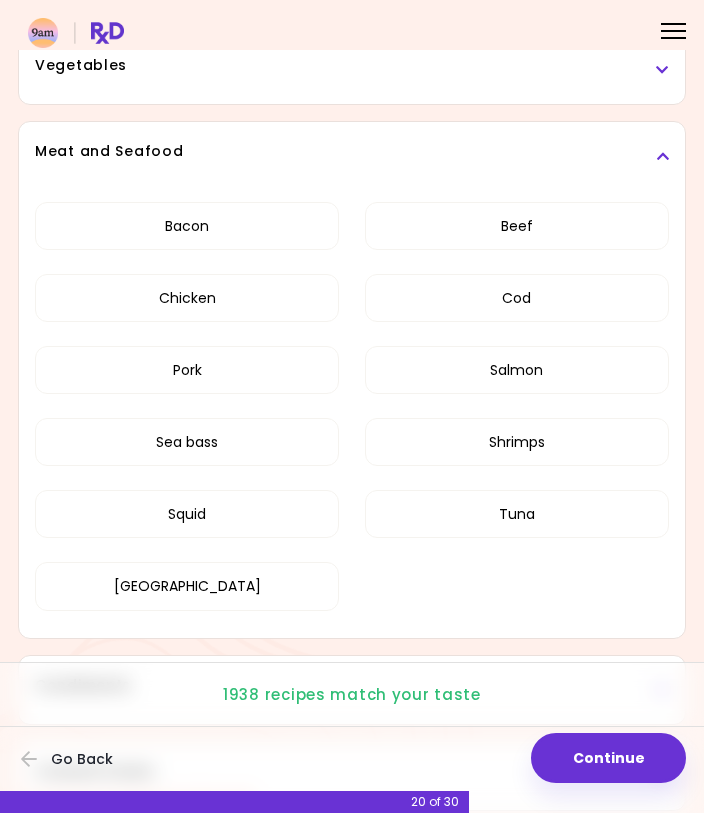 click on "Cod" at bounding box center (517, 298) 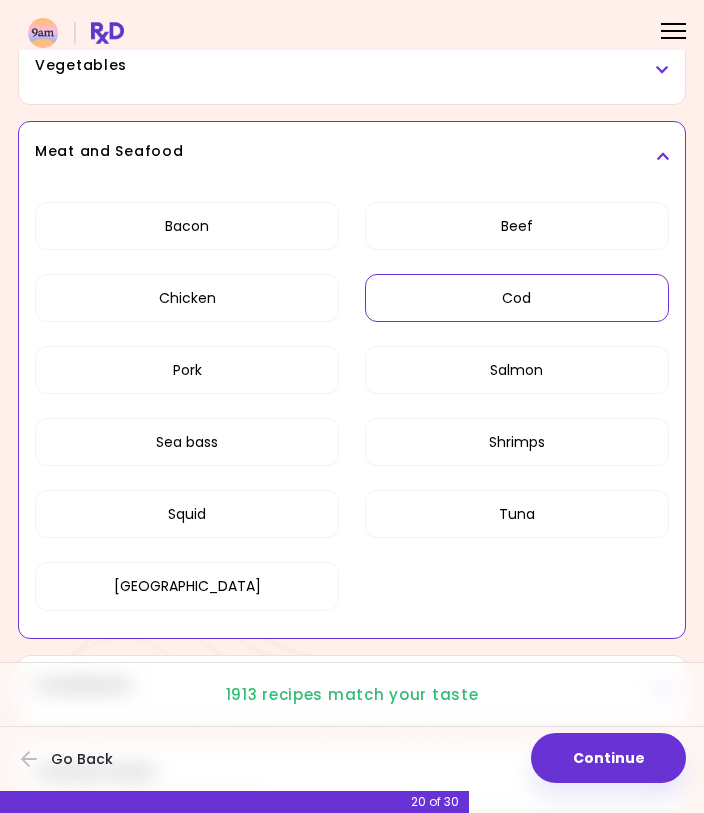 click on "Salmon" at bounding box center [517, 370] 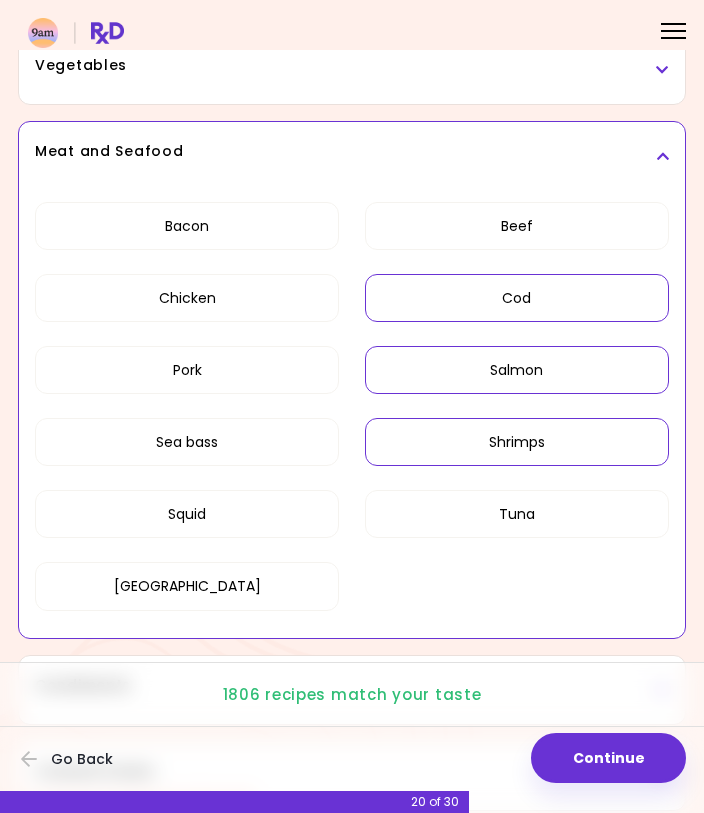 click on "Shrimps" at bounding box center (517, 442) 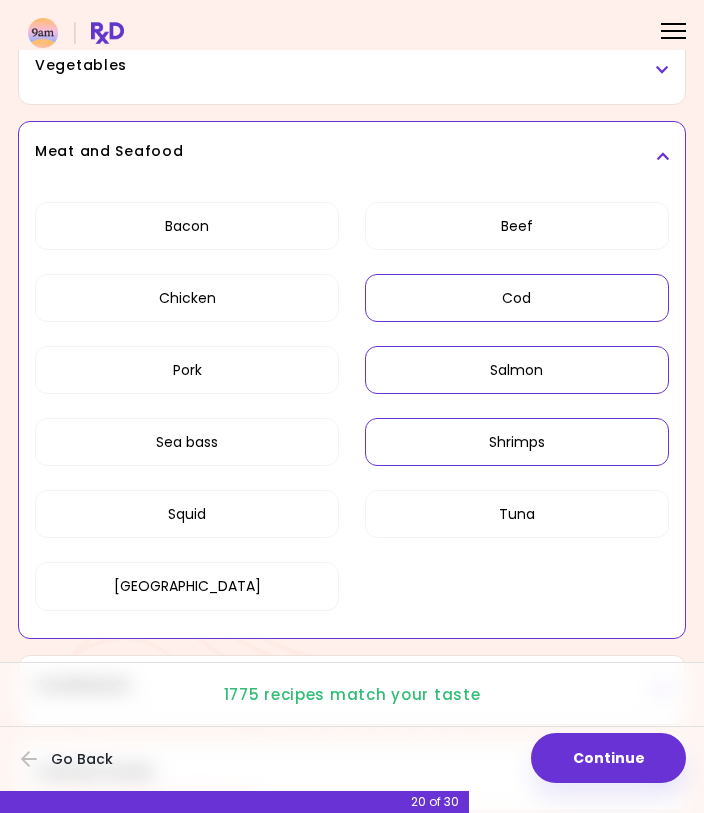 click on "Squid" at bounding box center (187, 514) 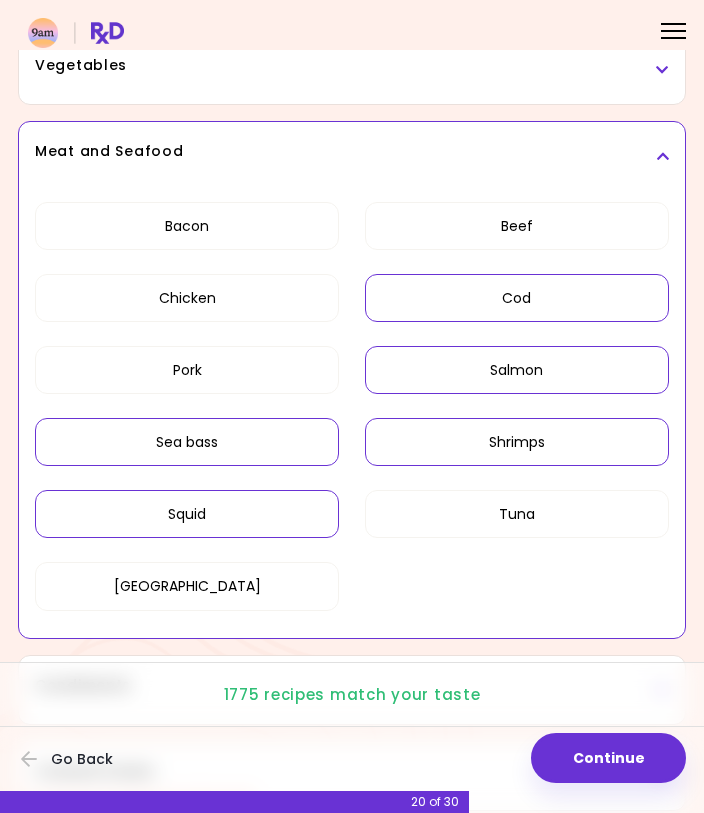 click on "Sea bass" at bounding box center [187, 442] 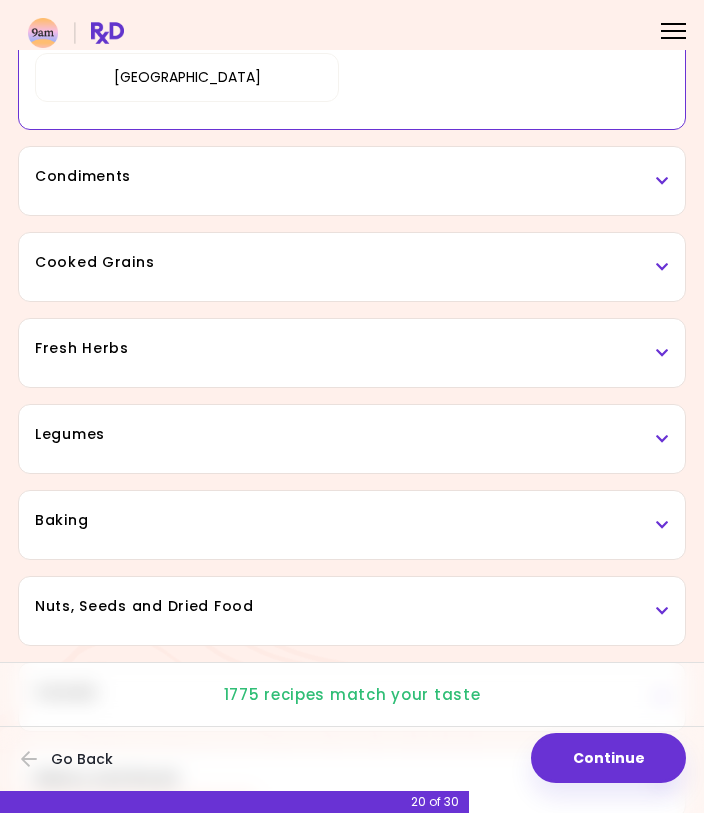 scroll, scrollTop: 931, scrollLeft: 0, axis: vertical 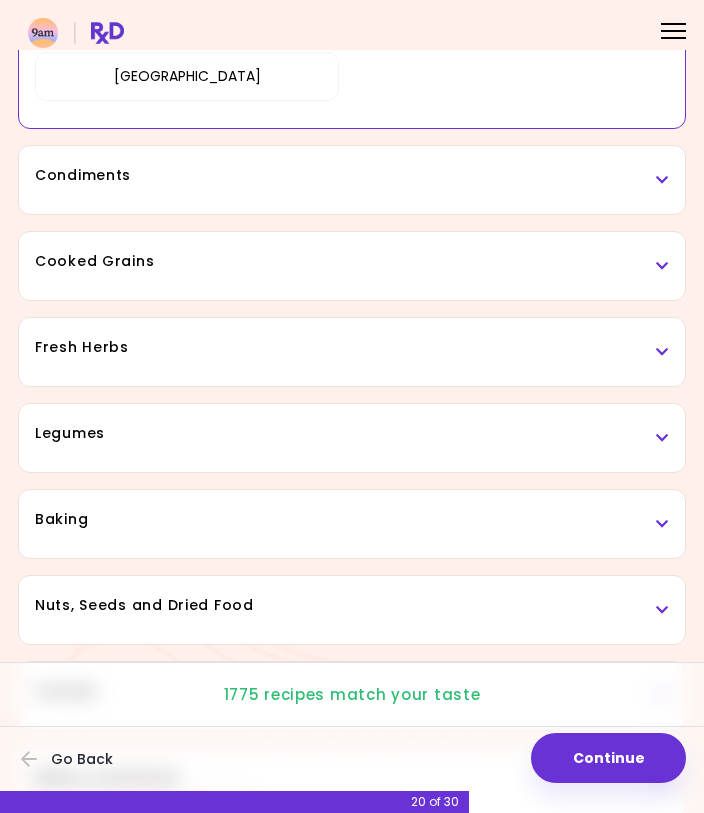 click on "Legumes" at bounding box center (352, 438) 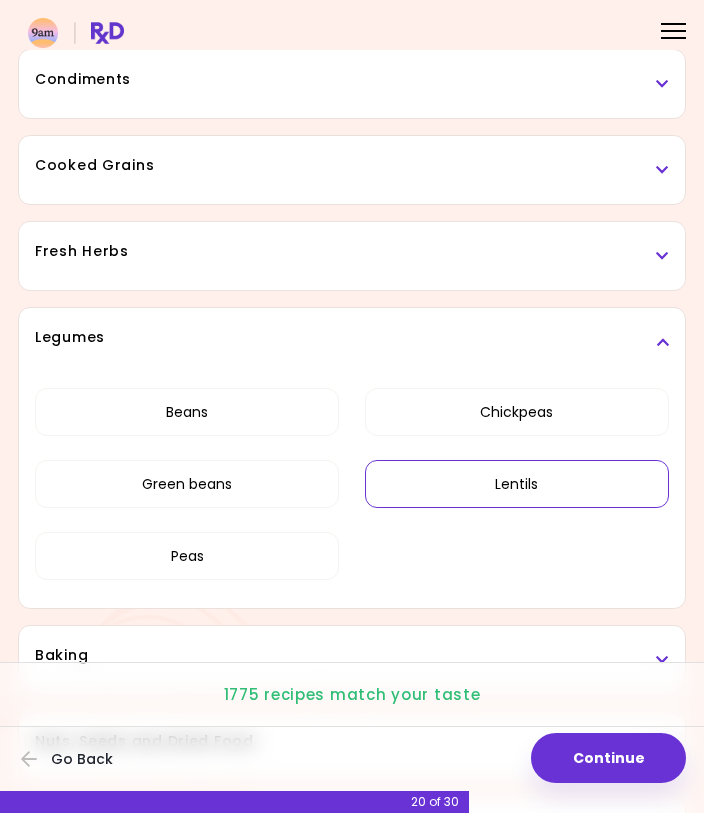 scroll, scrollTop: 1029, scrollLeft: 0, axis: vertical 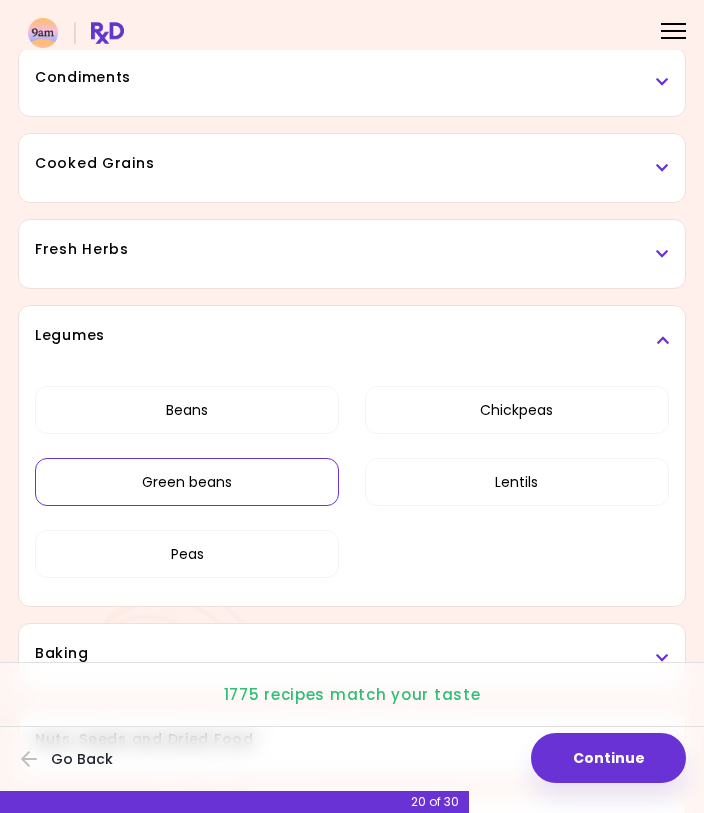click on "Green beans" at bounding box center (187, 482) 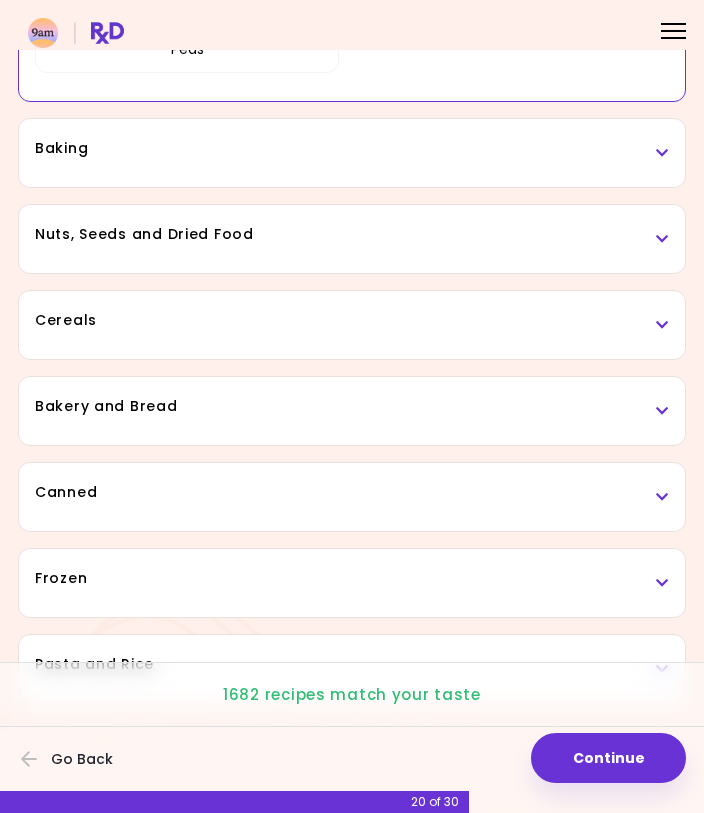 scroll, scrollTop: 1545, scrollLeft: 0, axis: vertical 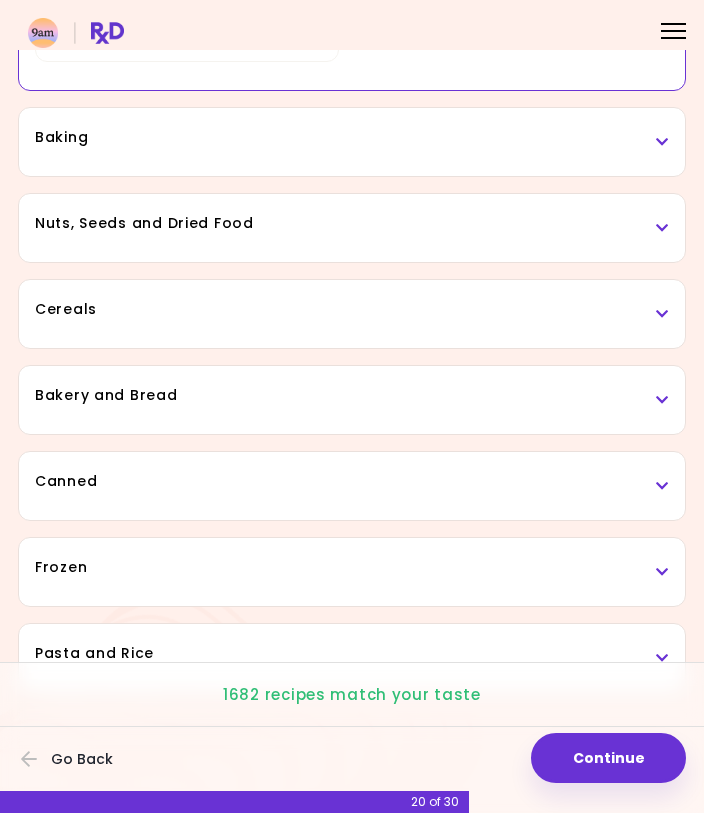click at bounding box center [662, 486] 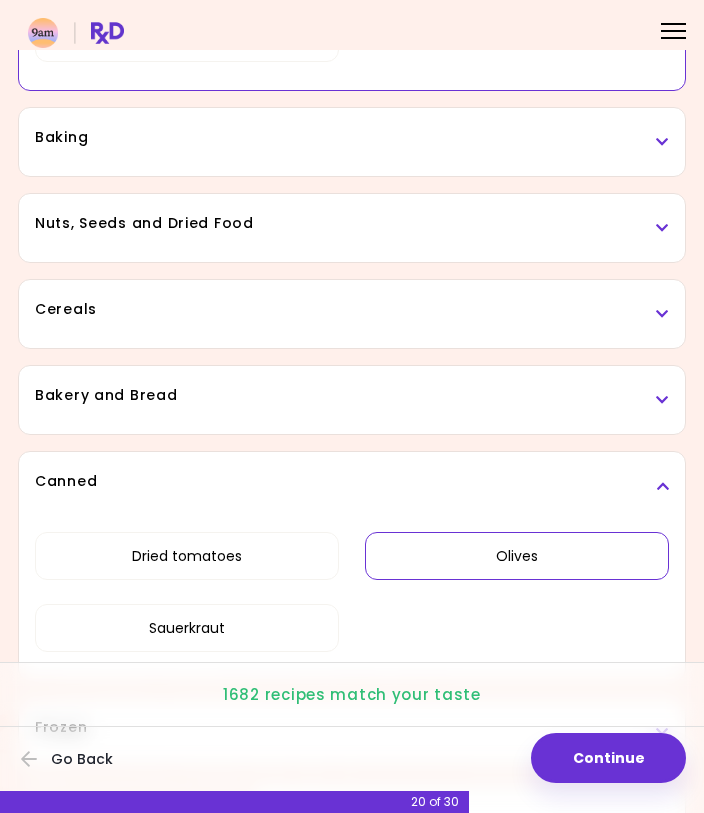 click on "Olives" at bounding box center (517, 556) 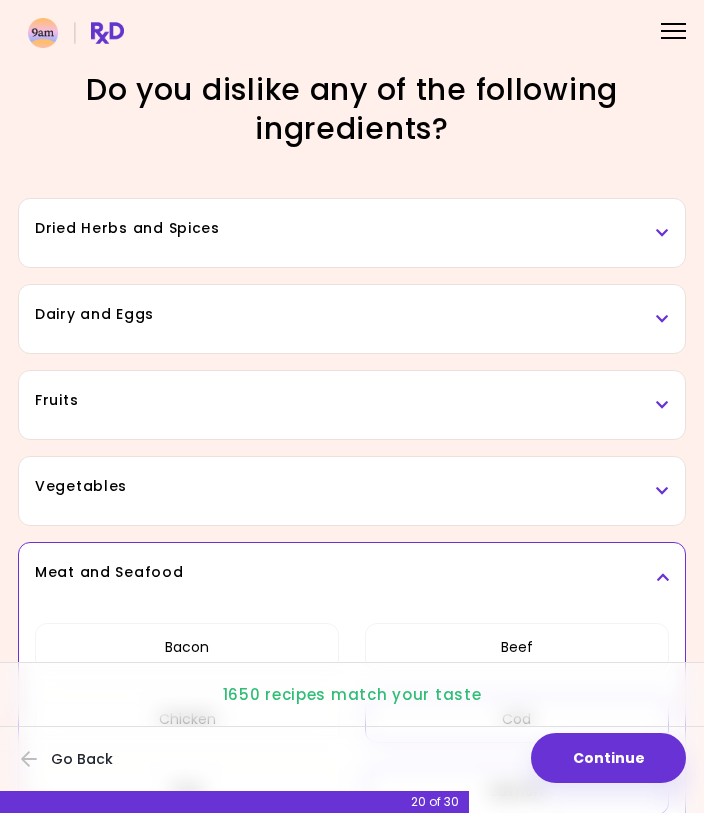 scroll, scrollTop: 0, scrollLeft: 0, axis: both 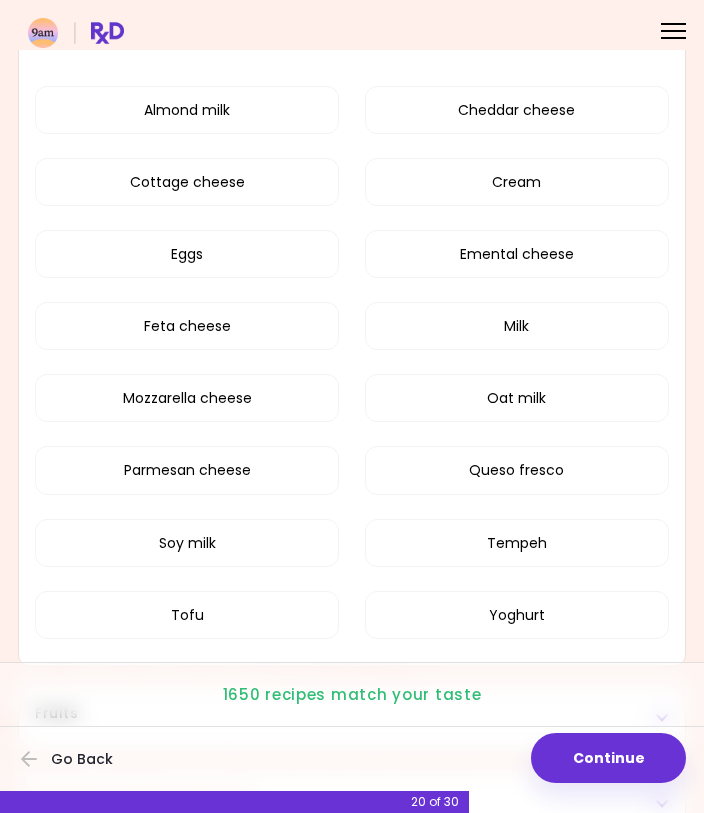 click on "Tofu" at bounding box center [187, 615] 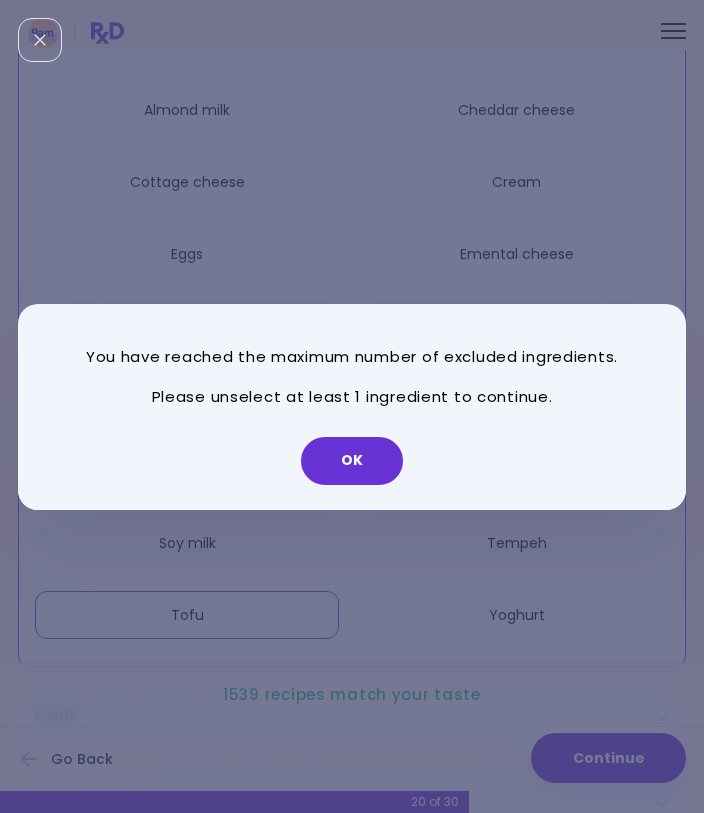 click on "OK" at bounding box center (352, 461) 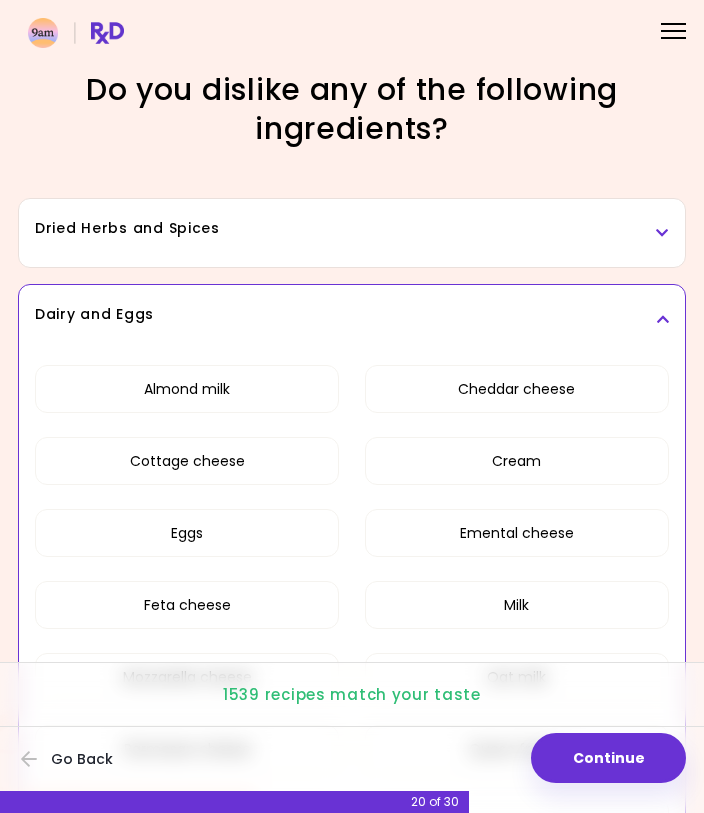 scroll, scrollTop: 0, scrollLeft: 0, axis: both 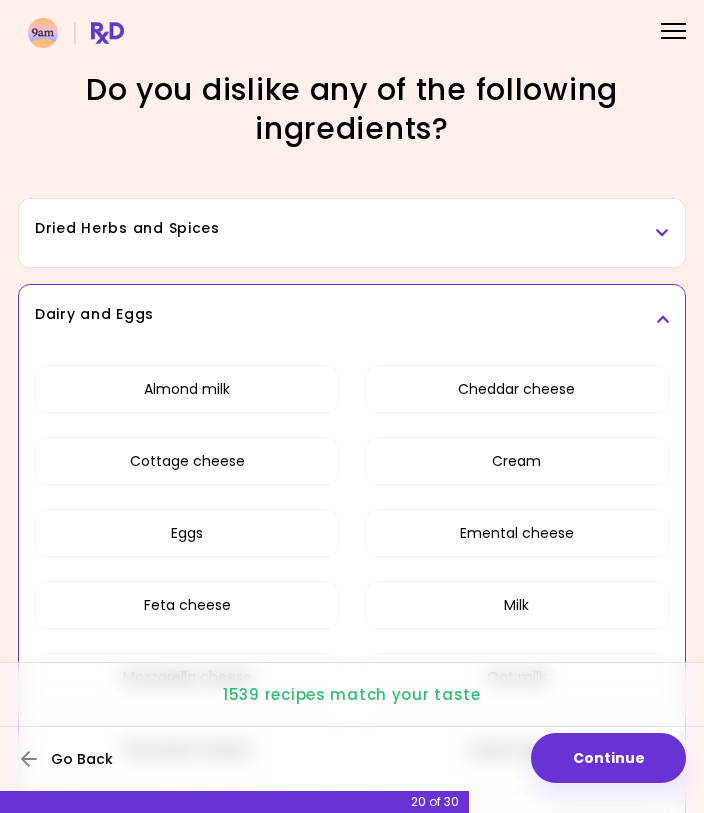 click on "Go Back" at bounding box center (82, 759) 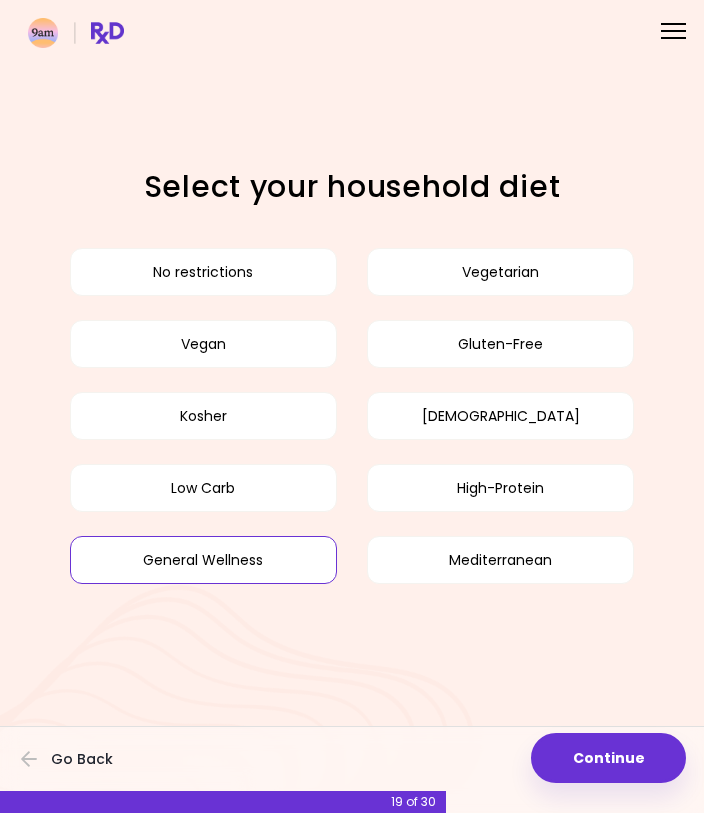 click on "Continue" at bounding box center [608, 758] 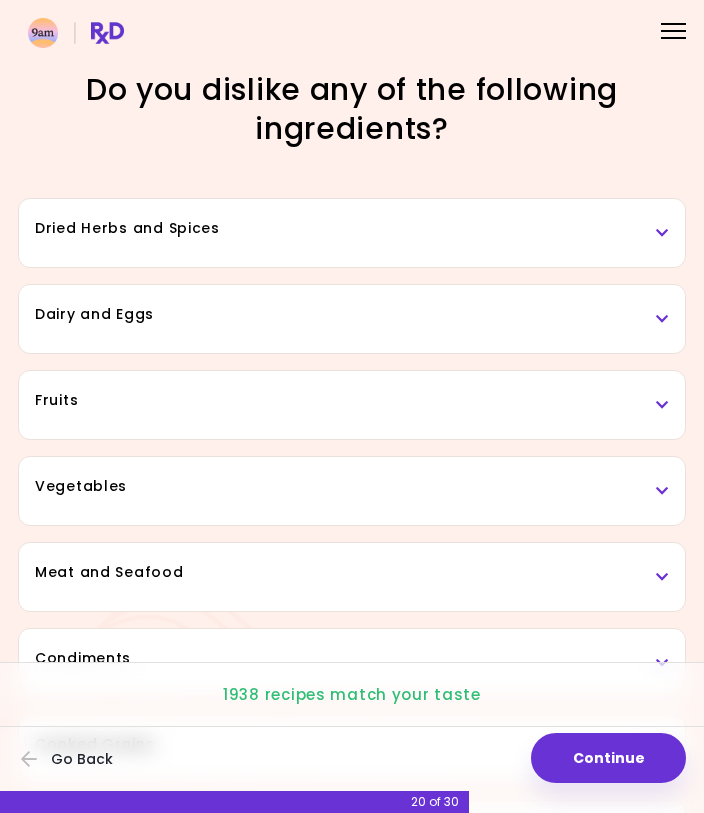 click on "Dried Herbs and Spices" at bounding box center (352, 233) 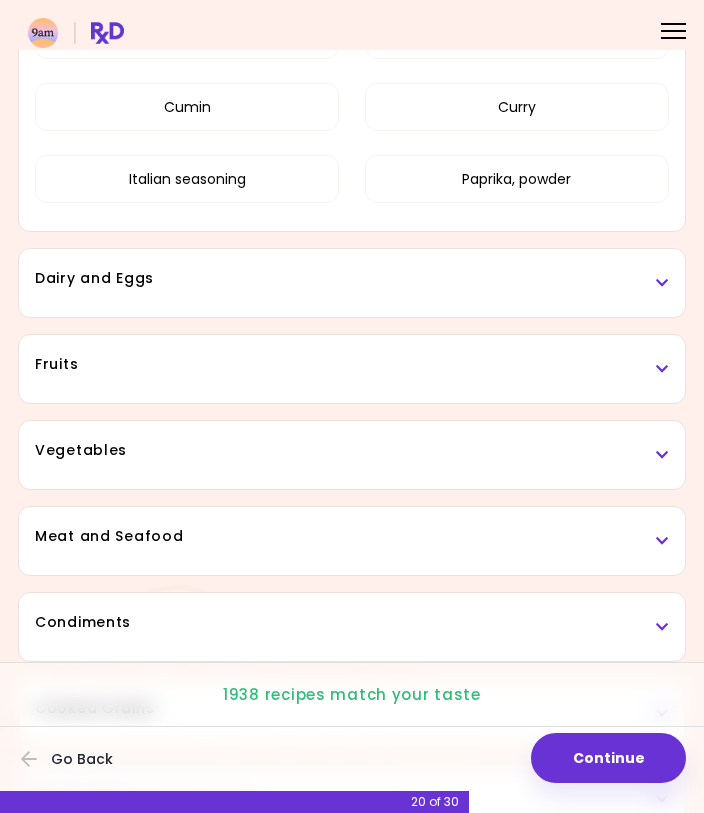 scroll, scrollTop: 342, scrollLeft: 0, axis: vertical 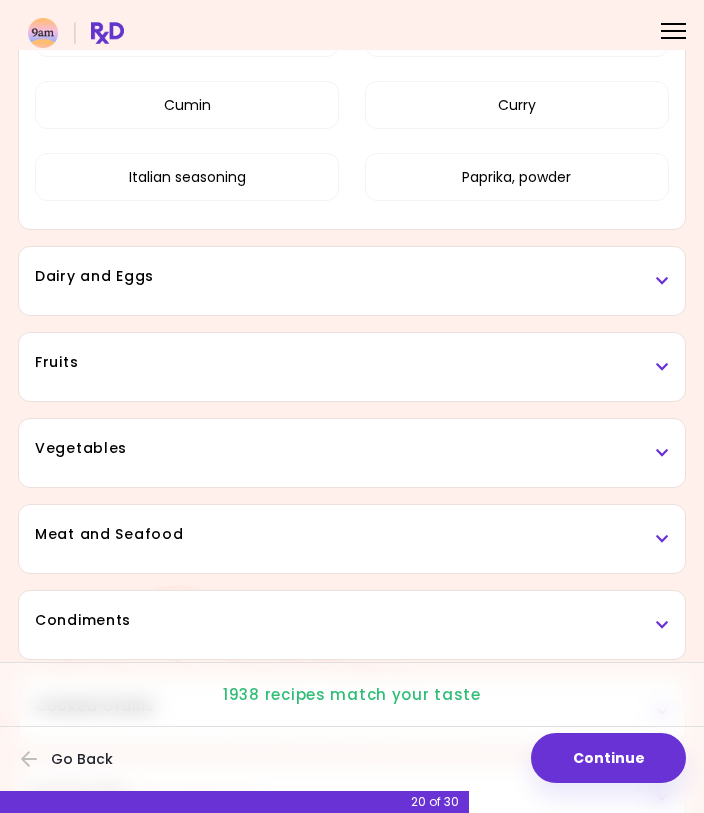 click on "Dairy and Eggs" at bounding box center [352, 281] 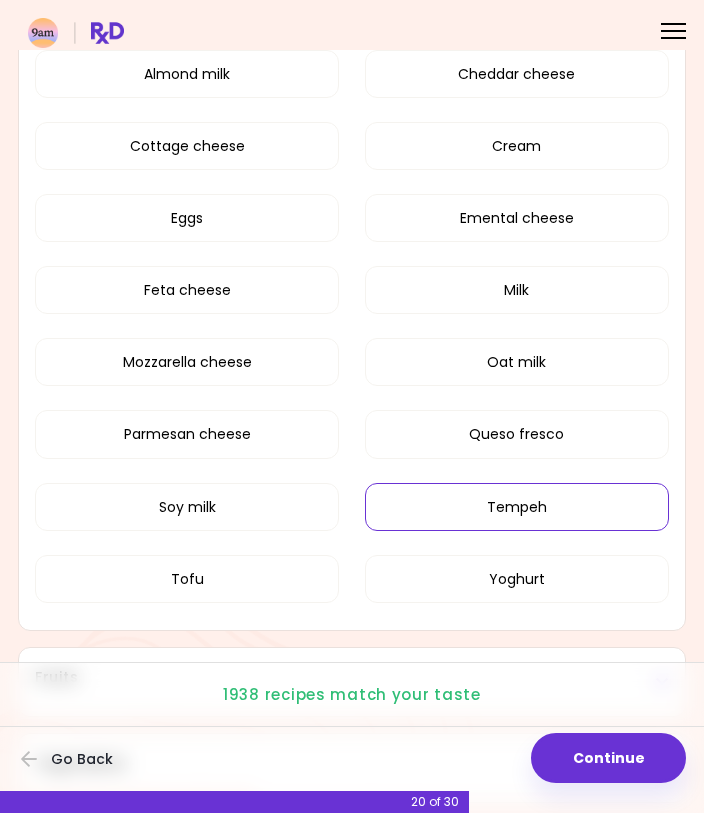 scroll, scrollTop: 636, scrollLeft: 0, axis: vertical 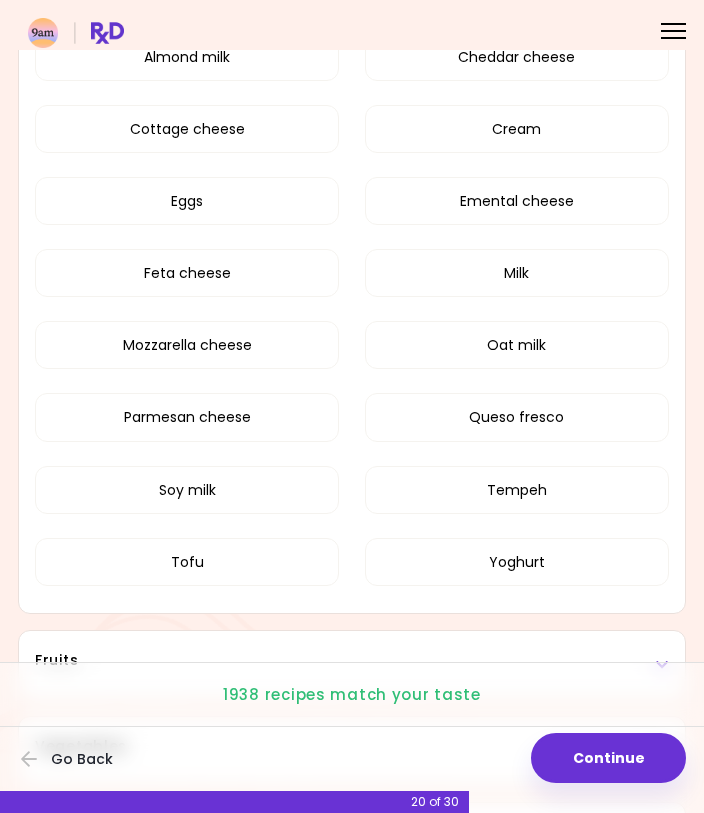 click on "Feta cheese" at bounding box center (187, 273) 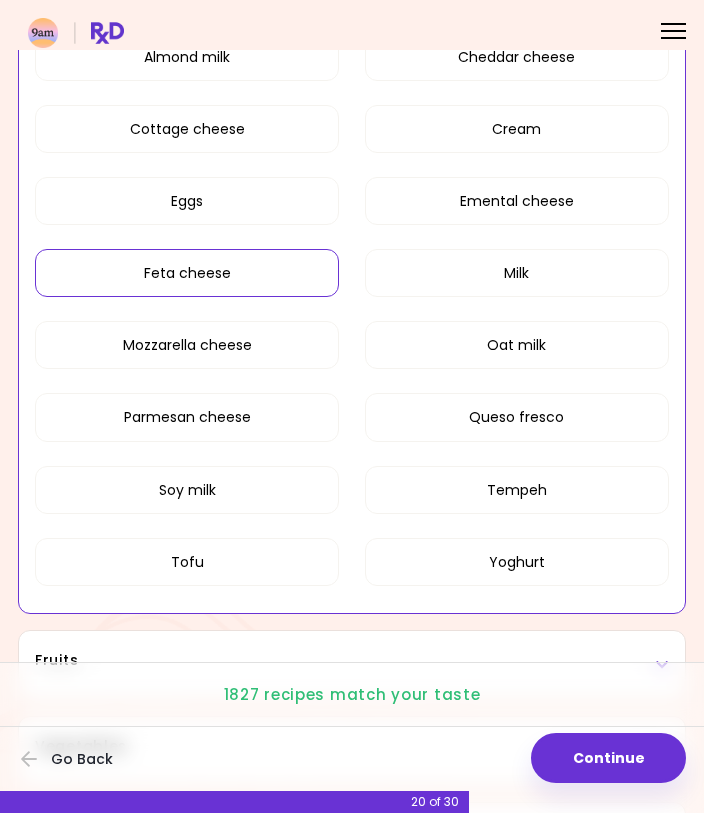 click on "Tofu" at bounding box center (187, 562) 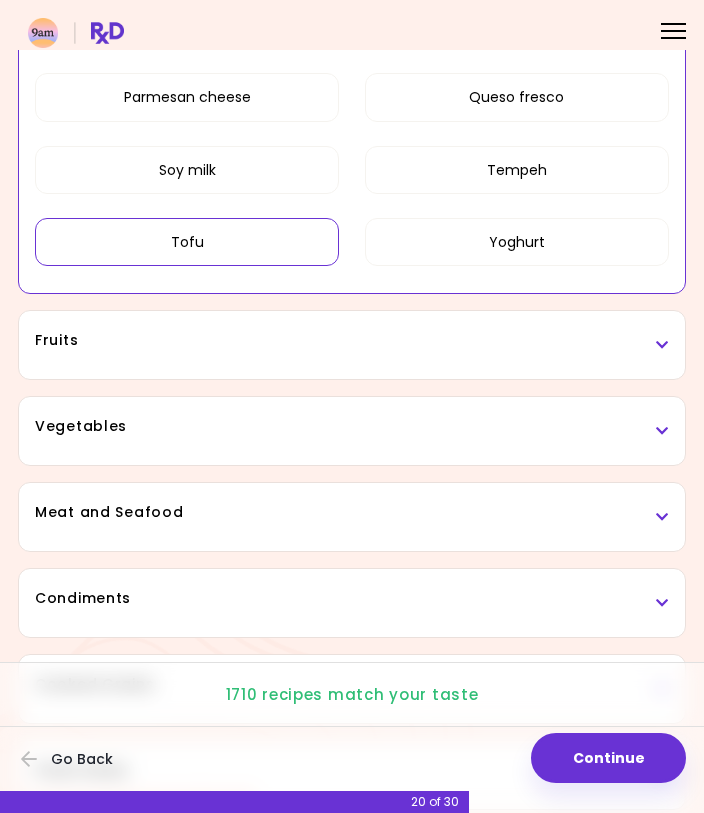 scroll, scrollTop: 958, scrollLeft: 0, axis: vertical 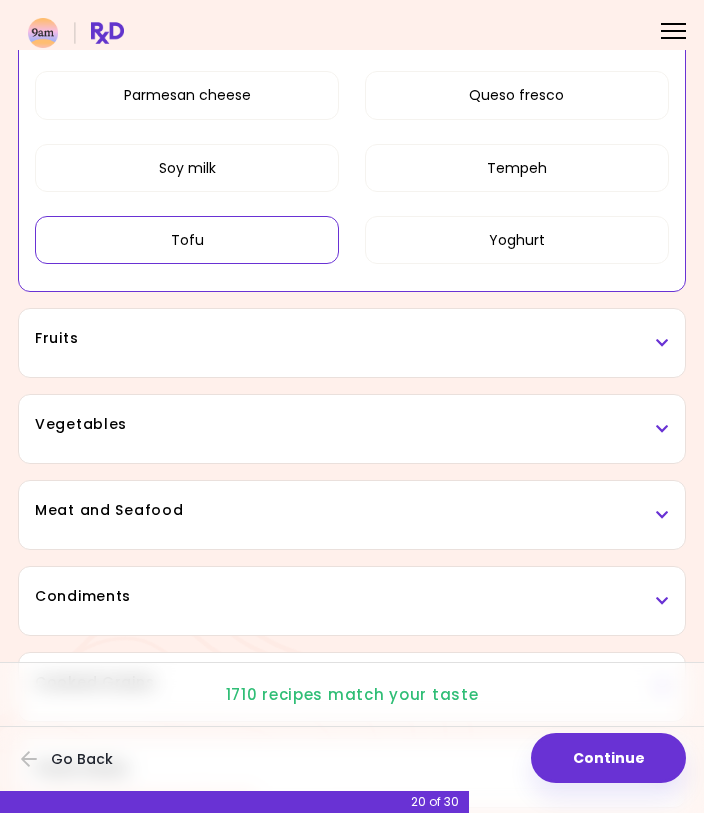click on "Fruits" at bounding box center (352, 343) 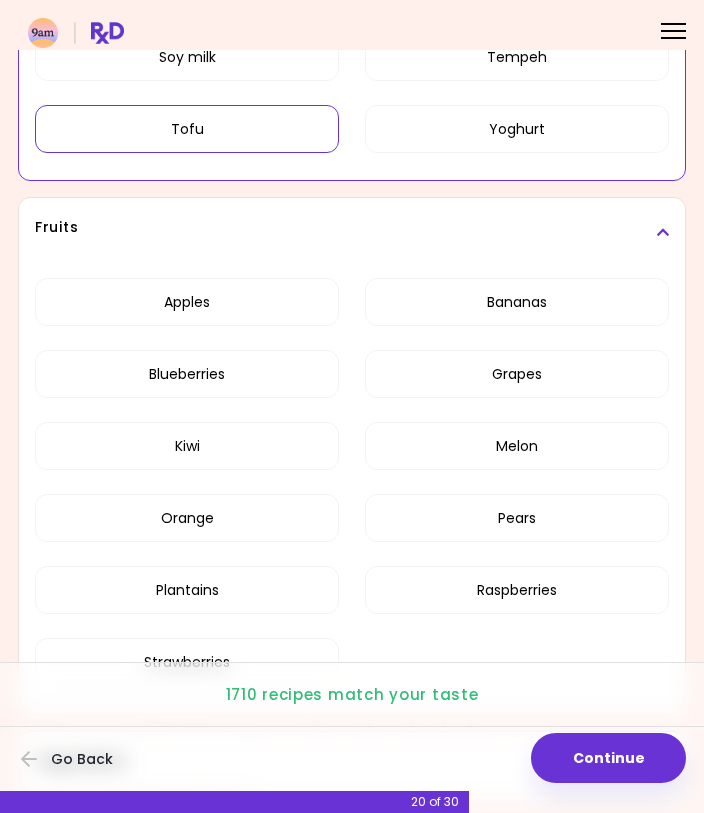 scroll, scrollTop: 1089, scrollLeft: 0, axis: vertical 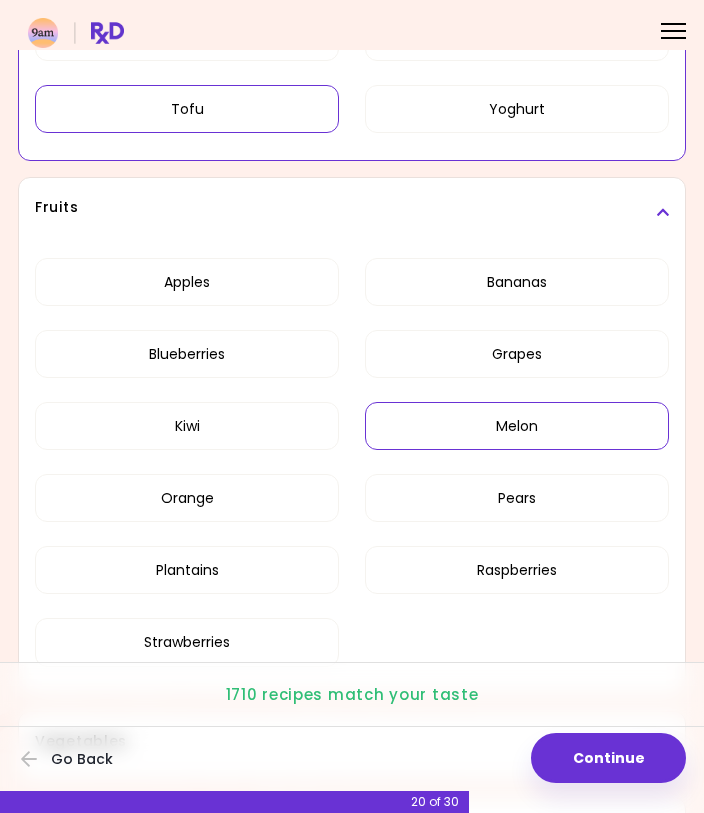 click on "Melon" at bounding box center (517, 426) 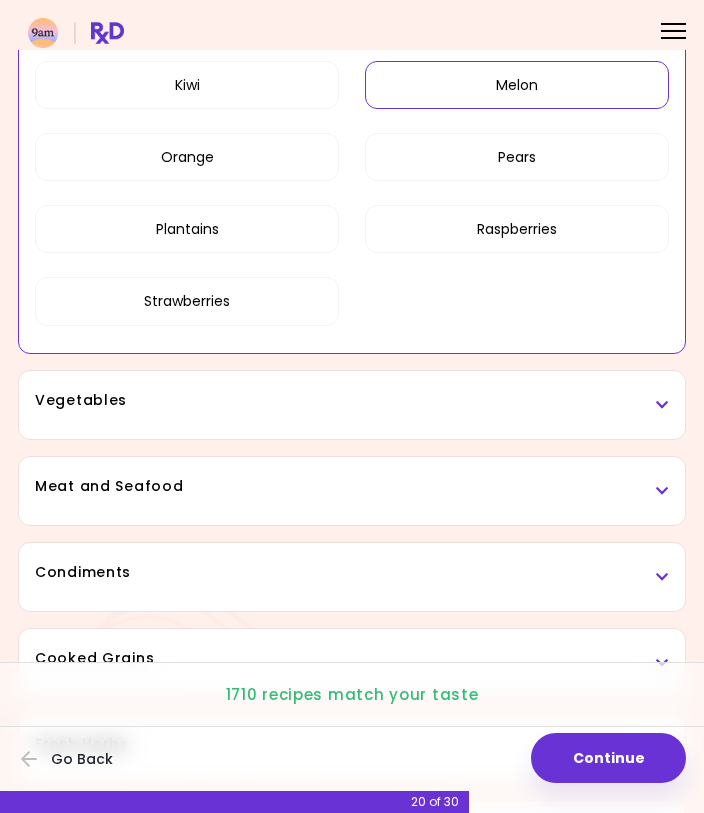 scroll, scrollTop: 1432, scrollLeft: 0, axis: vertical 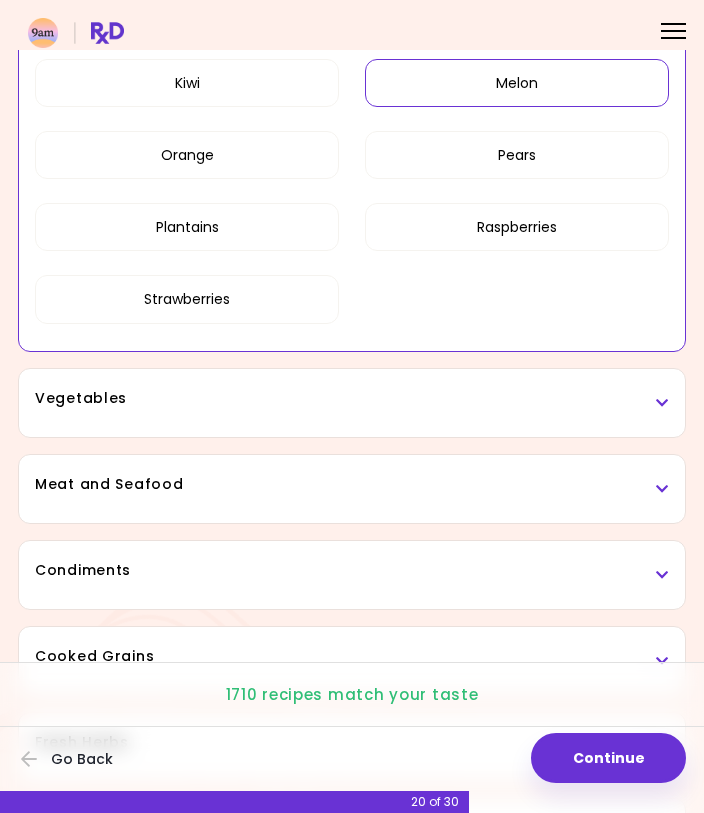 click at bounding box center (662, 403) 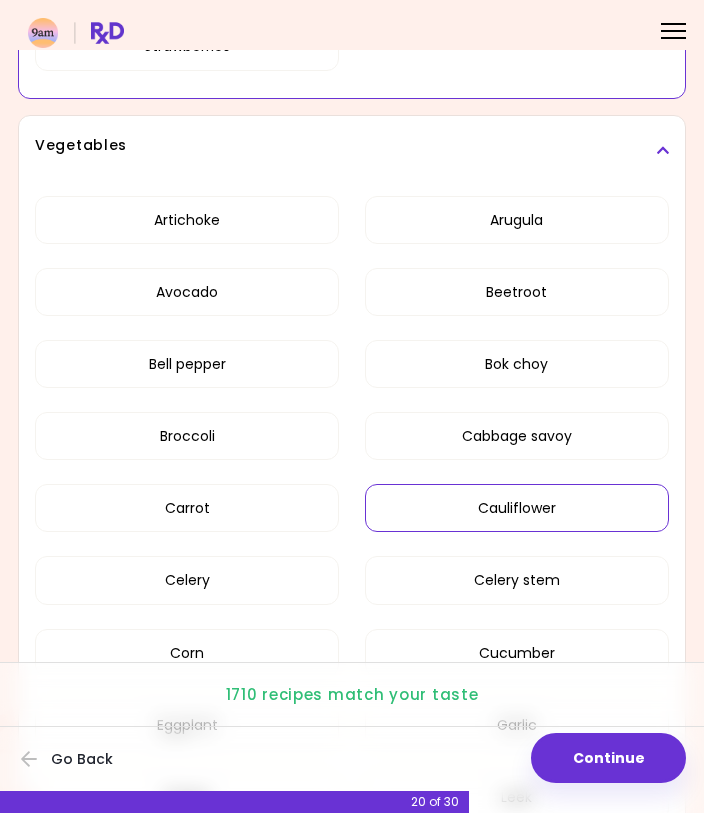 scroll, scrollTop: 1723, scrollLeft: 0, axis: vertical 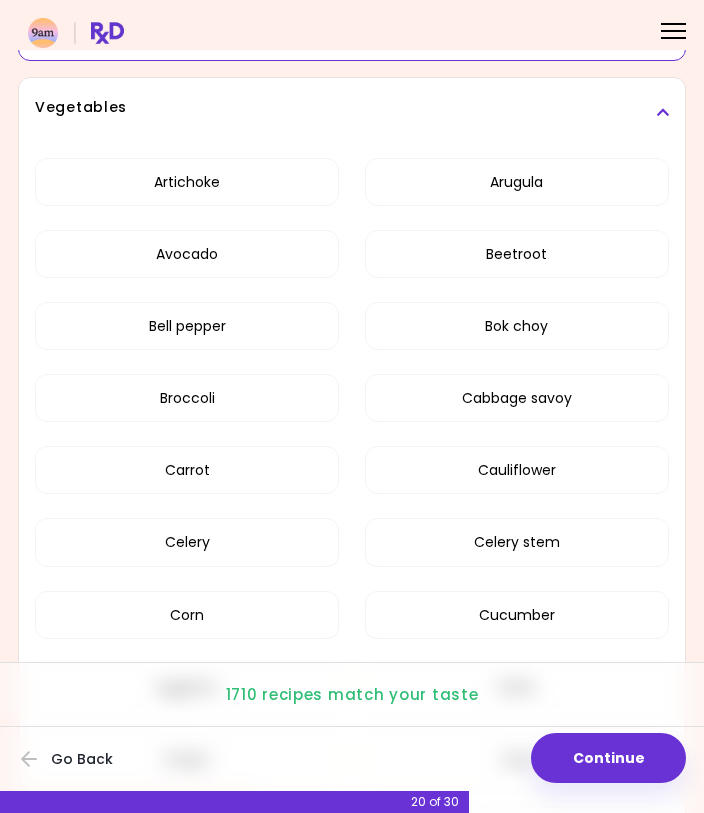 click on "Avocado" at bounding box center (187, 254) 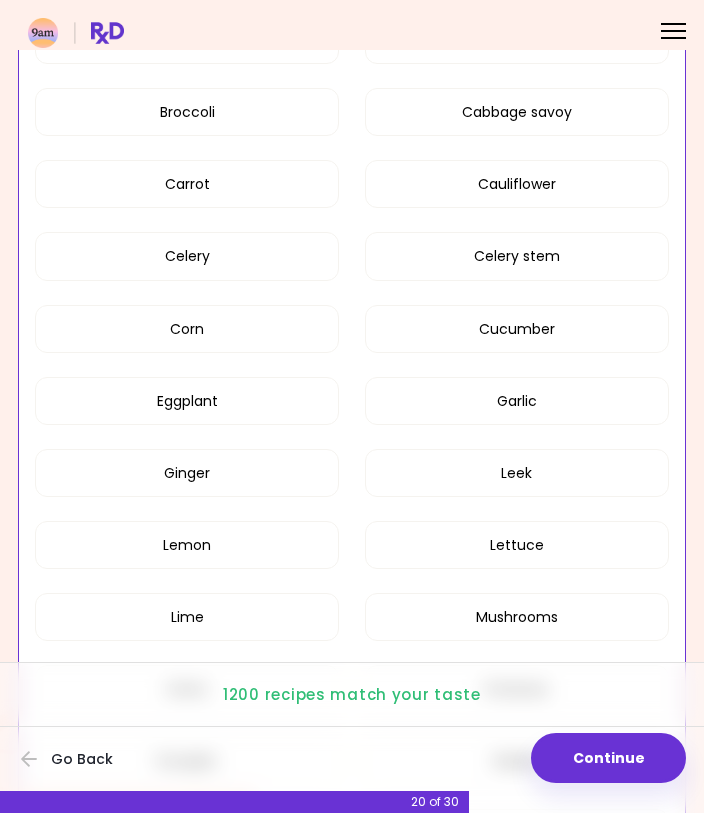 scroll, scrollTop: 2017, scrollLeft: 0, axis: vertical 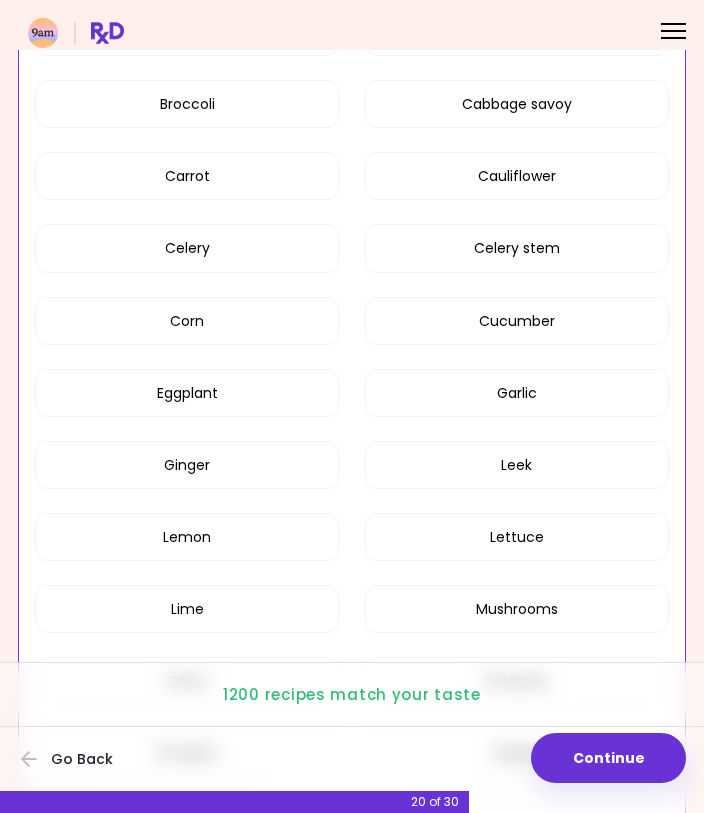 click on "Cucumber" at bounding box center (517, 321) 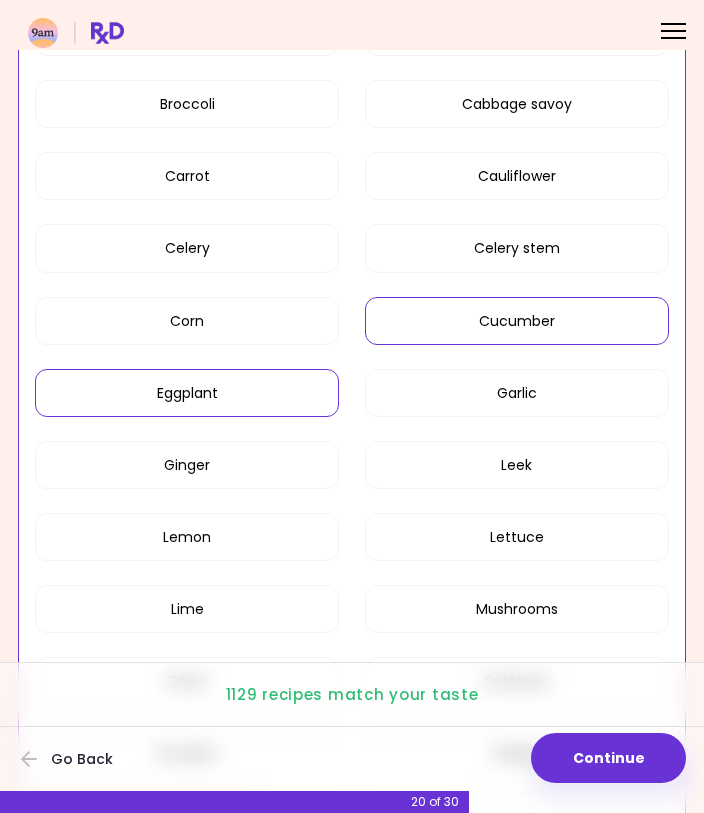click on "Eggplant" at bounding box center [187, 393] 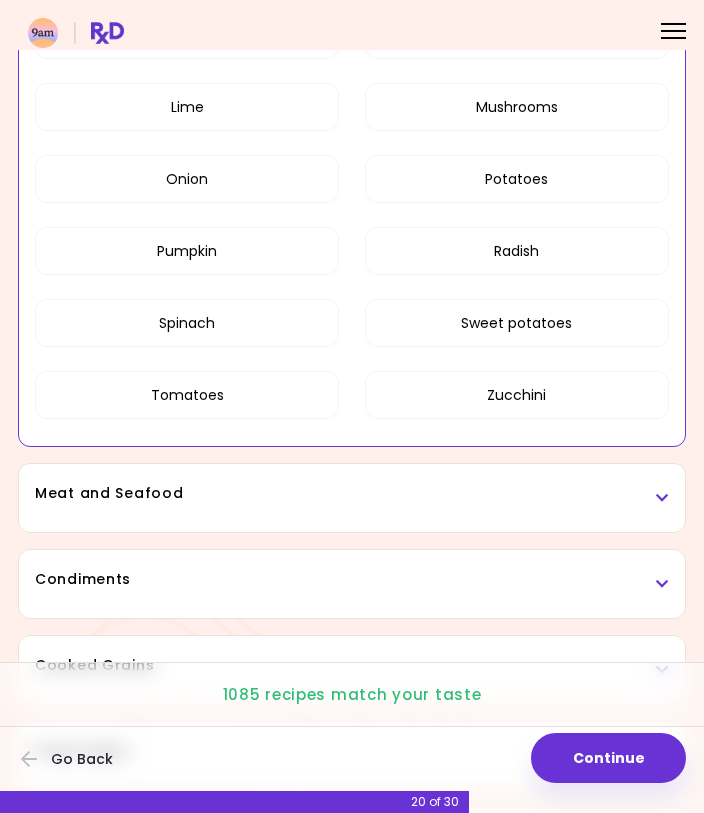scroll, scrollTop: 2520, scrollLeft: 0, axis: vertical 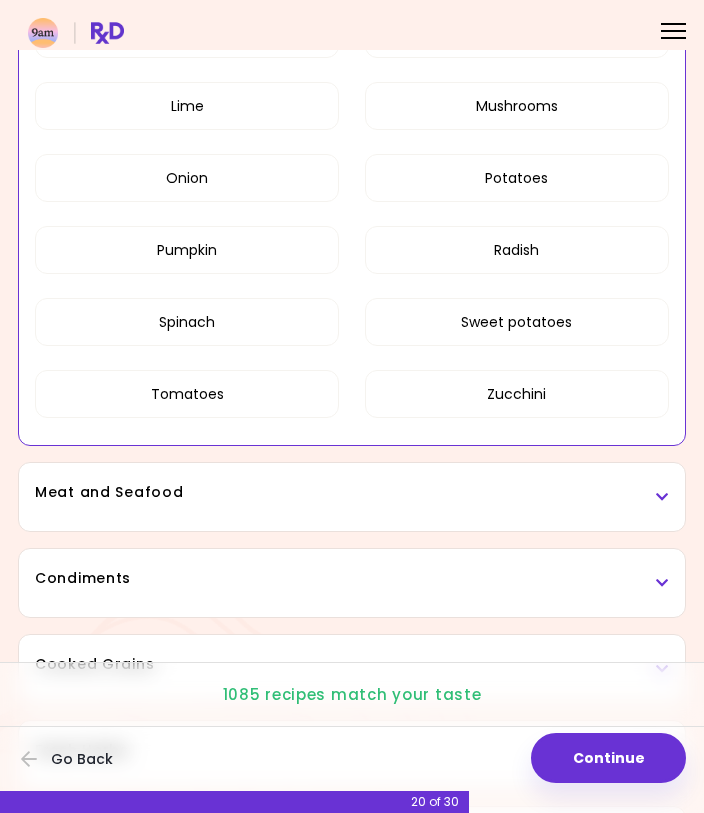 click at bounding box center (662, 497) 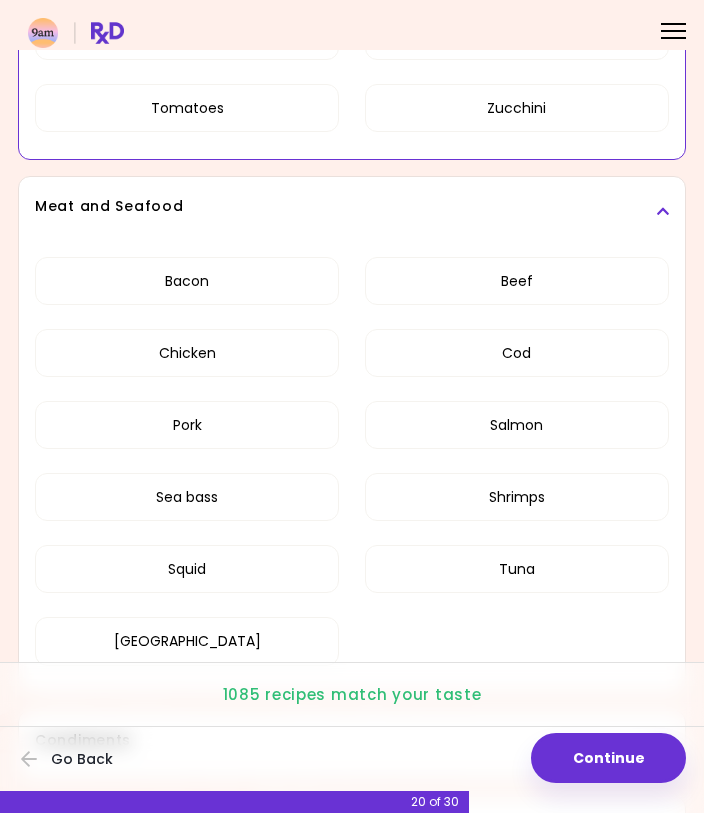 scroll, scrollTop: 2808, scrollLeft: 0, axis: vertical 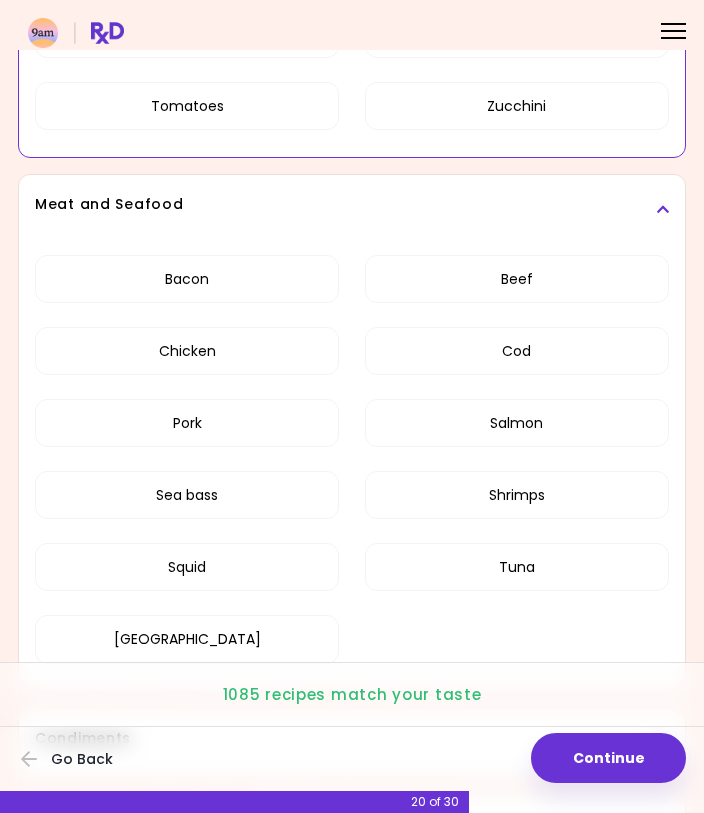click on "Cod" at bounding box center [517, 351] 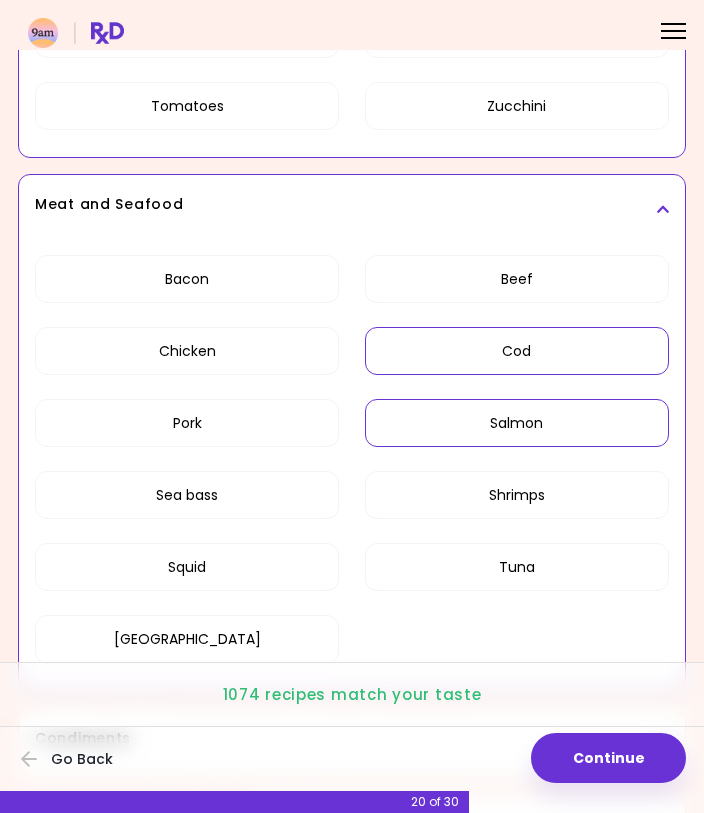 click on "Salmon" at bounding box center (517, 423) 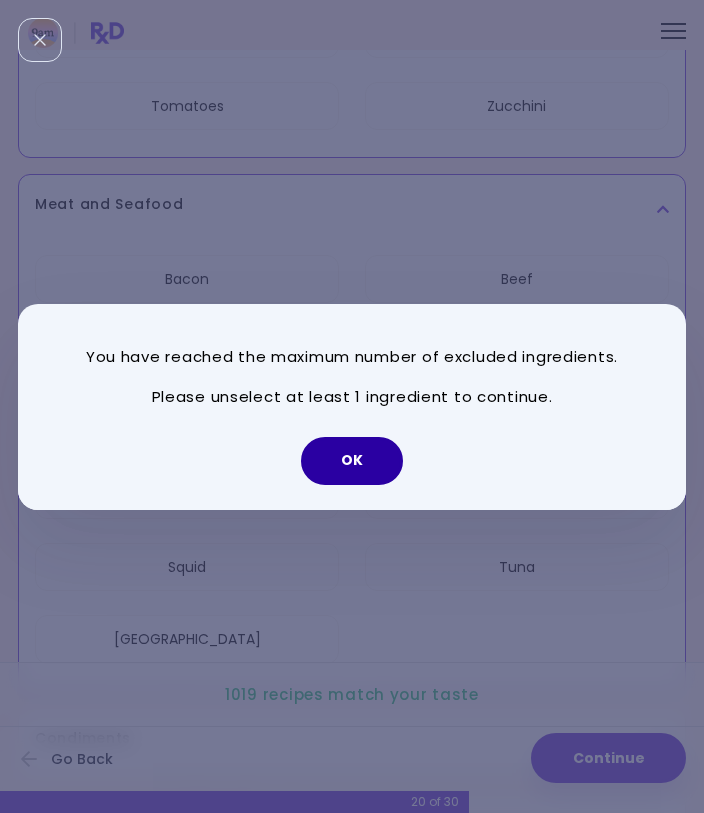 click on "OK" at bounding box center [352, 461] 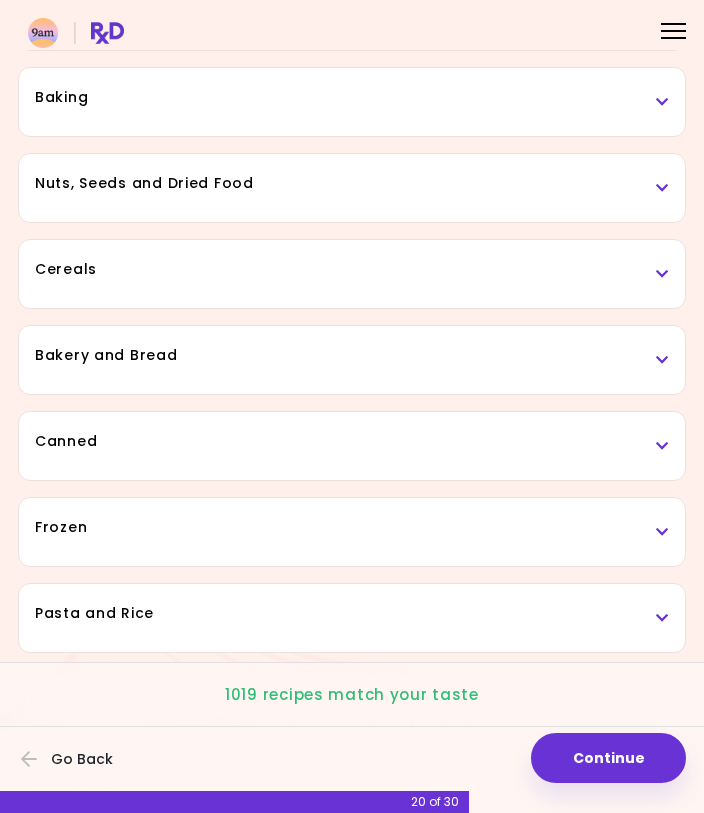 scroll, scrollTop: 3793, scrollLeft: 0, axis: vertical 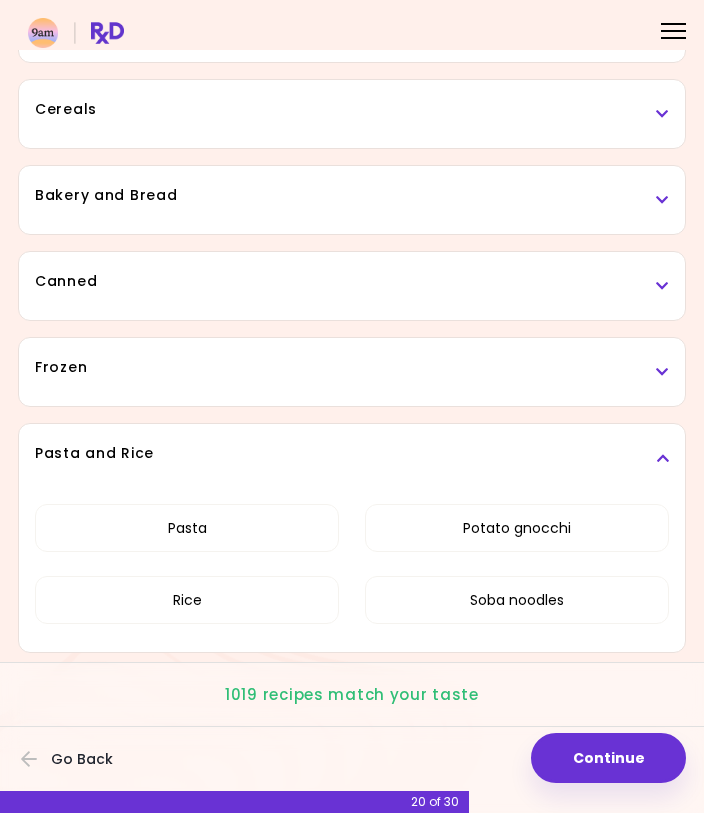 click on "Frozen" at bounding box center [352, 372] 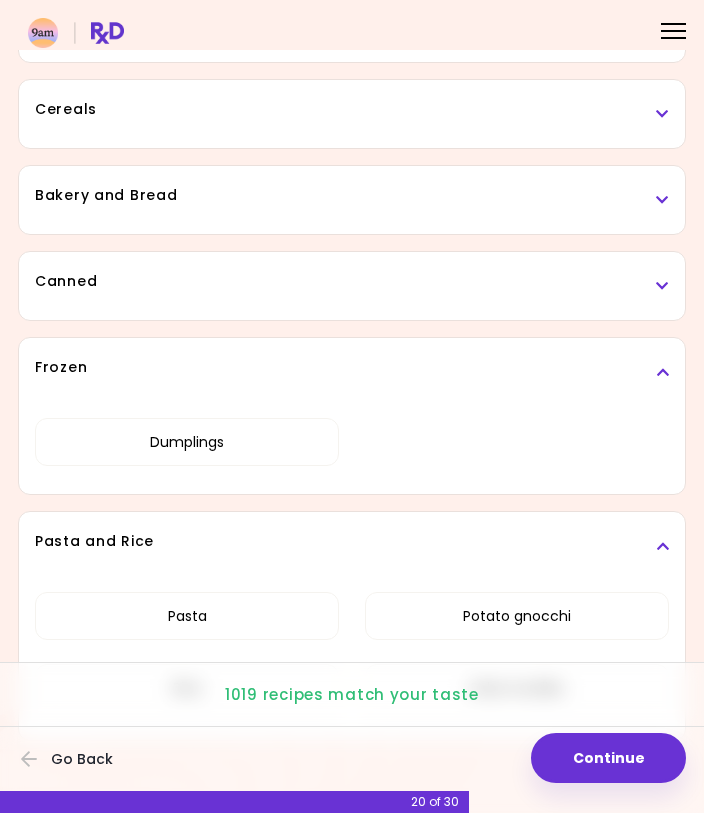 click on "Canned" at bounding box center (352, 286) 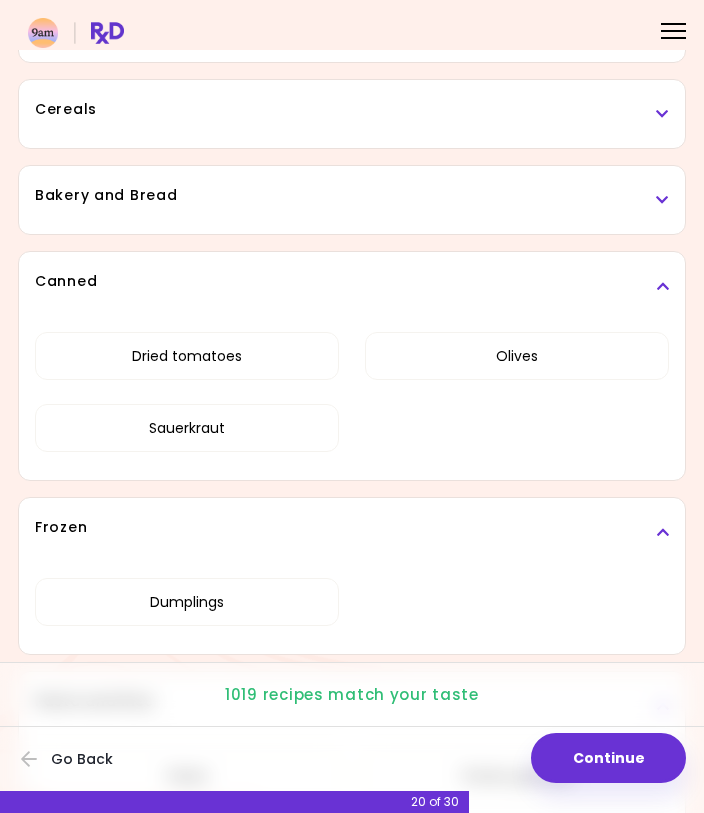 click on "Olives" at bounding box center (517, 356) 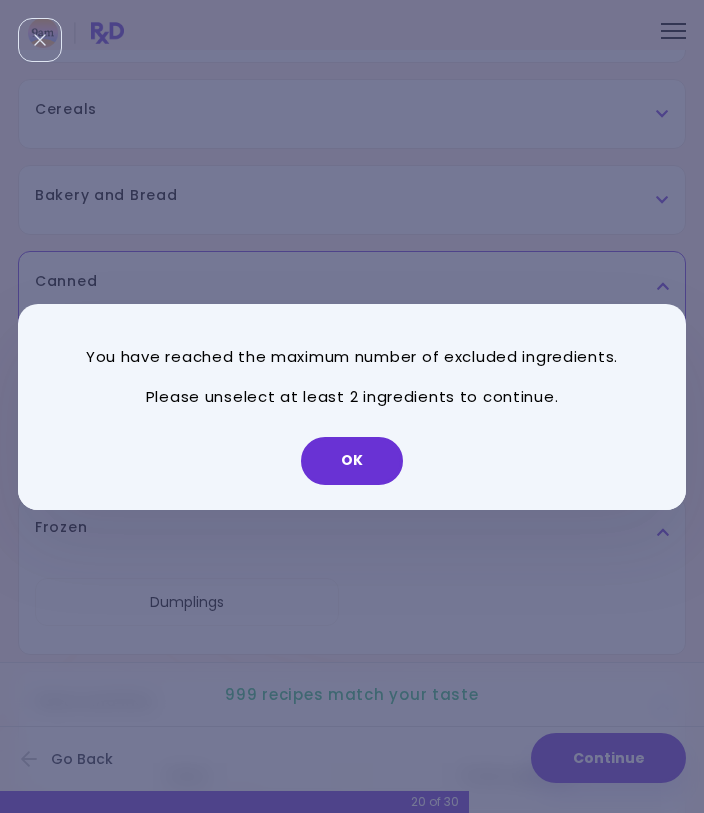 click on "OK" at bounding box center [352, 461] 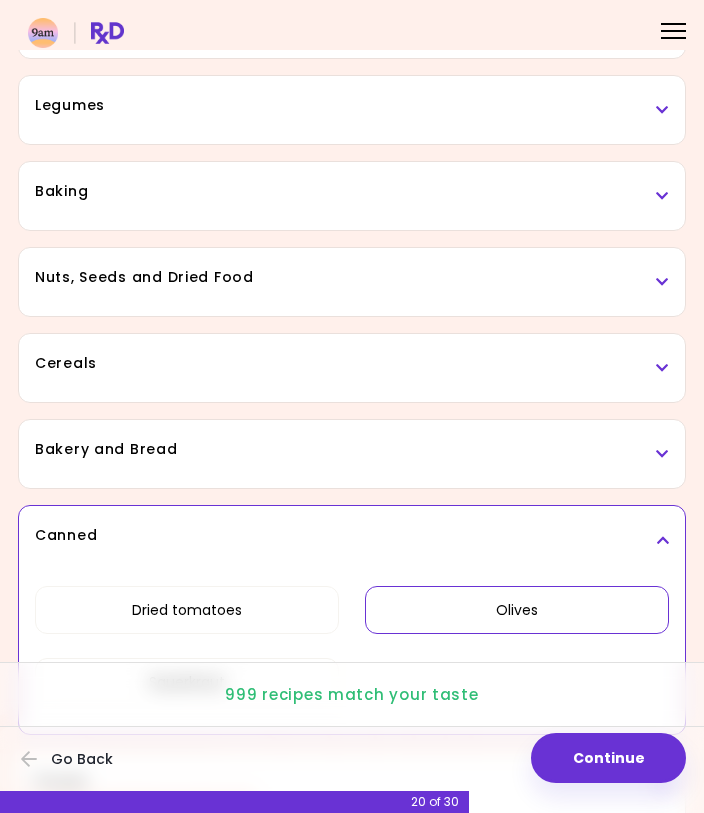 scroll, scrollTop: 3701, scrollLeft: 0, axis: vertical 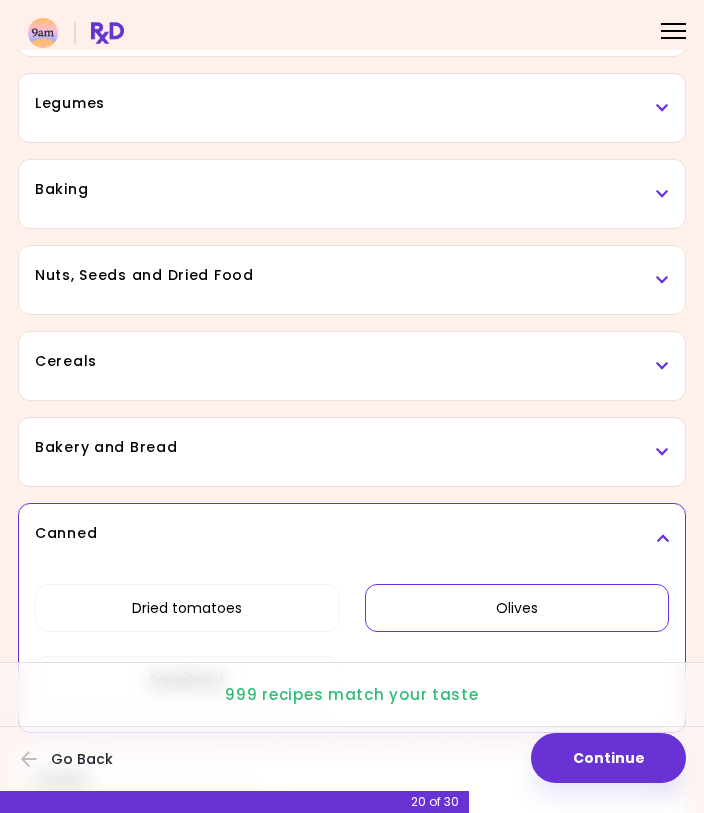 click at bounding box center (662, 452) 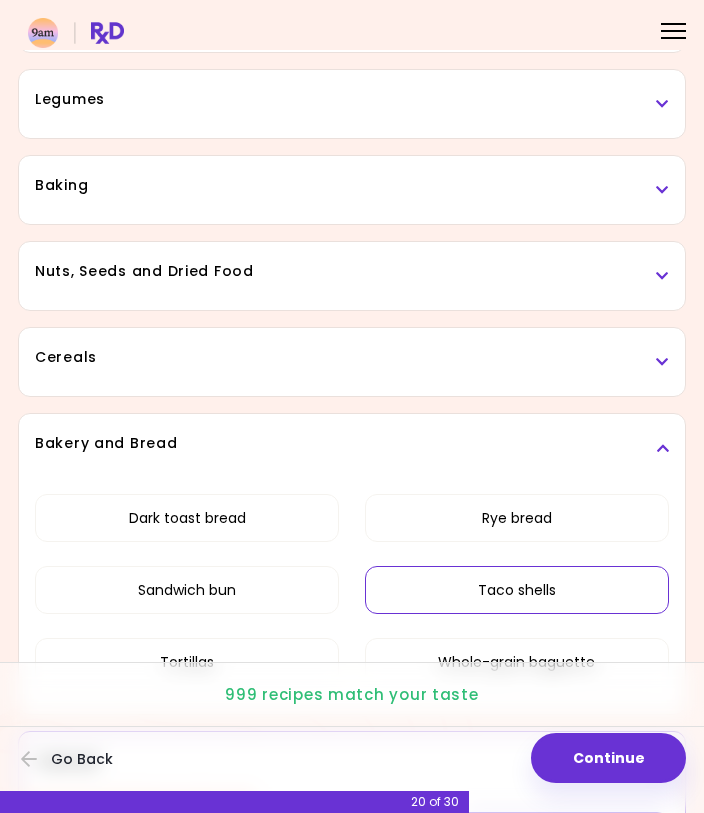 scroll, scrollTop: 3670, scrollLeft: 0, axis: vertical 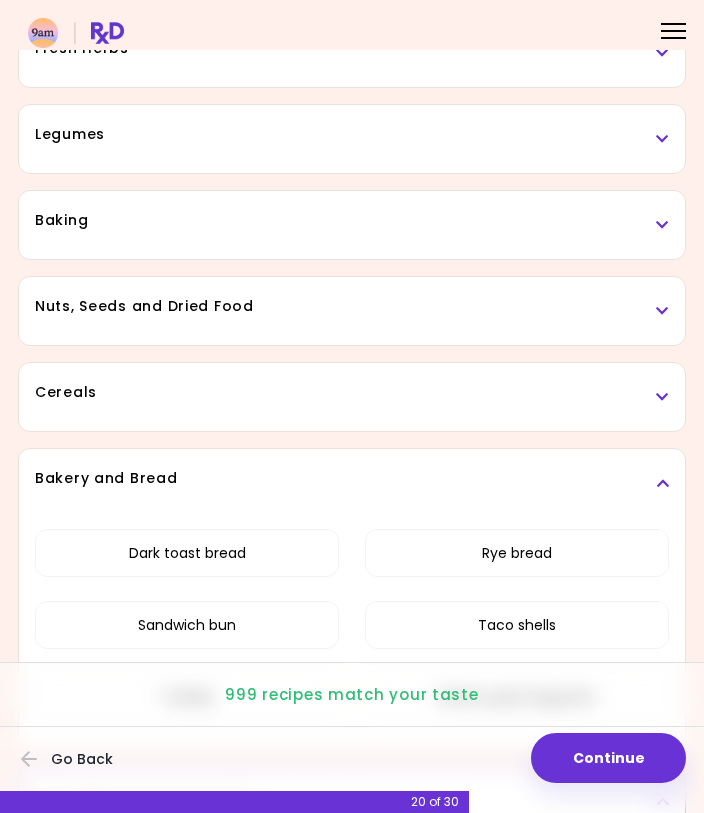 click at bounding box center (662, 397) 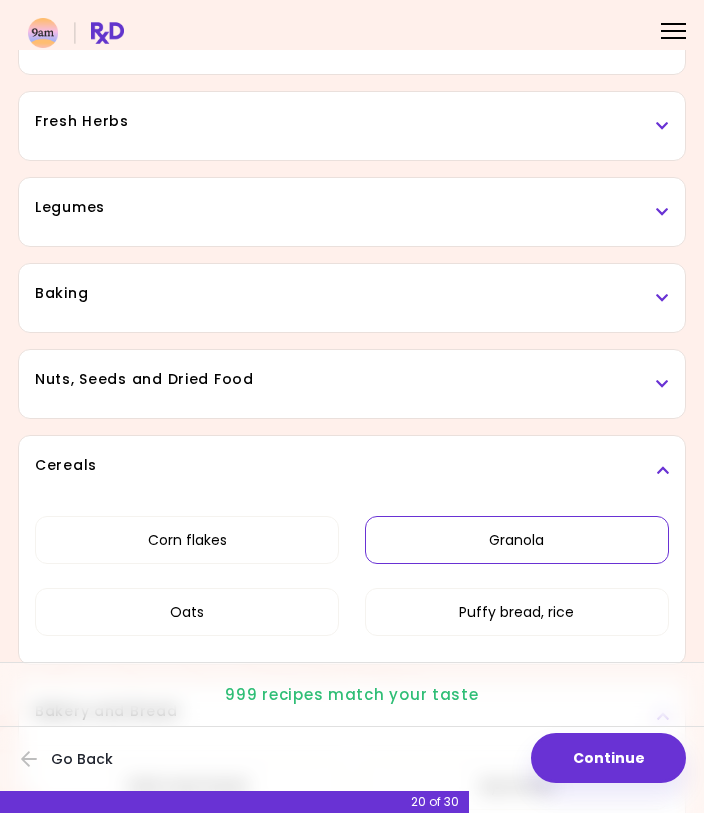 scroll, scrollTop: 3590, scrollLeft: 0, axis: vertical 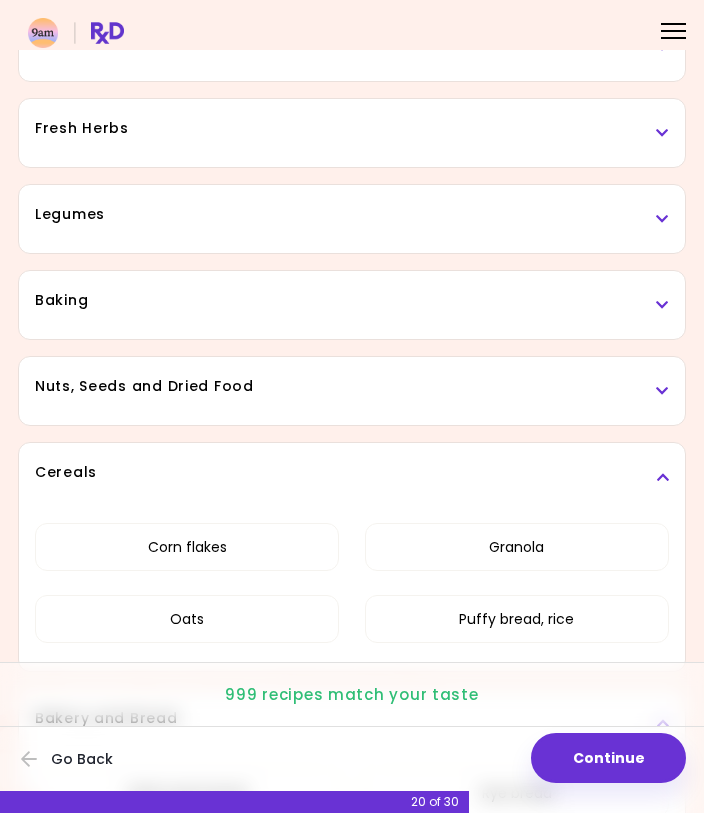 click at bounding box center (662, 391) 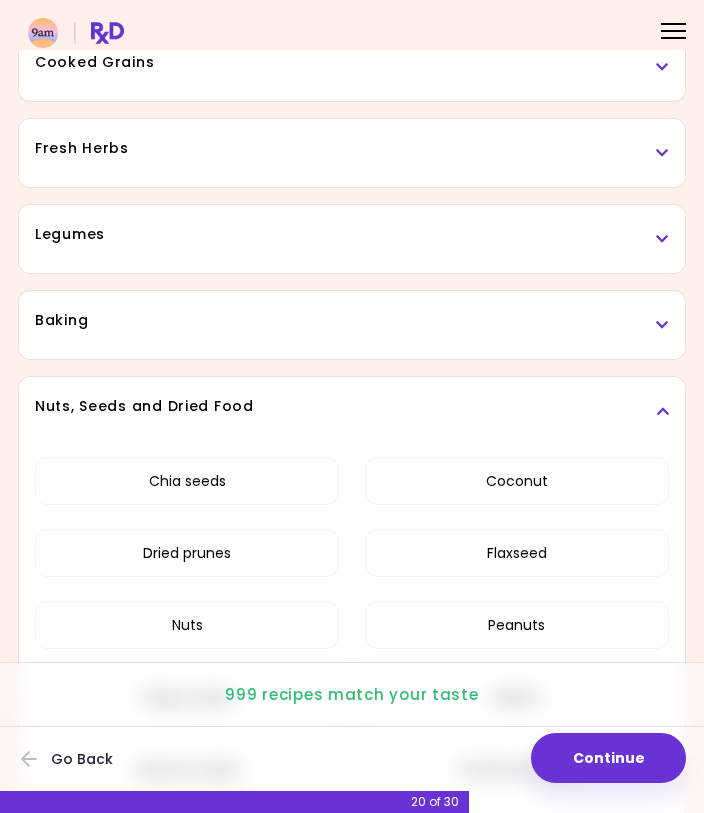 scroll, scrollTop: 3566, scrollLeft: 0, axis: vertical 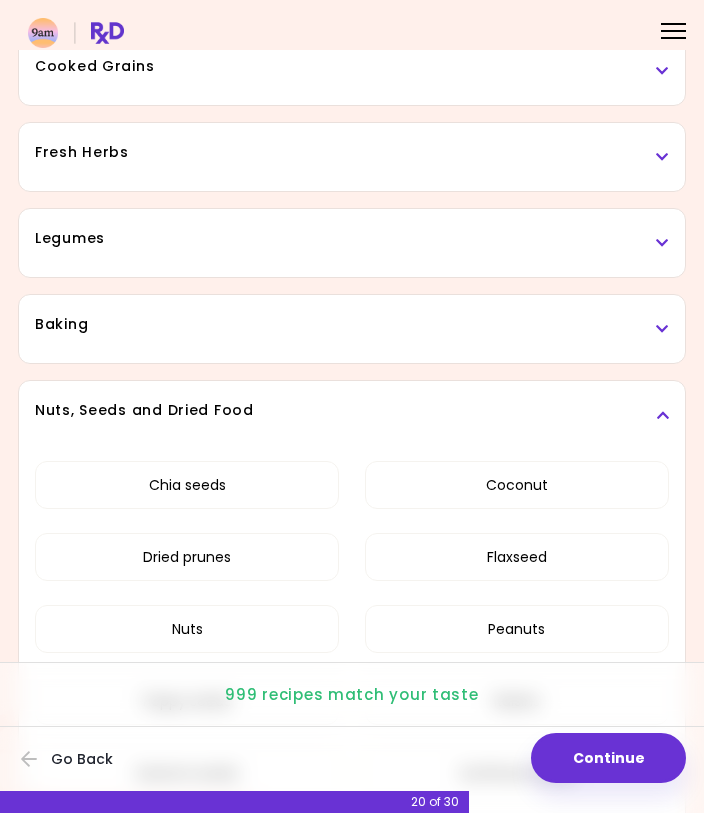 click at bounding box center (662, 329) 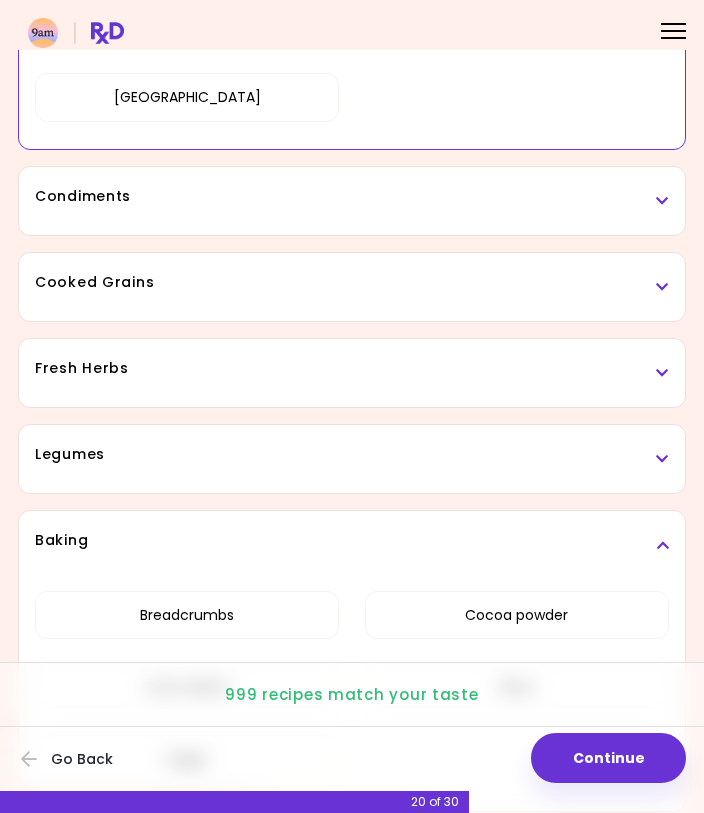 scroll, scrollTop: 3348, scrollLeft: 0, axis: vertical 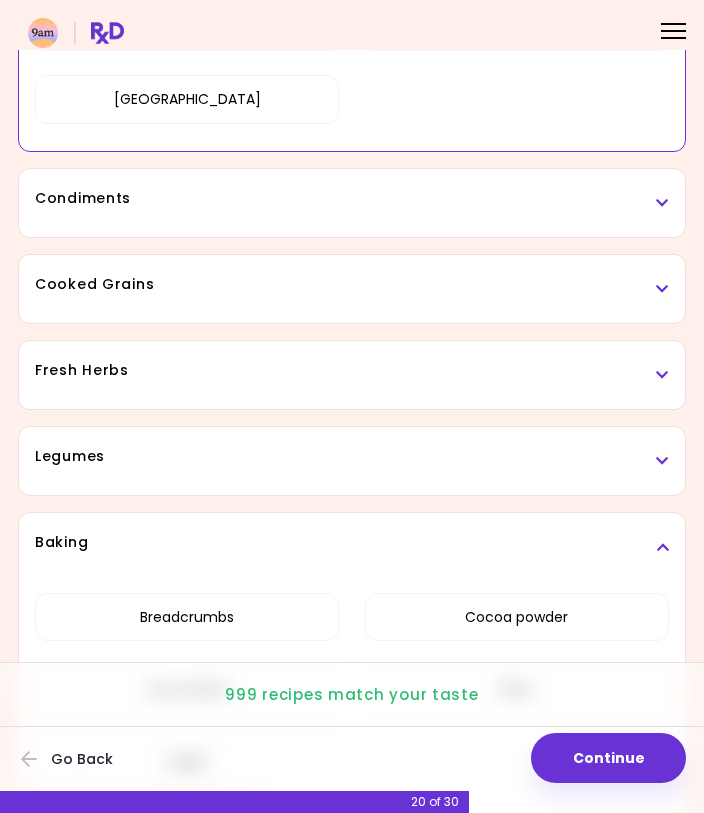 click on "Legumes" at bounding box center [352, 461] 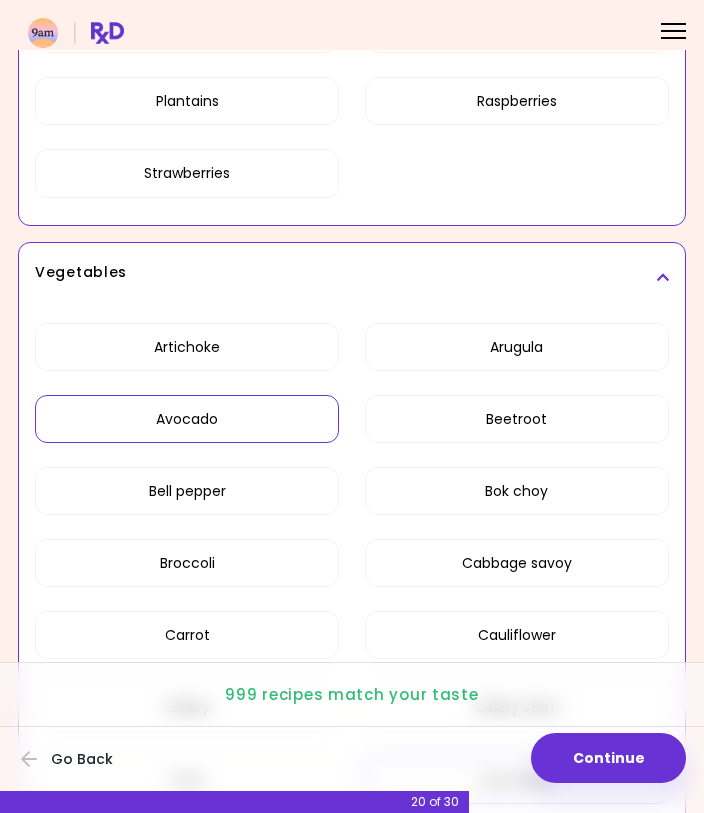 scroll, scrollTop: 1557, scrollLeft: 0, axis: vertical 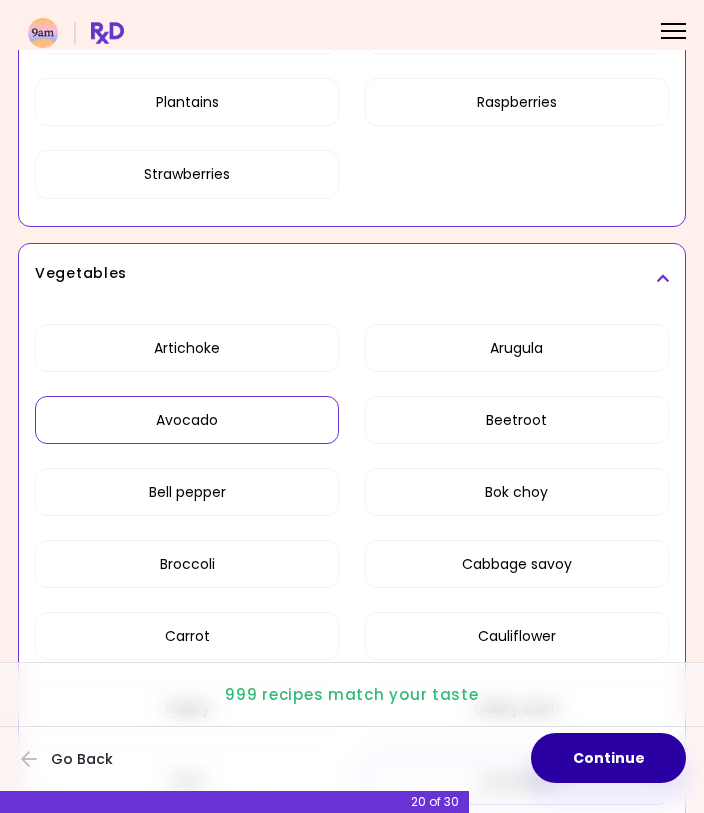 click on "Continue" at bounding box center [608, 758] 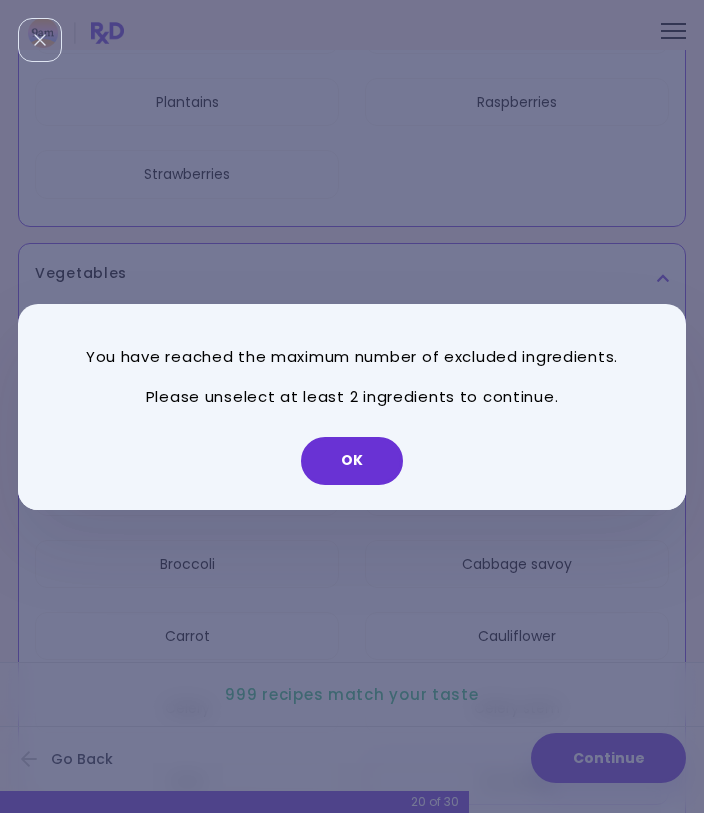 click on "OK" at bounding box center [352, 461] 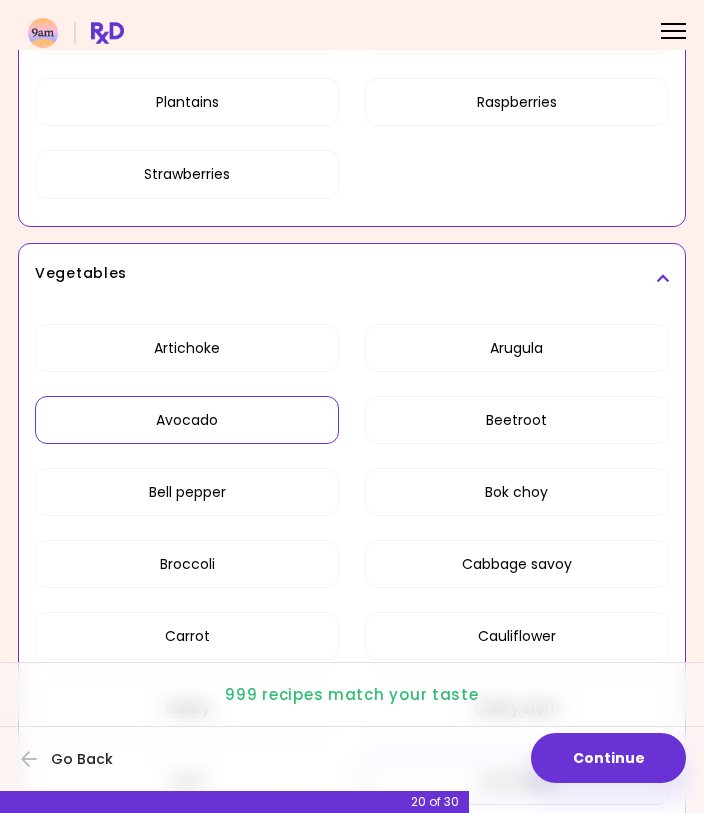 click on "Avocado" at bounding box center [187, 420] 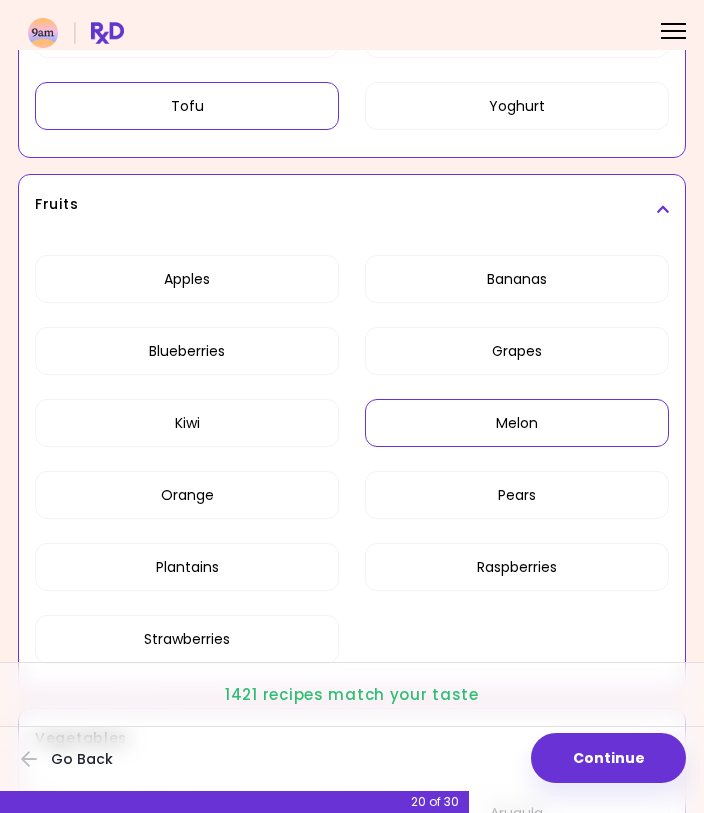 scroll, scrollTop: 1097, scrollLeft: 0, axis: vertical 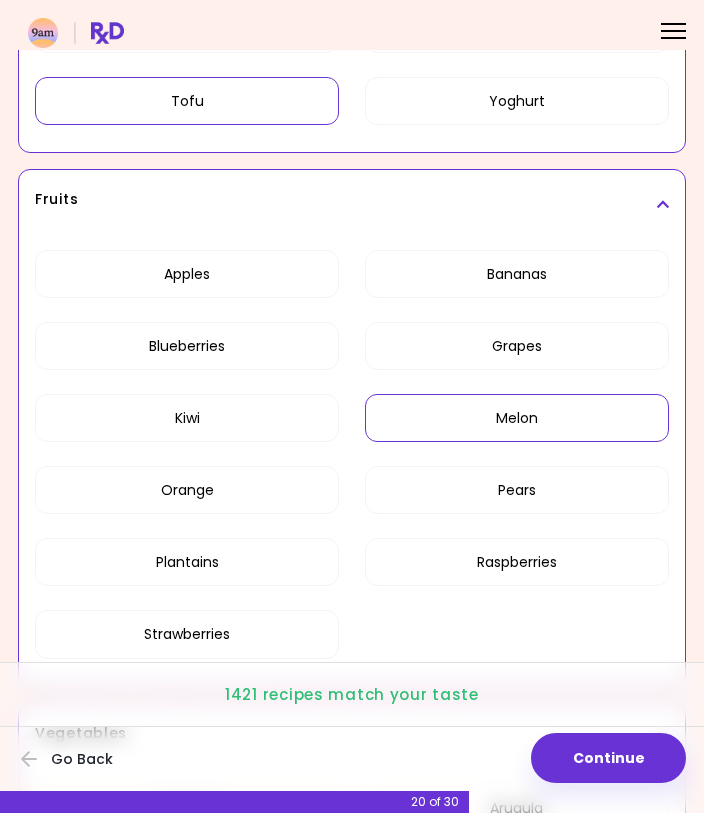 click on "Melon" at bounding box center [517, 418] 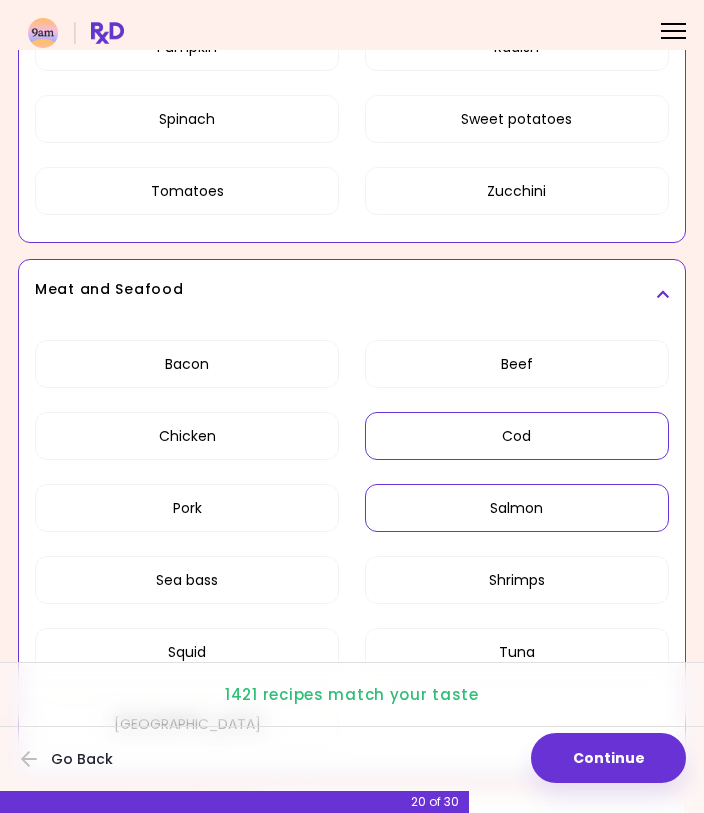 scroll, scrollTop: 2777, scrollLeft: 0, axis: vertical 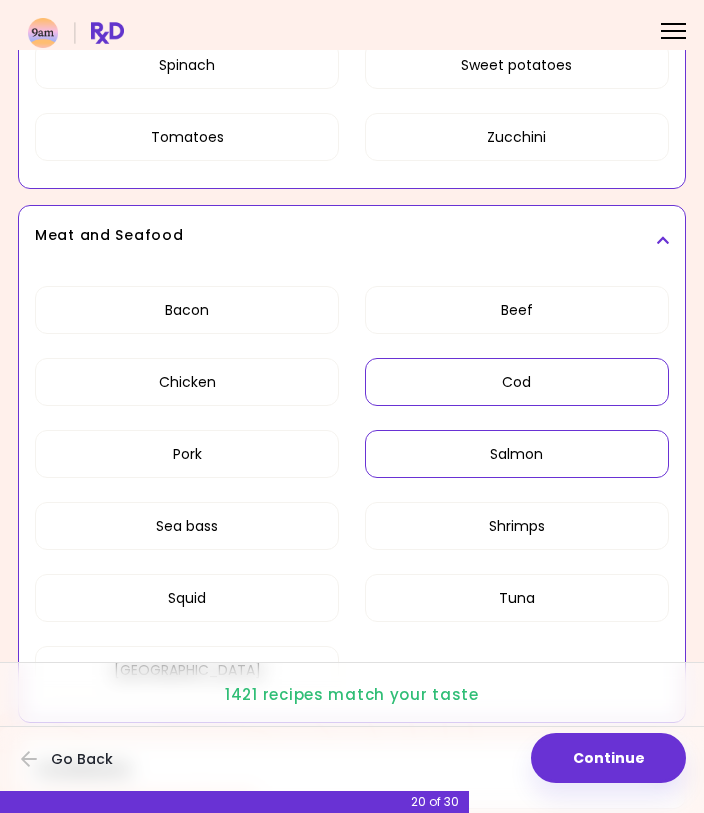 click on "Shrimps" at bounding box center (517, 526) 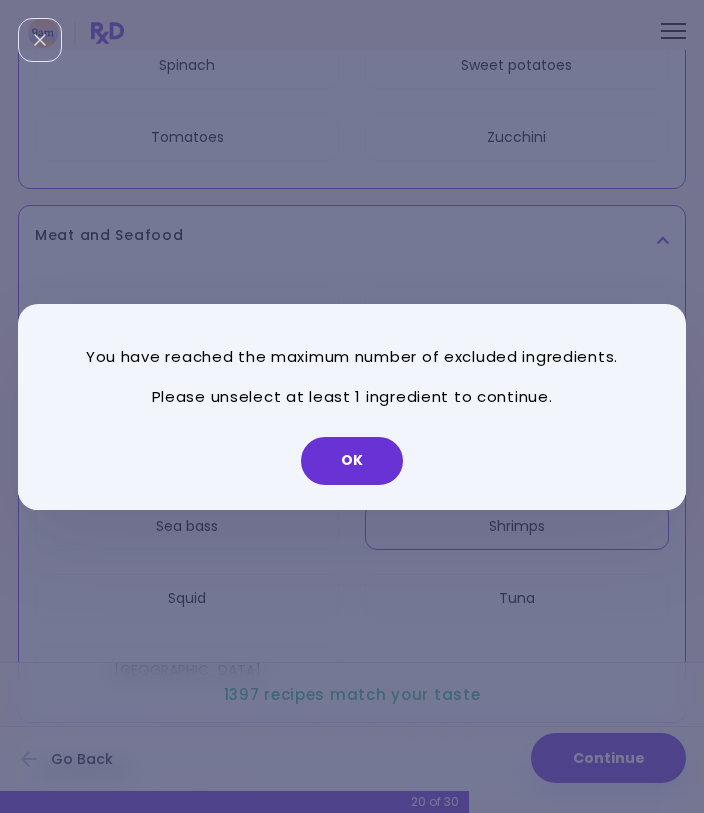 click on "OK" at bounding box center [352, 461] 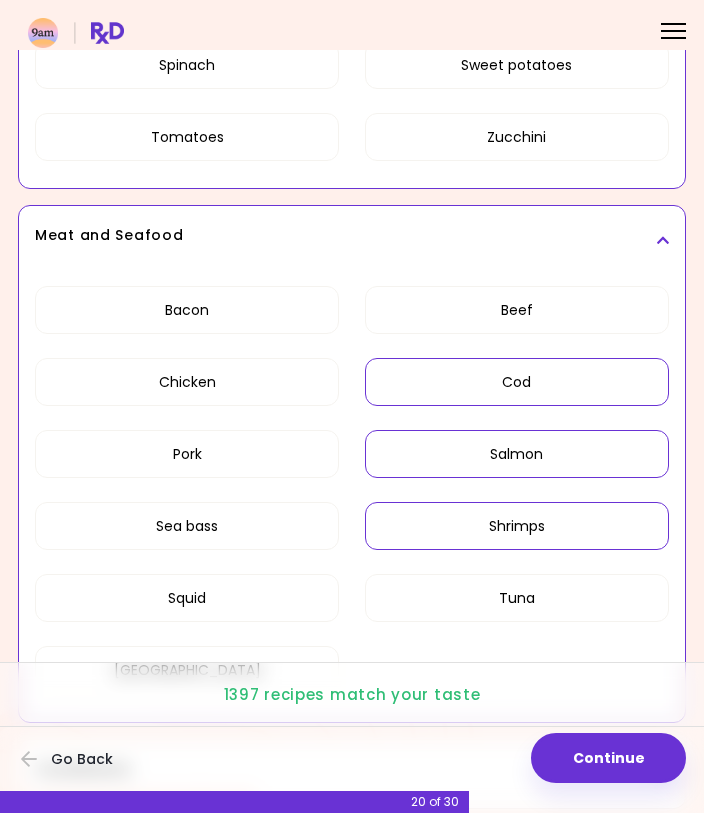 click on "Sea bass" at bounding box center (187, 526) 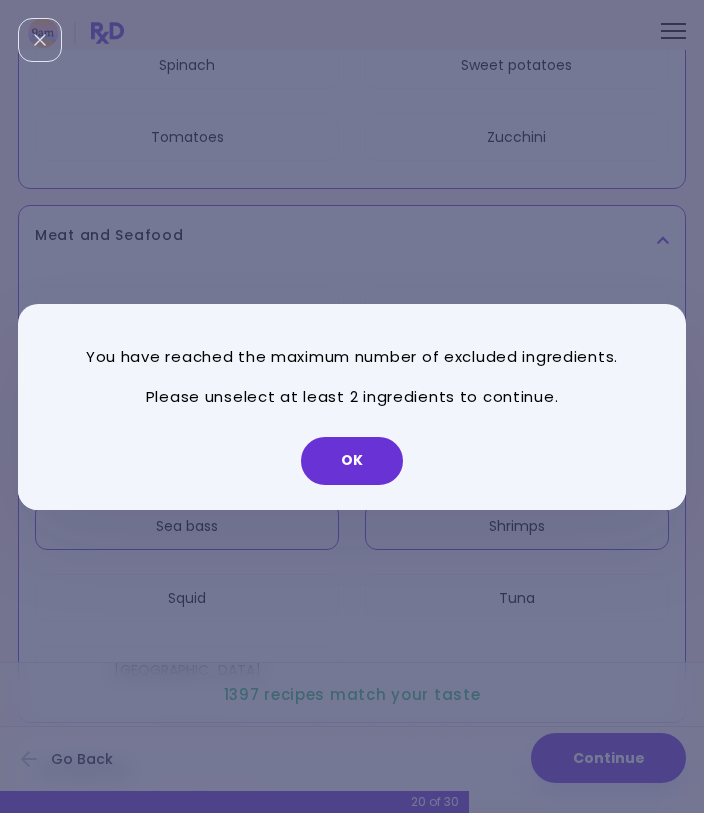 click on "OK" at bounding box center (352, 461) 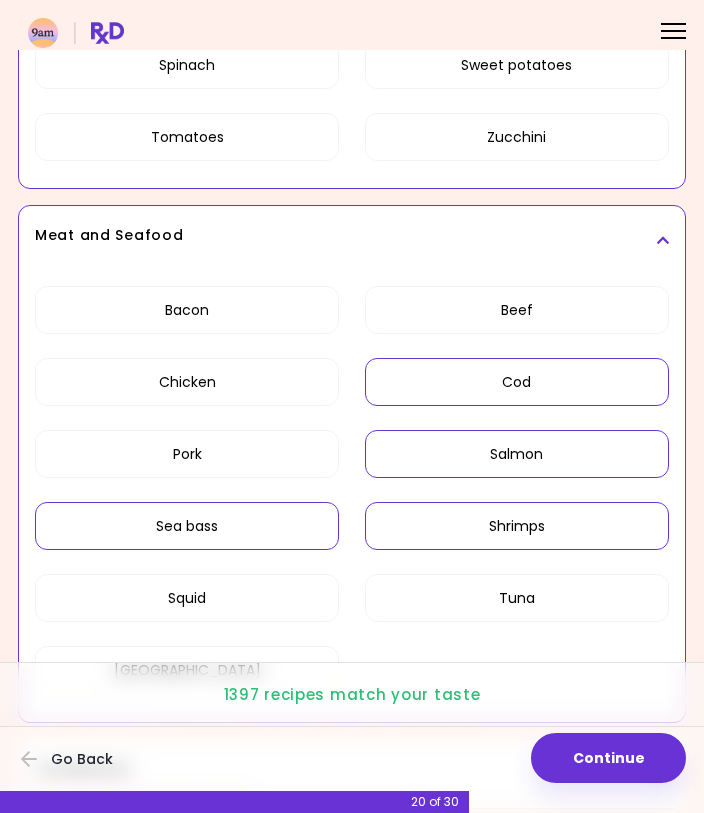 click on "Squid" at bounding box center [187, 598] 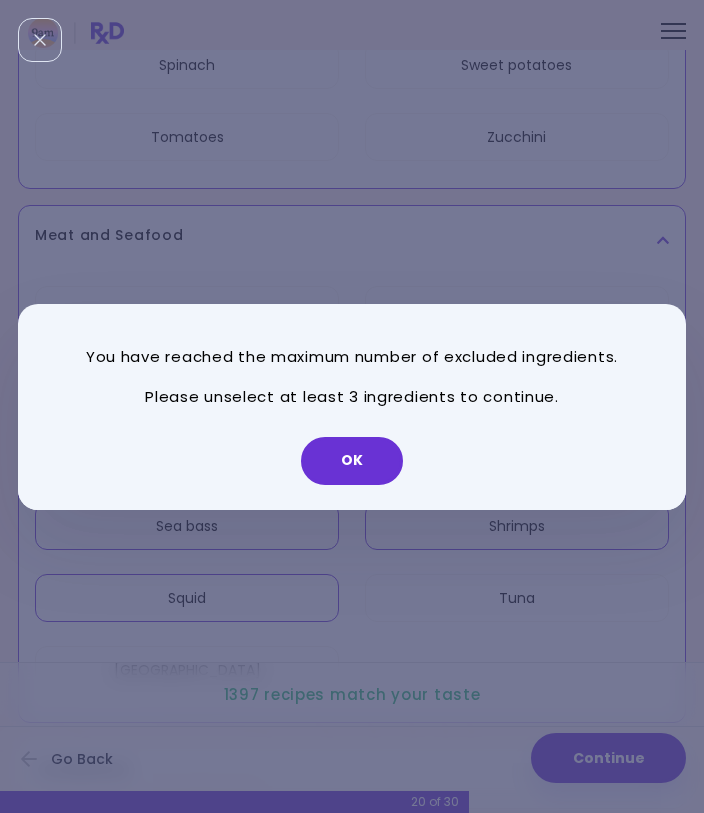 click on "OK" at bounding box center [352, 461] 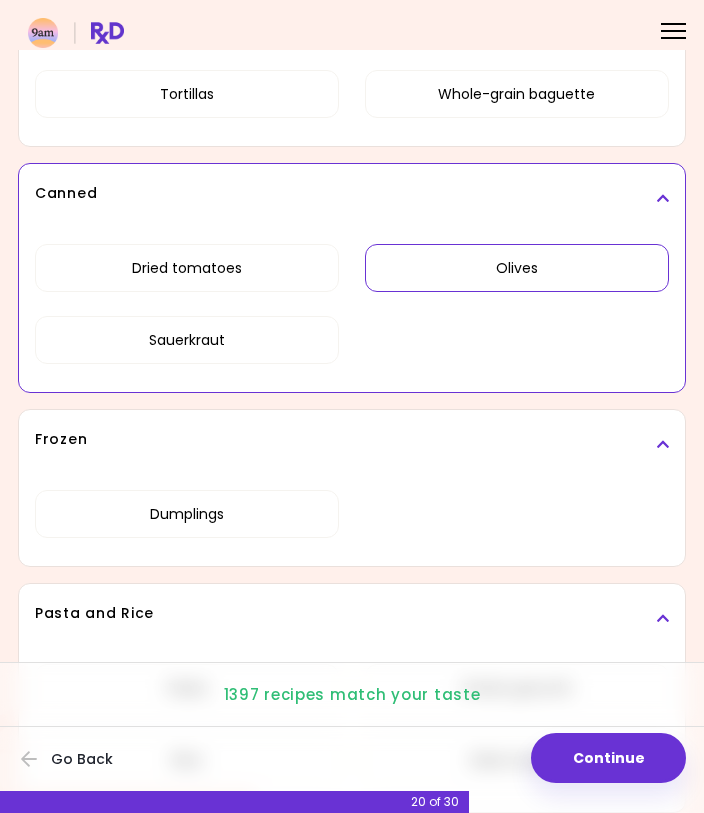 scroll, scrollTop: 5274, scrollLeft: 0, axis: vertical 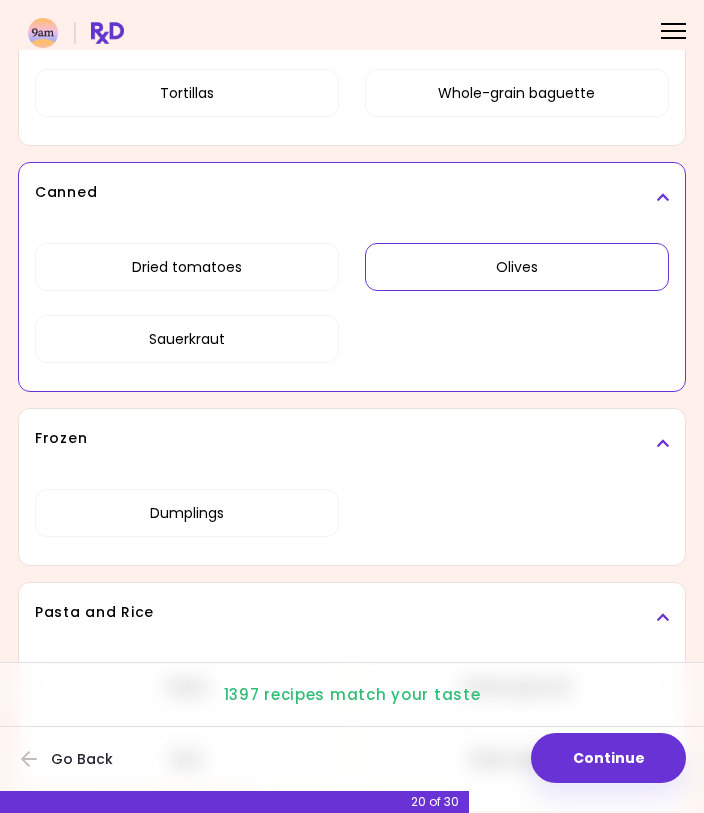 click on "Olives" at bounding box center (517, 267) 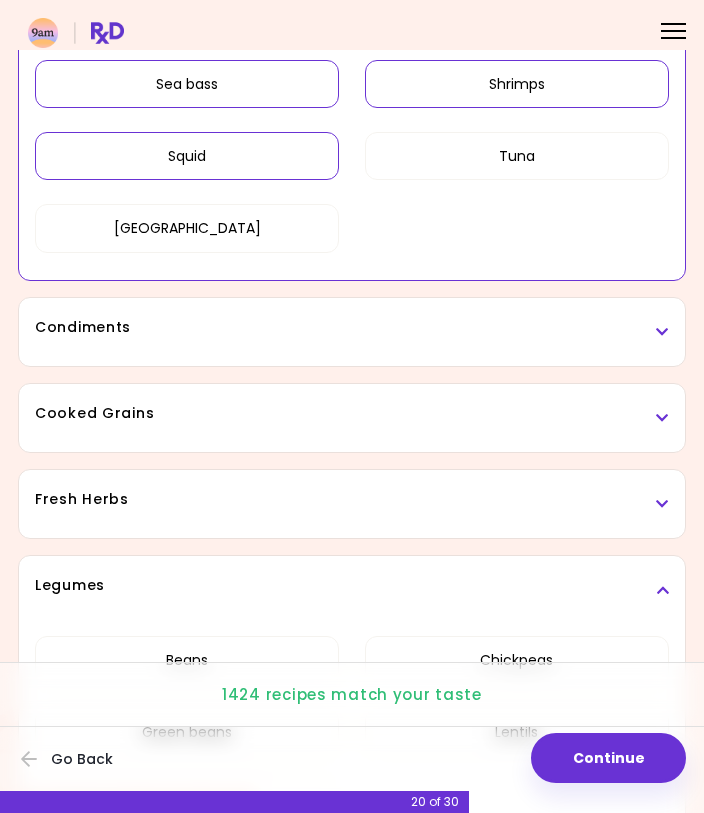 scroll, scrollTop: 3216, scrollLeft: 0, axis: vertical 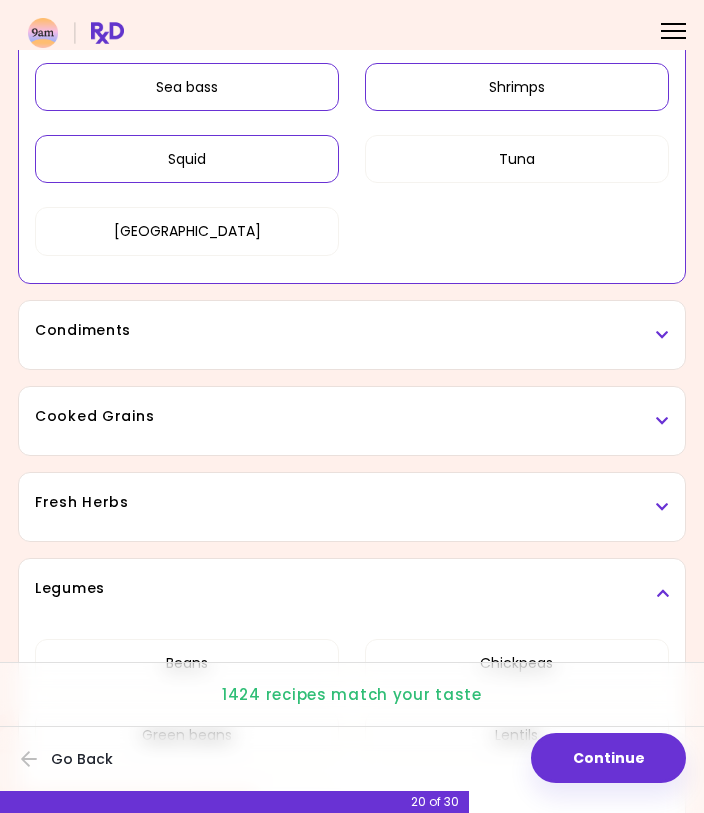 click at bounding box center [662, 421] 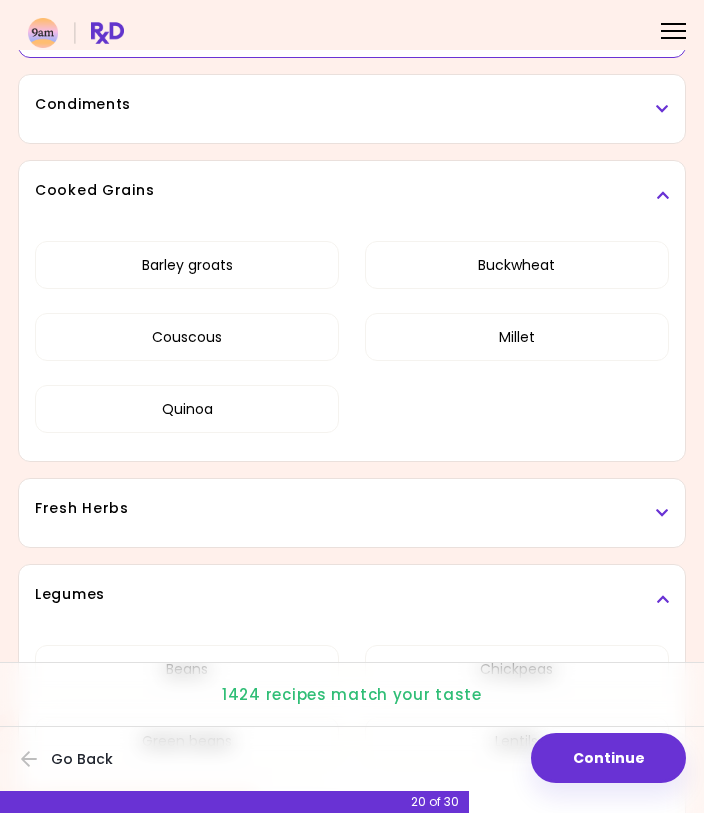 scroll, scrollTop: 3441, scrollLeft: 0, axis: vertical 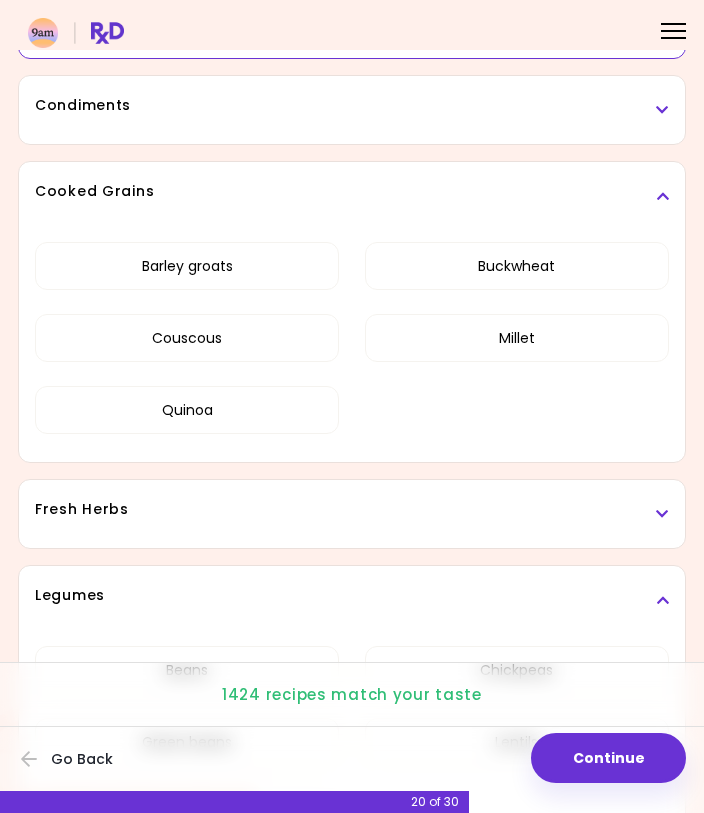 click on "Fresh Herbs" at bounding box center [352, 514] 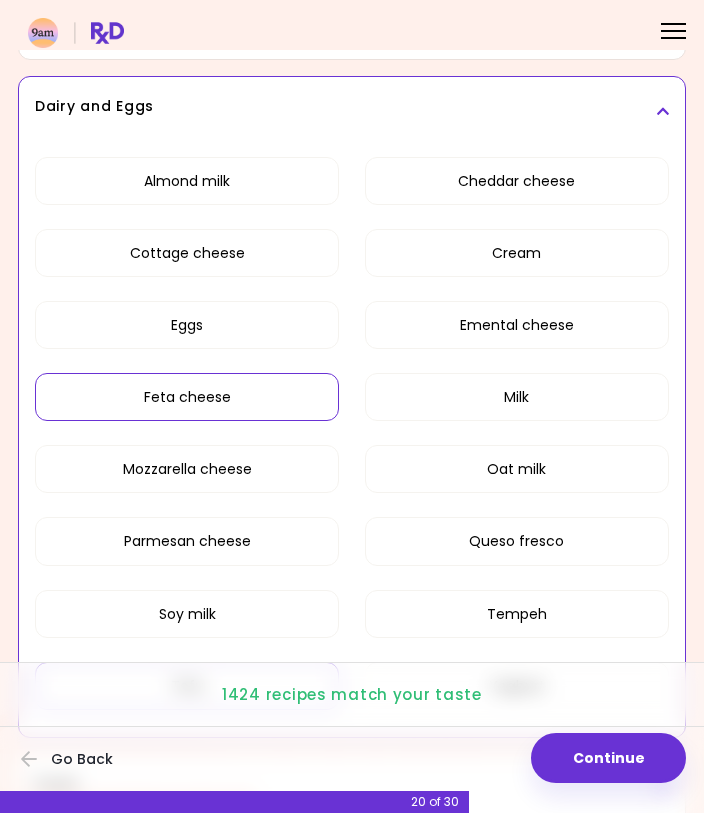 scroll, scrollTop: 508, scrollLeft: 0, axis: vertical 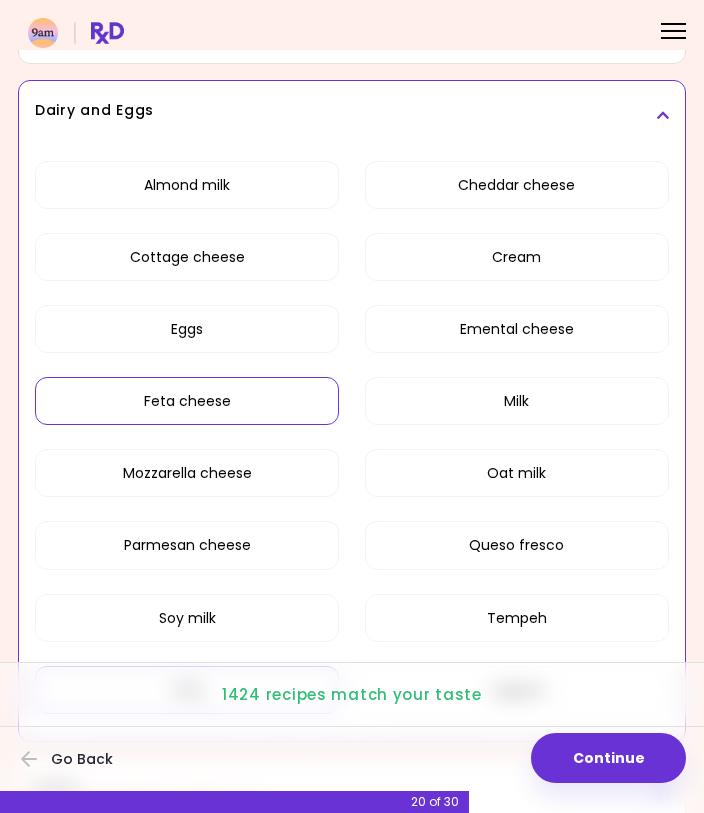 click on "Feta cheese" at bounding box center [187, 401] 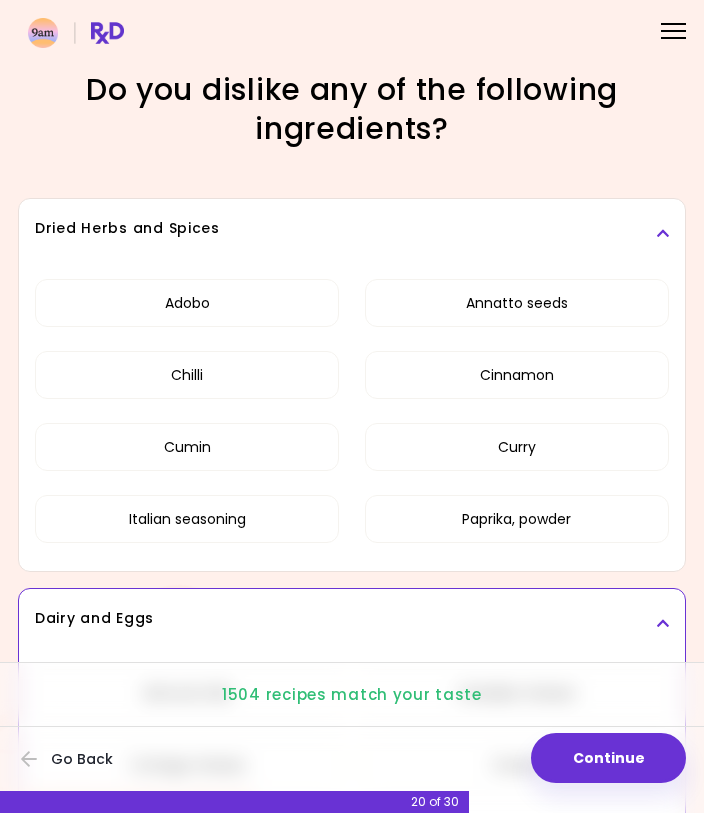 scroll, scrollTop: 0, scrollLeft: 0, axis: both 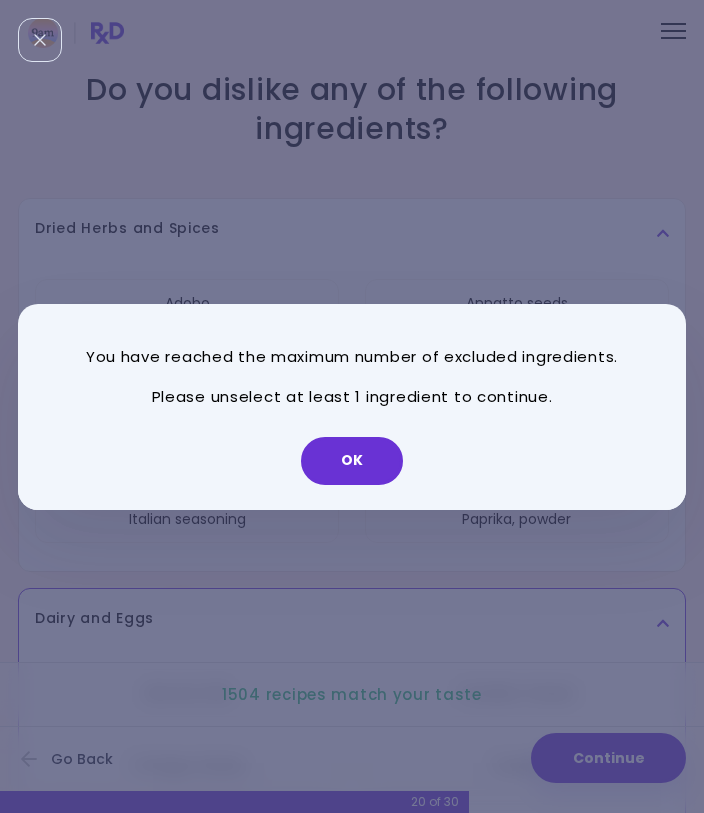 click on "OK" at bounding box center (352, 461) 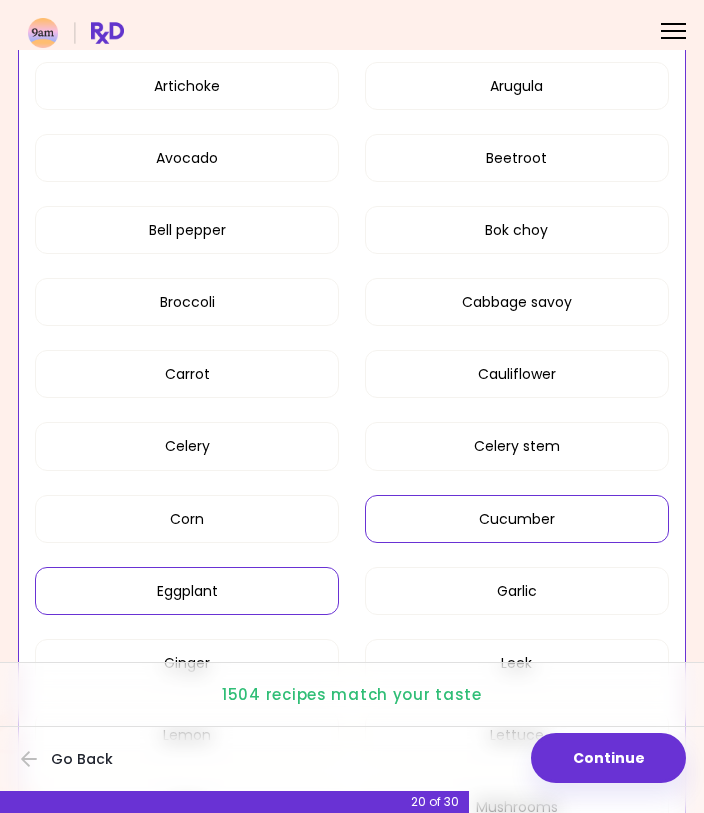 scroll, scrollTop: 1821, scrollLeft: 0, axis: vertical 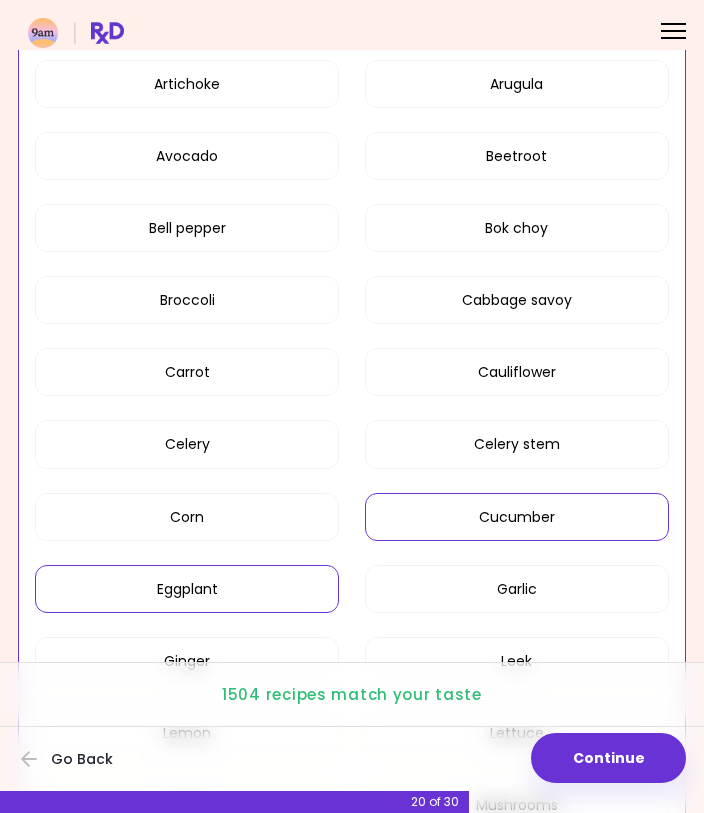 click on "Eggplant" at bounding box center (187, 589) 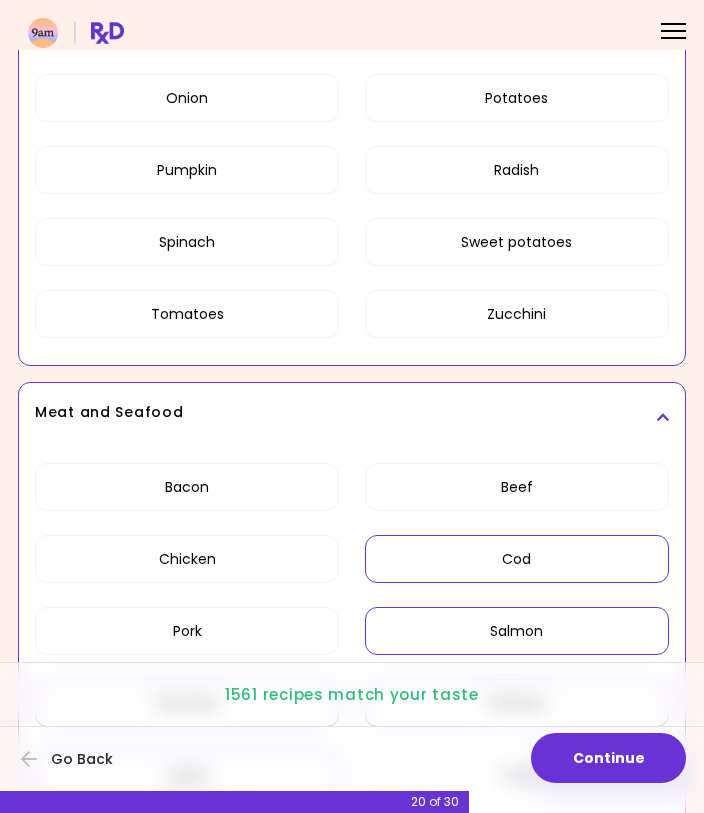 scroll, scrollTop: 2608, scrollLeft: 0, axis: vertical 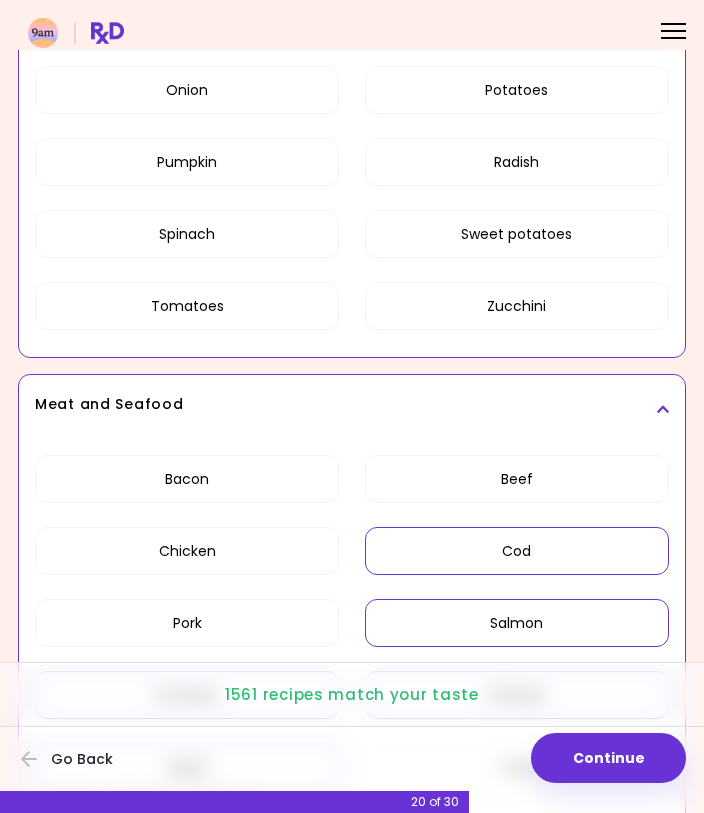click on "Continue" at bounding box center (608, 758) 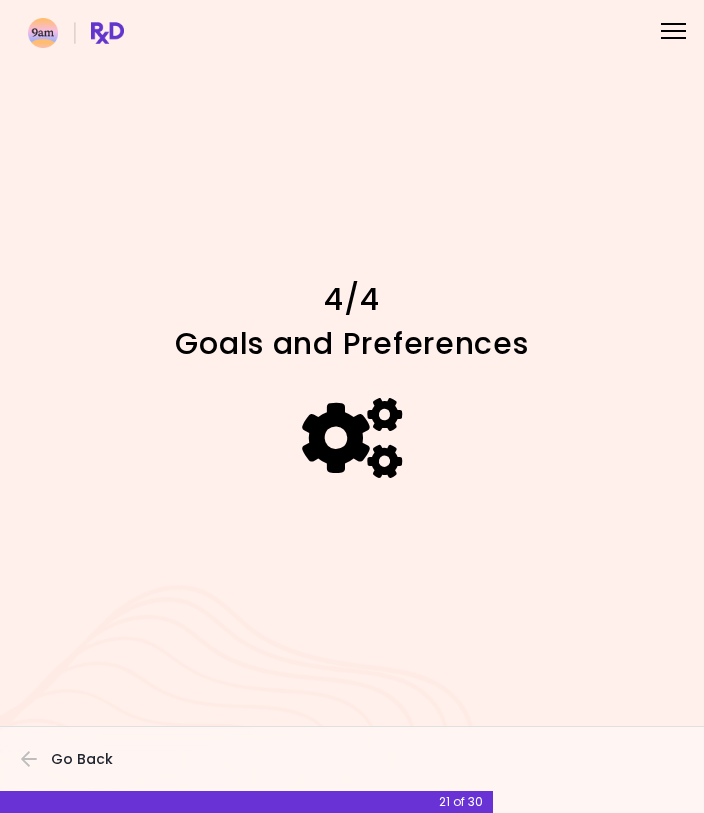 scroll, scrollTop: 0, scrollLeft: 0, axis: both 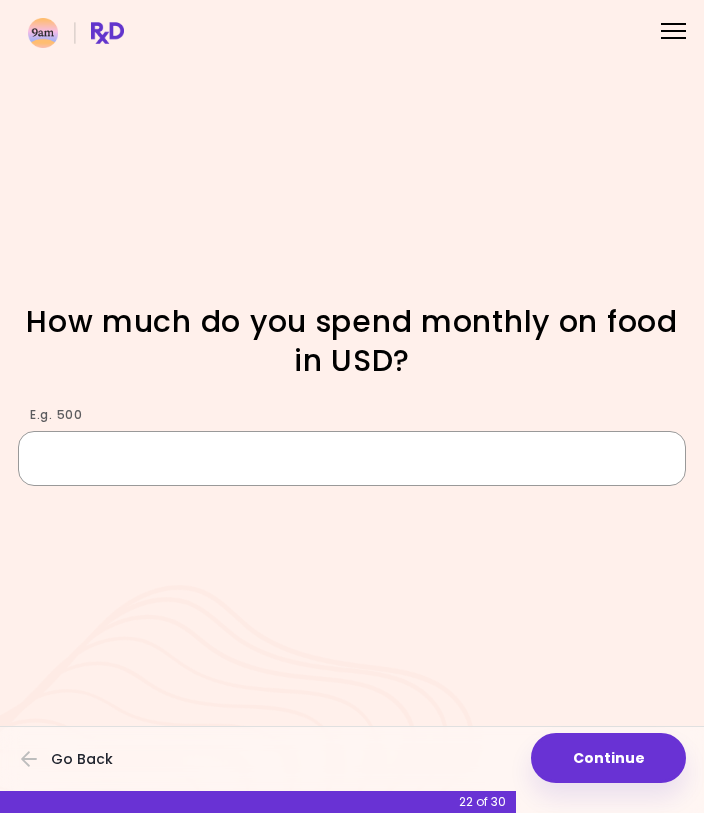 click on "E.g. 500" at bounding box center (352, 458) 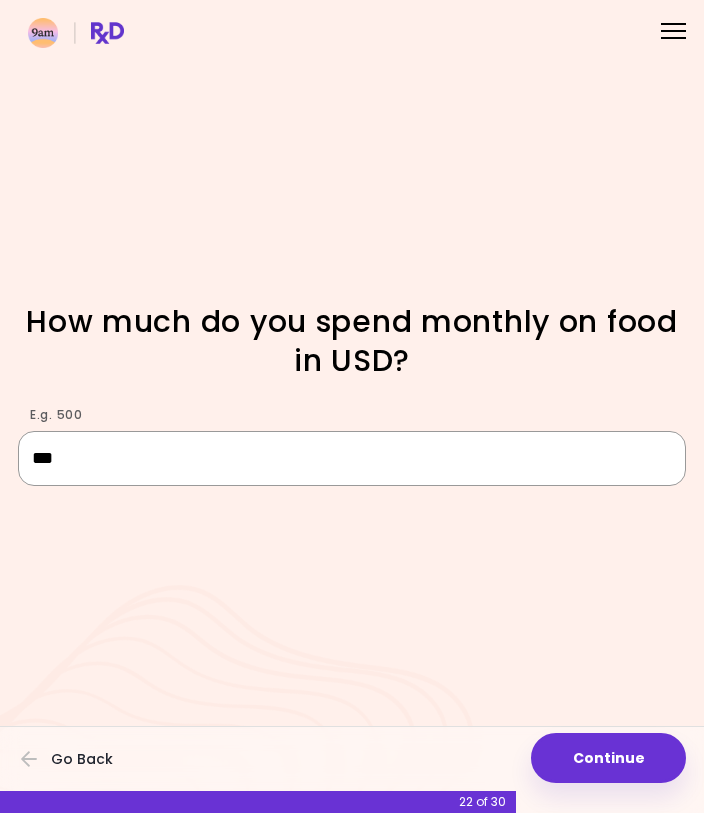 type on "***" 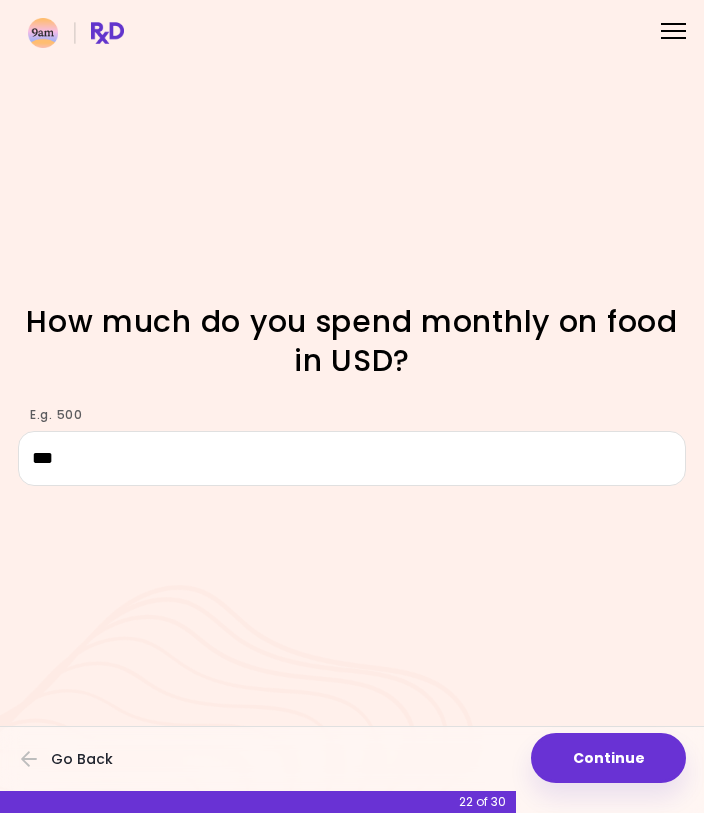 click on "Focusable invisible element How much do you spend monthly on food in USD? E.g. 500 *** Continue Go Back 22   of   30" at bounding box center [352, 406] 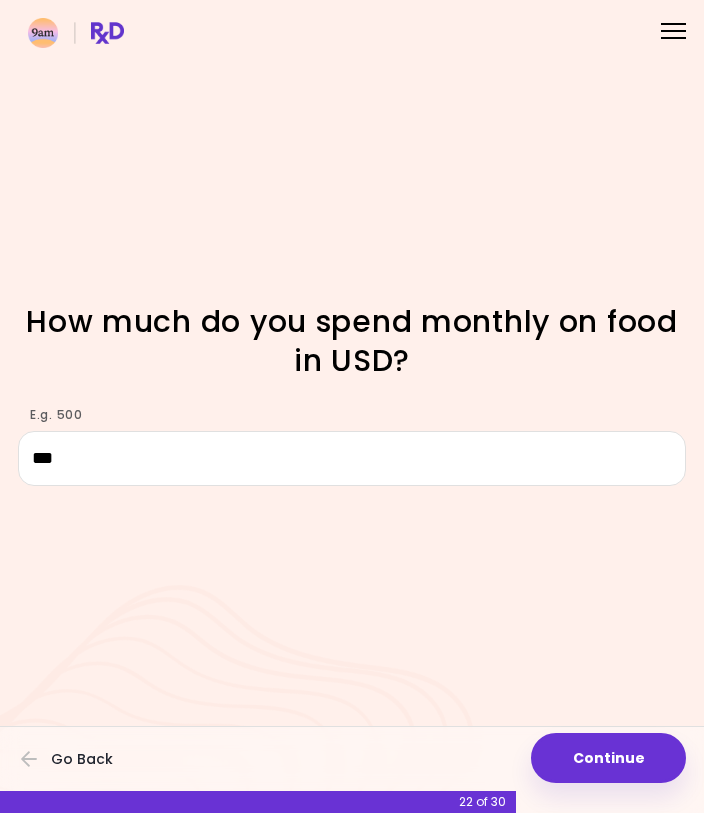 click on "Continue" at bounding box center [608, 758] 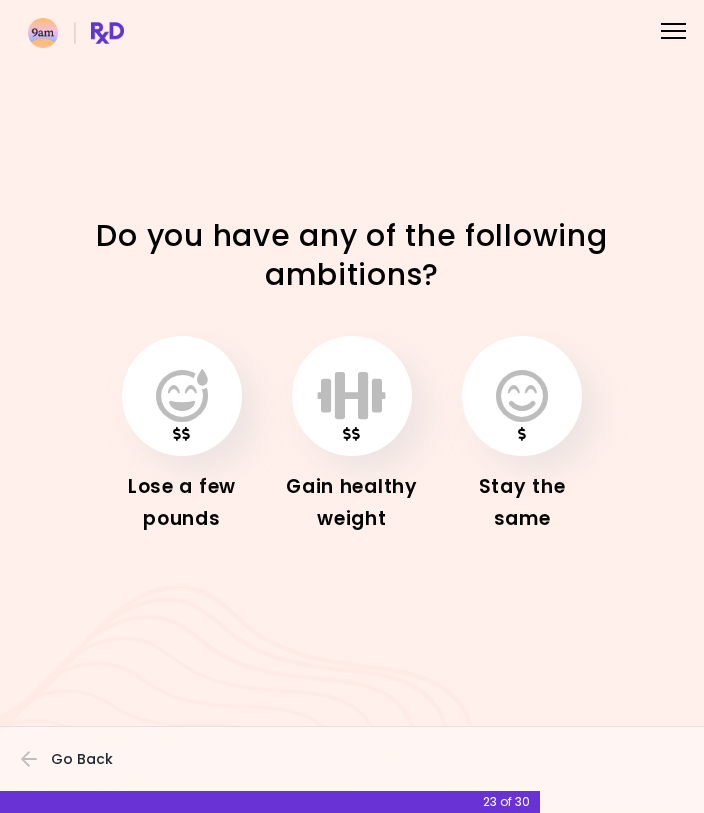 click at bounding box center [182, 396] 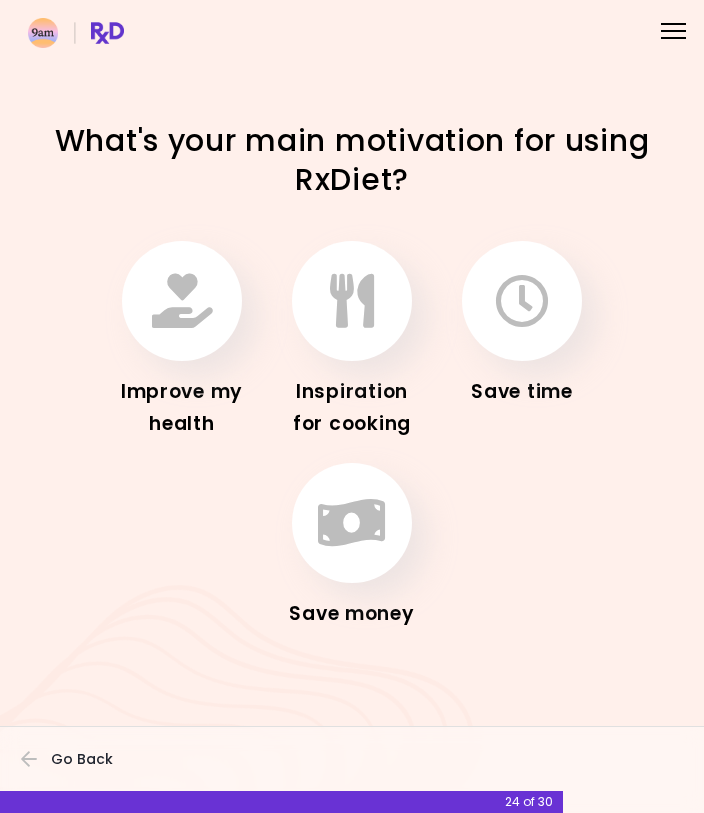 click at bounding box center (352, 301) 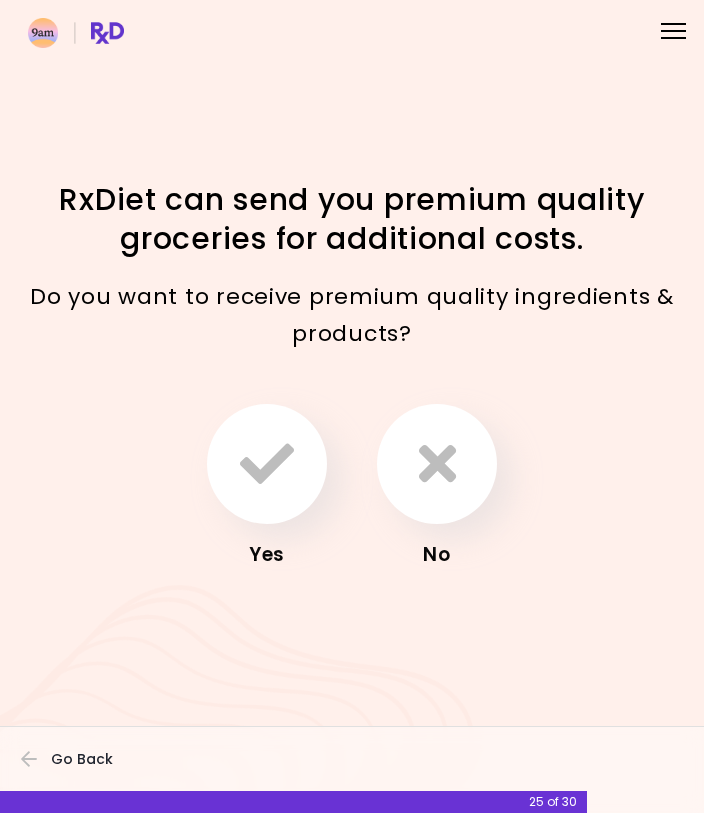click at bounding box center [437, 464] 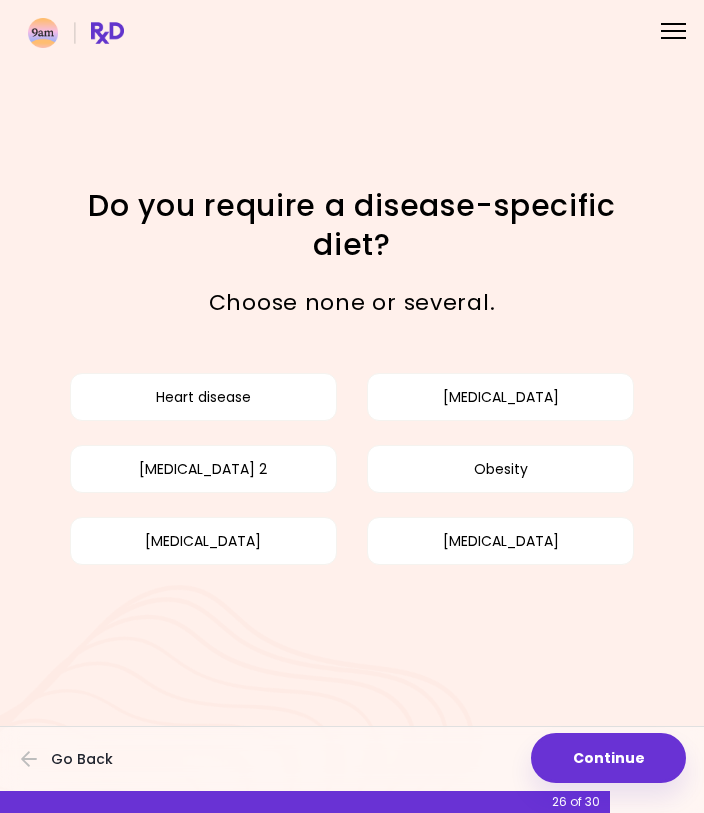 click on "Continue" at bounding box center [608, 758] 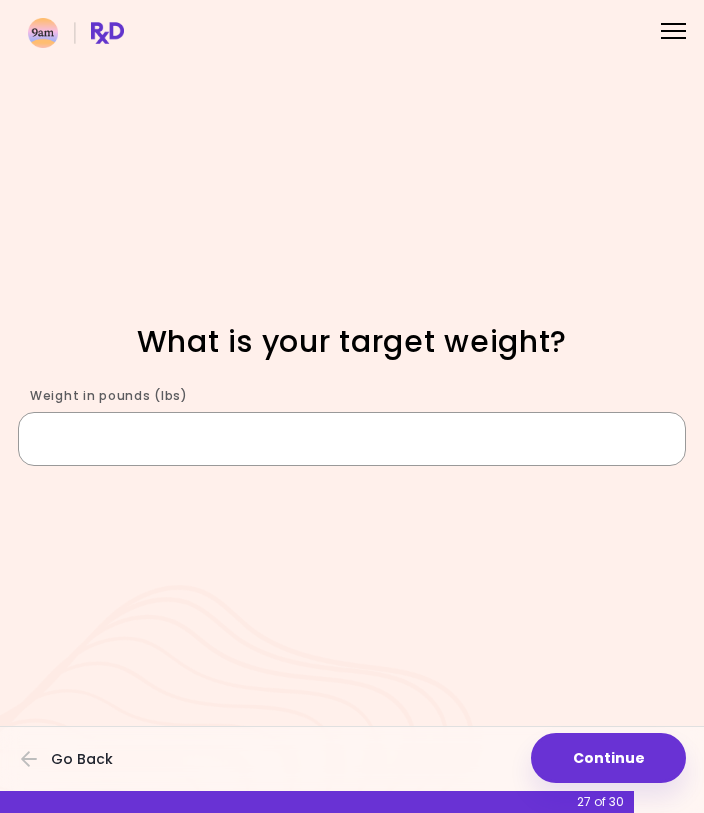 click on "Weight in pounds (lbs)" at bounding box center (352, 439) 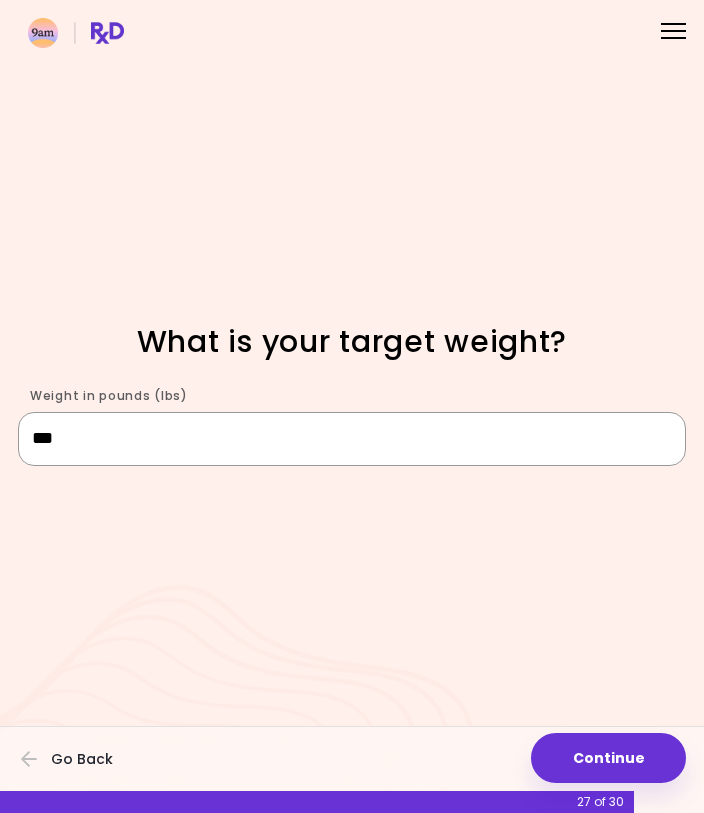 type on "***" 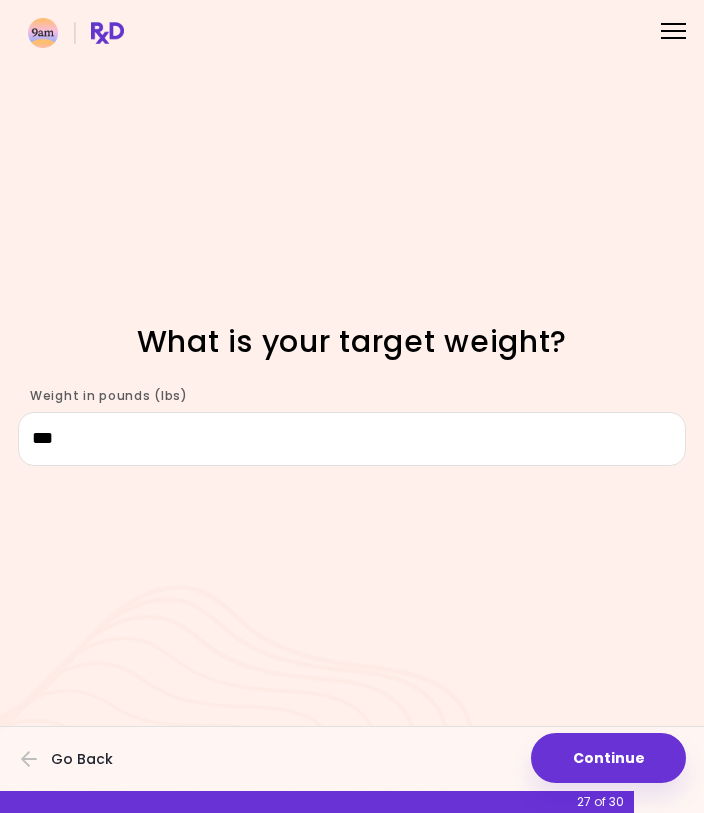 click on "Focusable invisible element What is your target weight? Weight in pounds (lbs) *** Continue Go Back 27   of   30" at bounding box center [352, 406] 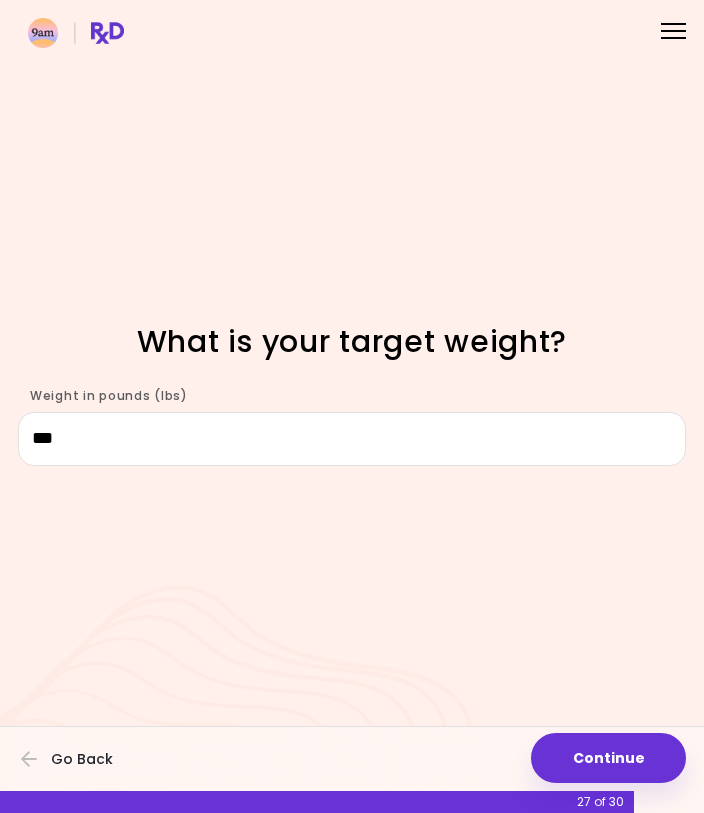 click on "Continue" at bounding box center (608, 758) 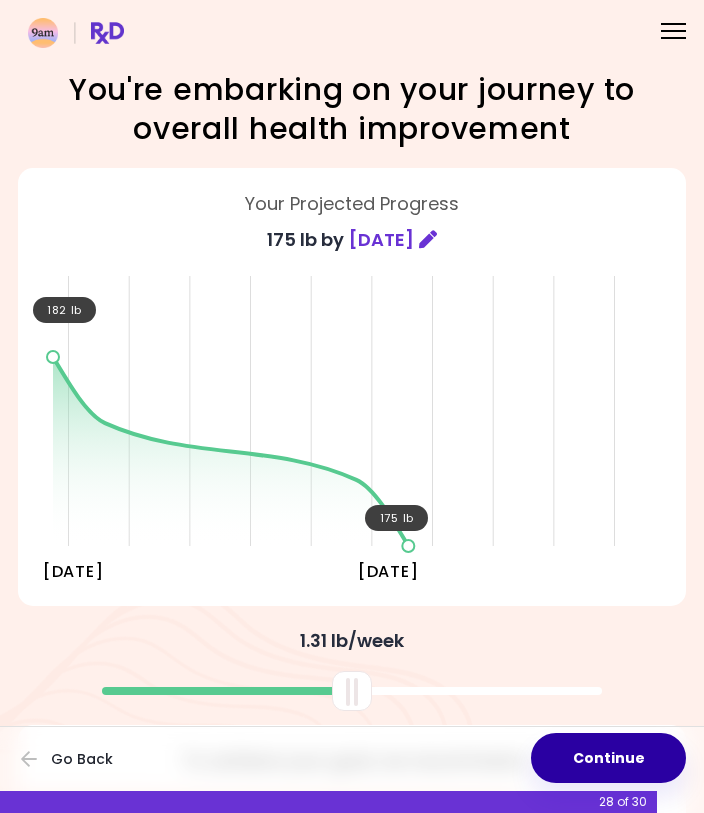 click on "Continue" at bounding box center (608, 758) 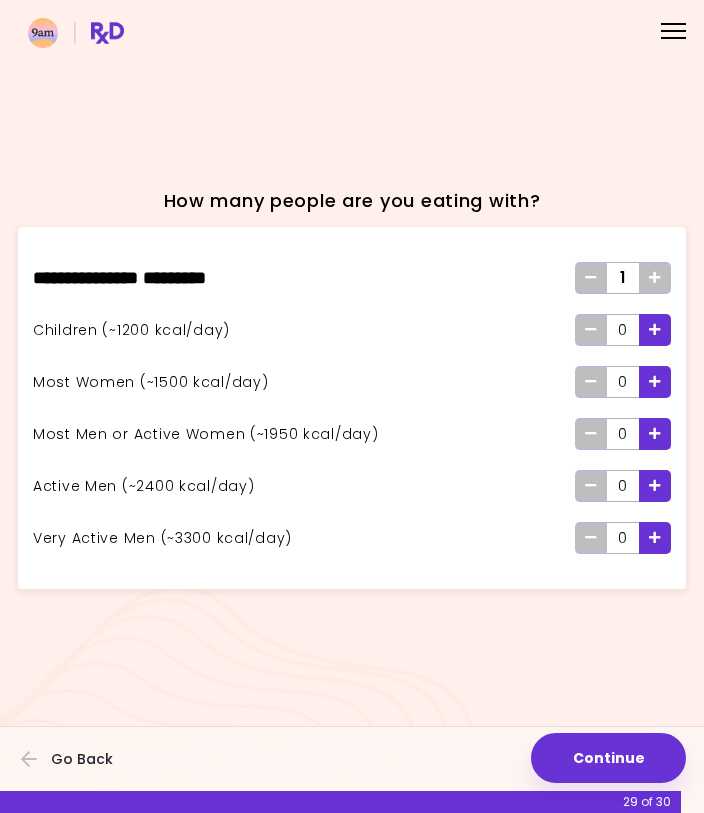click on "Continue" at bounding box center [608, 758] 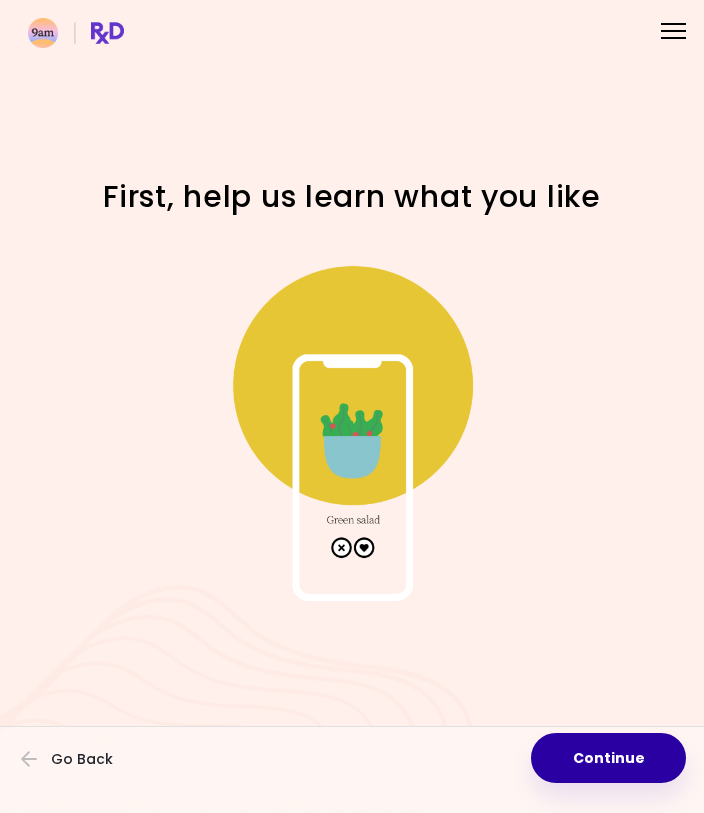 click on "Continue" at bounding box center (608, 758) 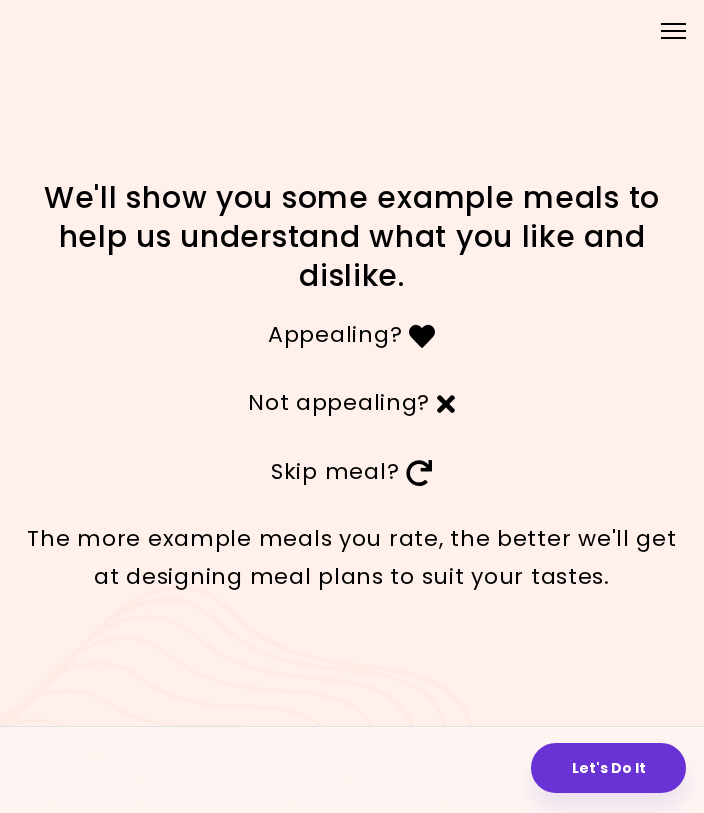 click on "Let's Do It" at bounding box center (608, 768) 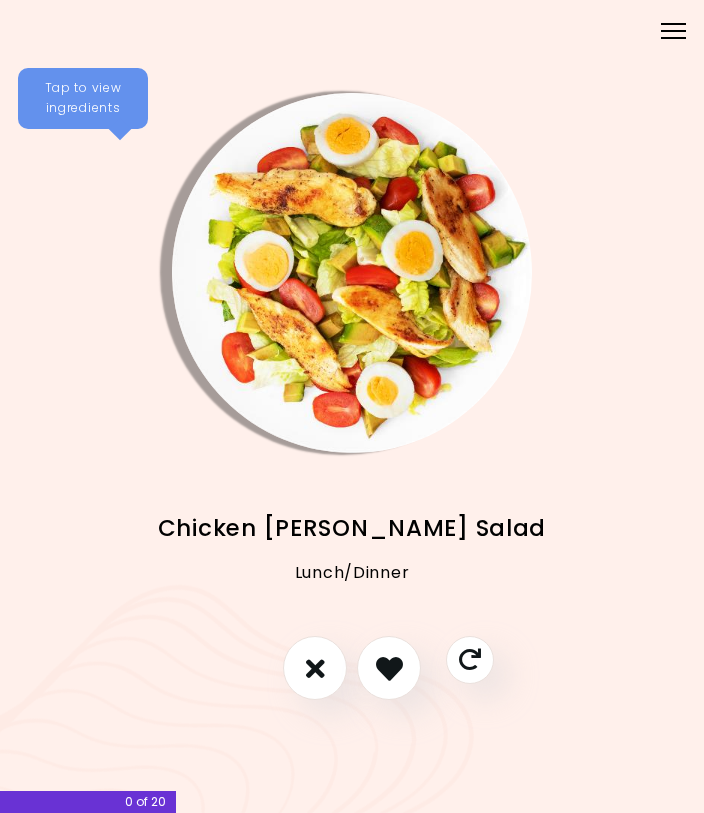 click on "Tap to view ingredients" at bounding box center [83, 98] 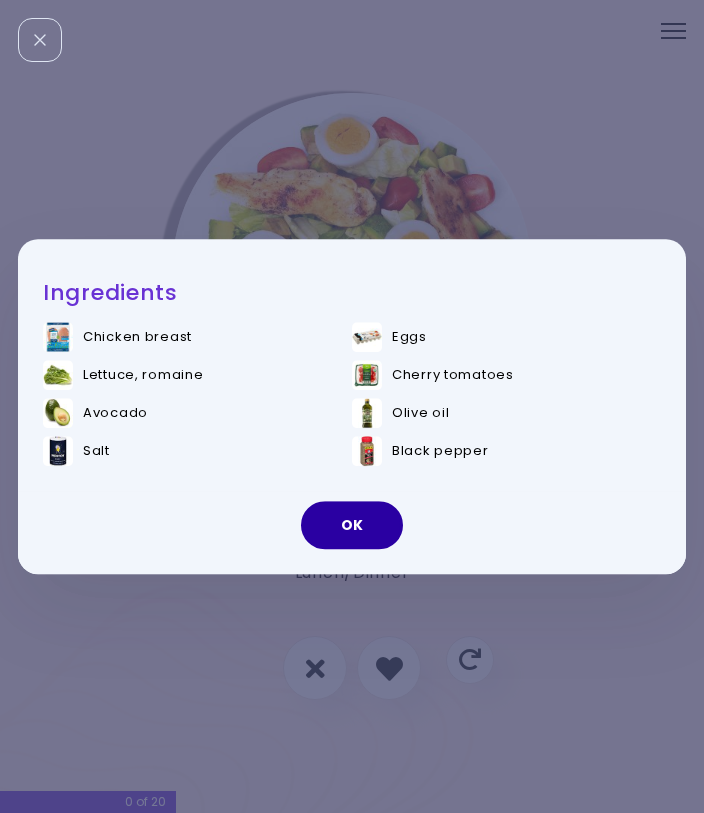 click on "OK" at bounding box center (352, 525) 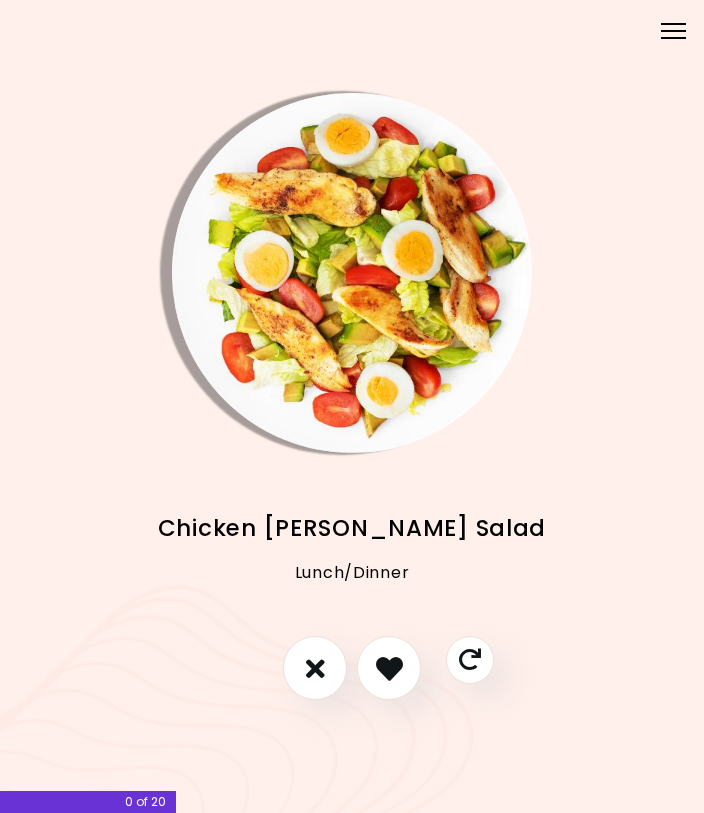 scroll, scrollTop: 0, scrollLeft: 0, axis: both 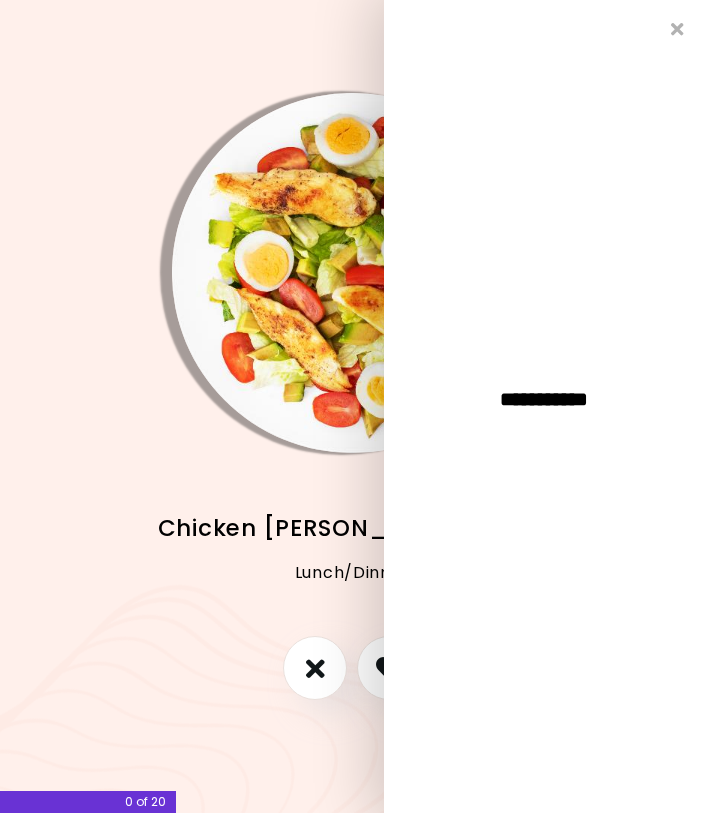 click on "**********" at bounding box center [544, 406] 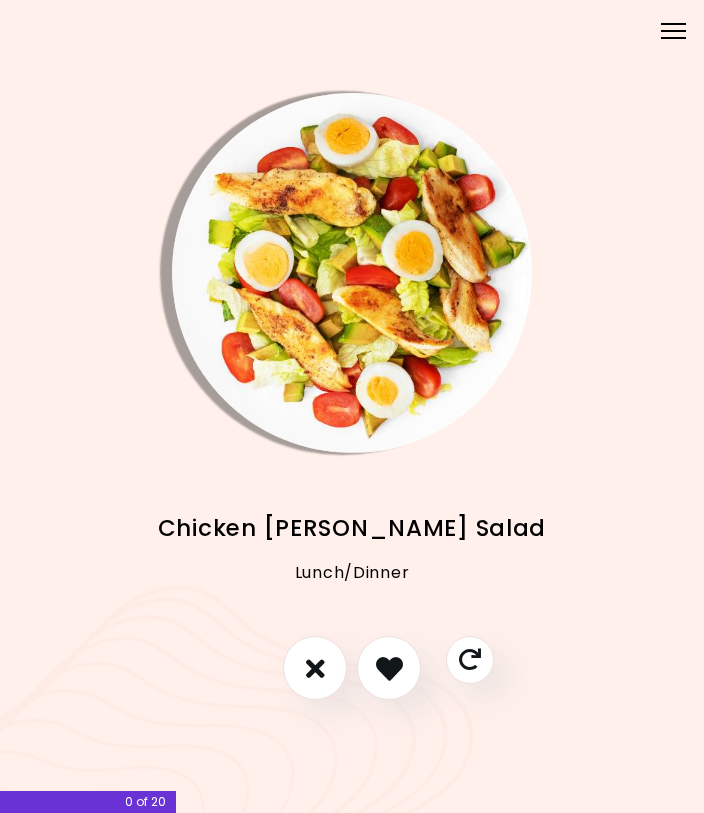 click at bounding box center (315, 668) 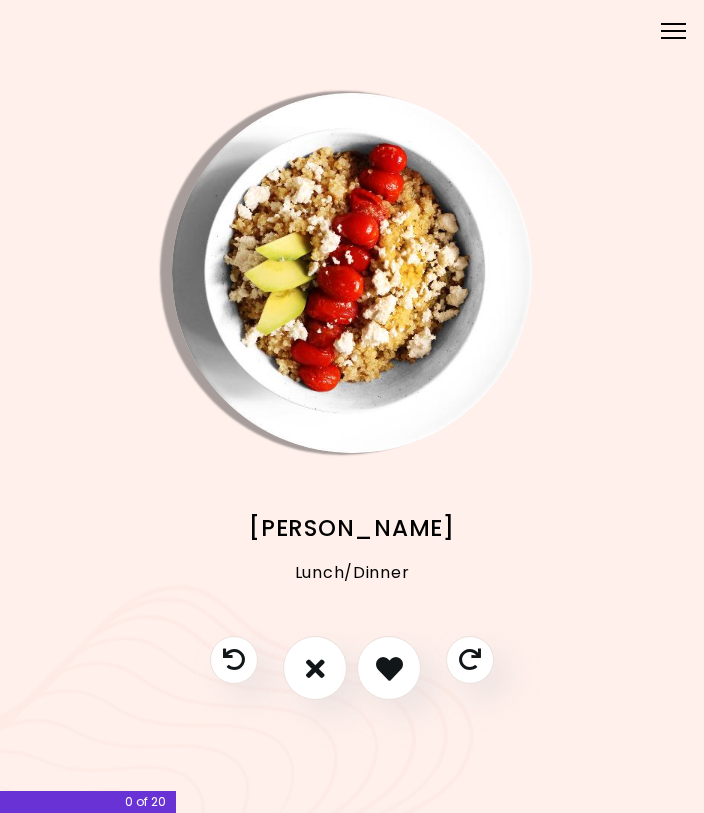 click at bounding box center (234, 660) 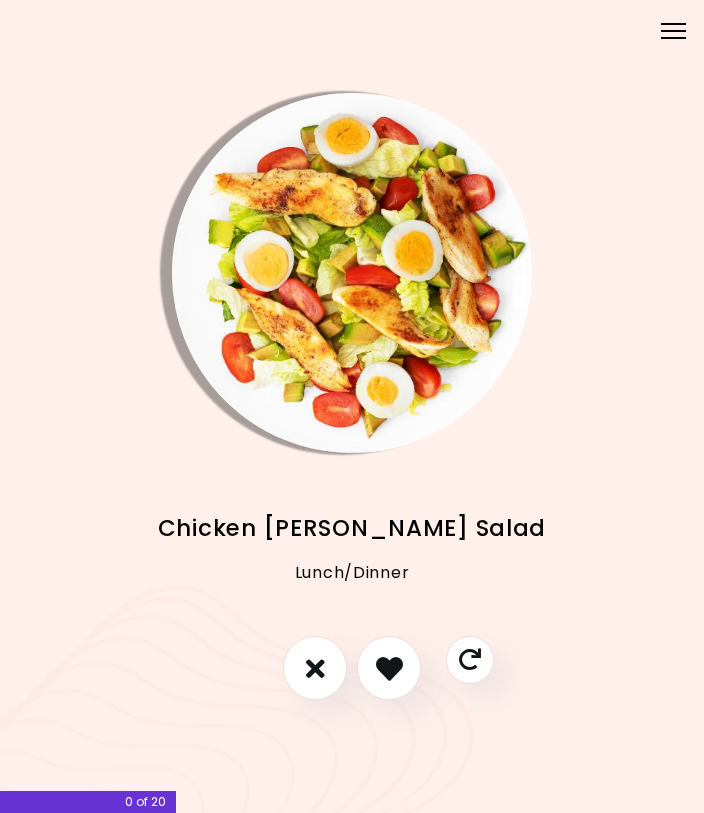 click at bounding box center (389, 668) 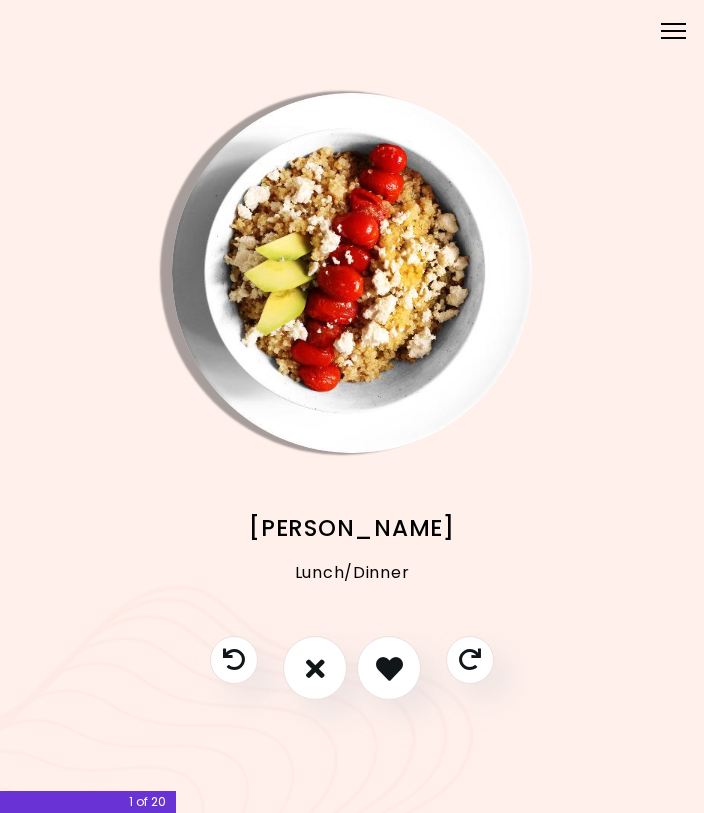 click at bounding box center (315, 668) 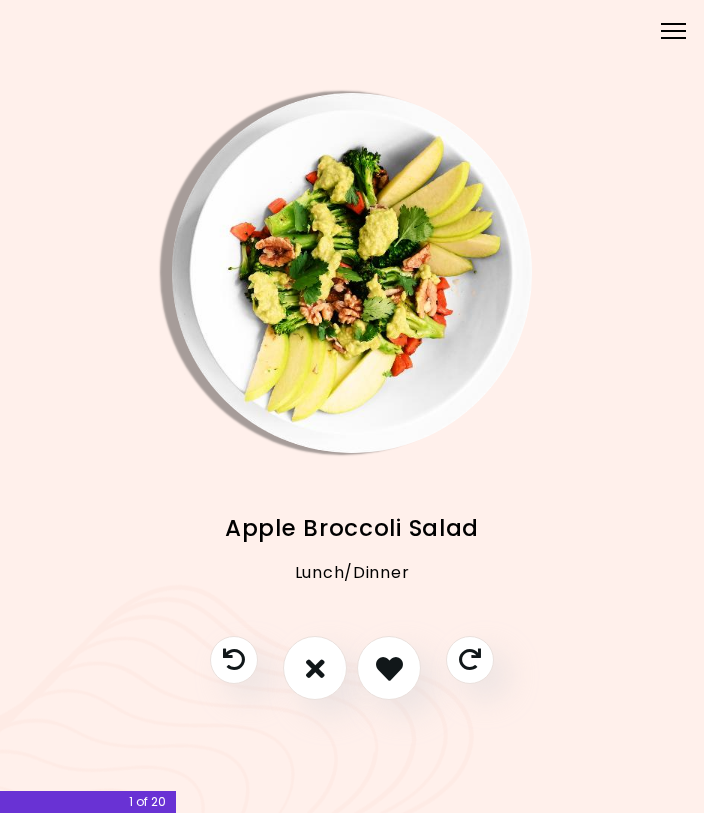 click at bounding box center (315, 668) 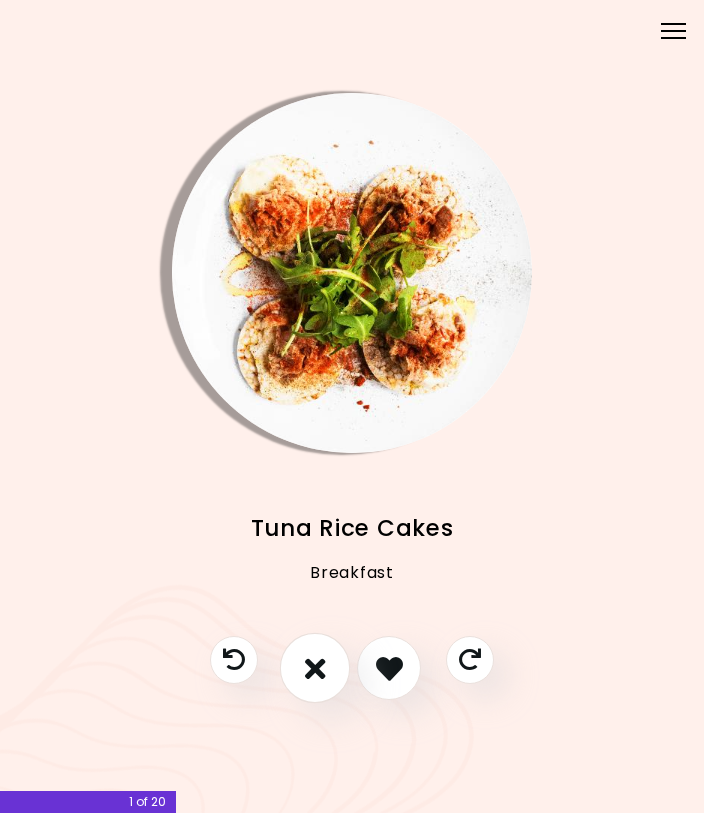 click at bounding box center (315, 668) 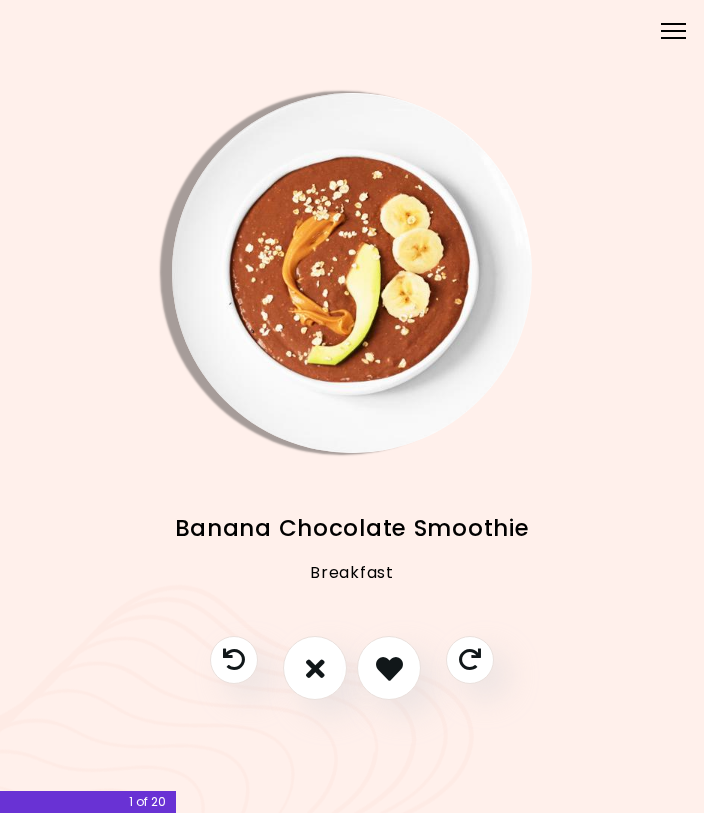 click at bounding box center [389, 668] 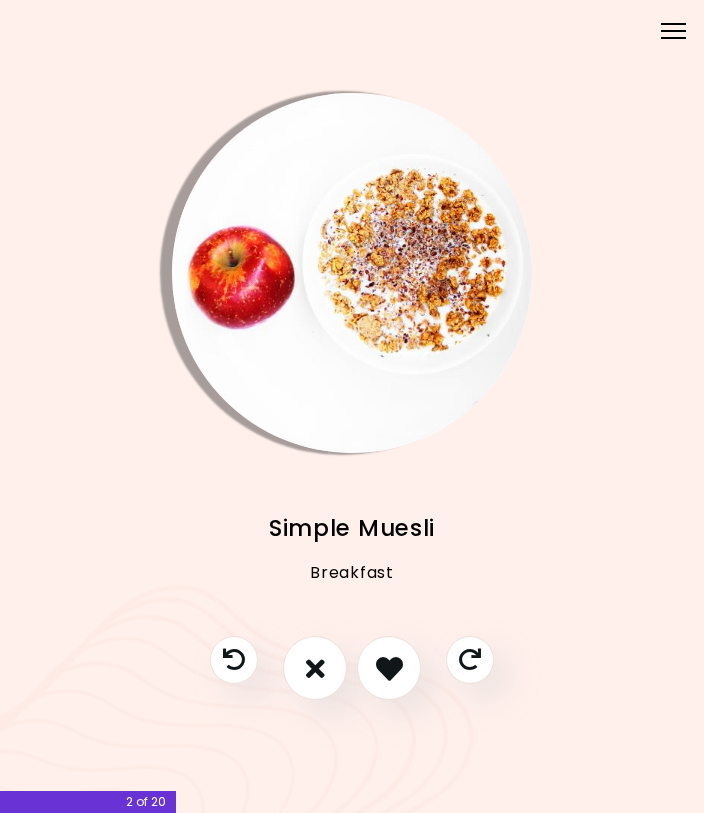 click at bounding box center (389, 668) 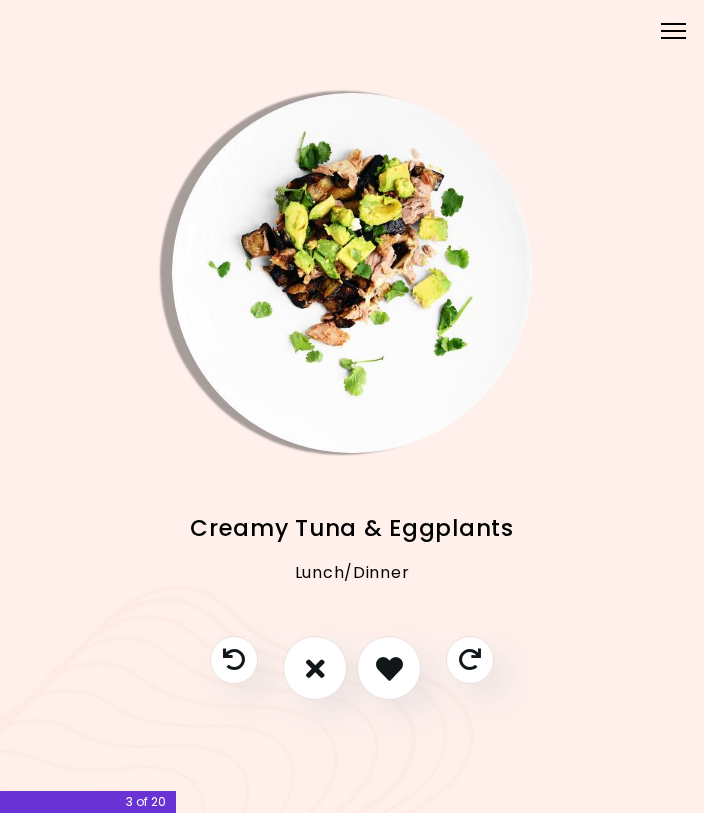 click at bounding box center [315, 668] 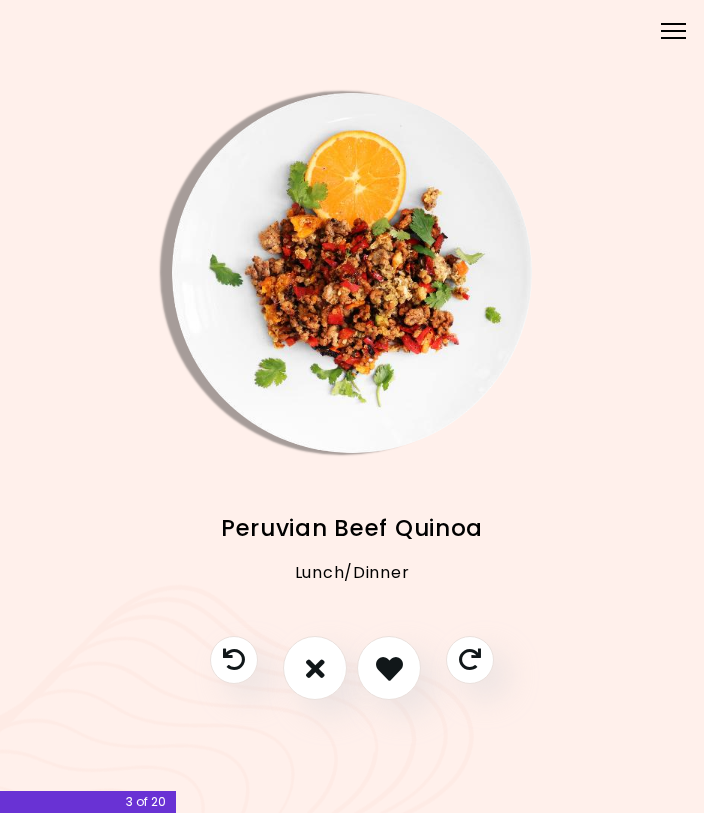 click at bounding box center (389, 668) 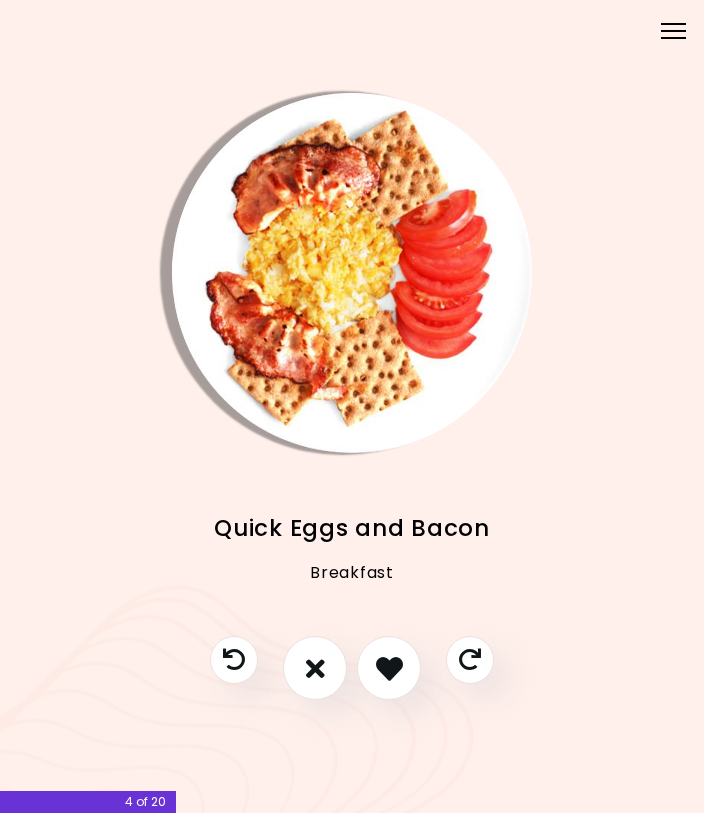 click at bounding box center [234, 660] 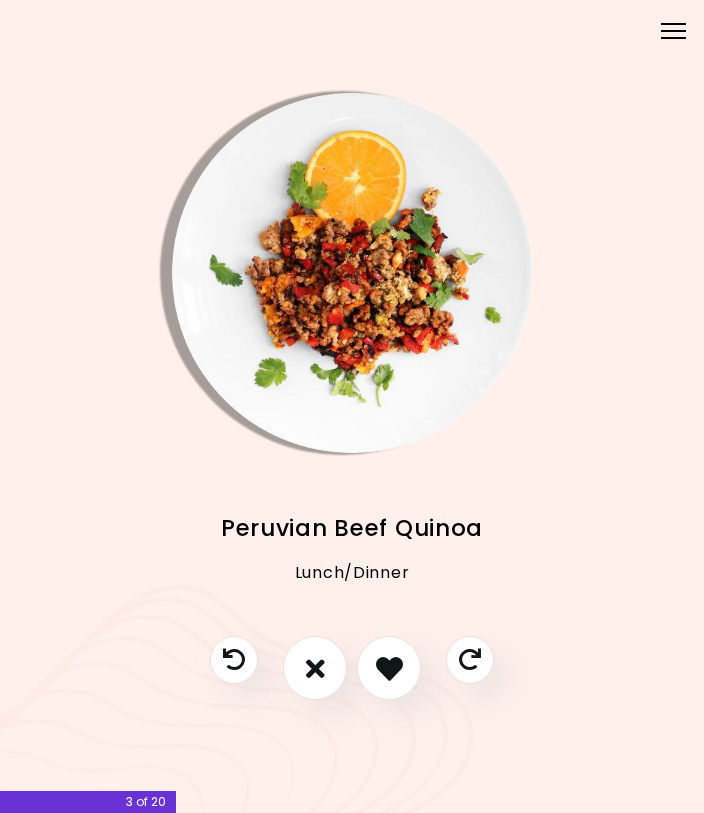 click at bounding box center [352, 273] 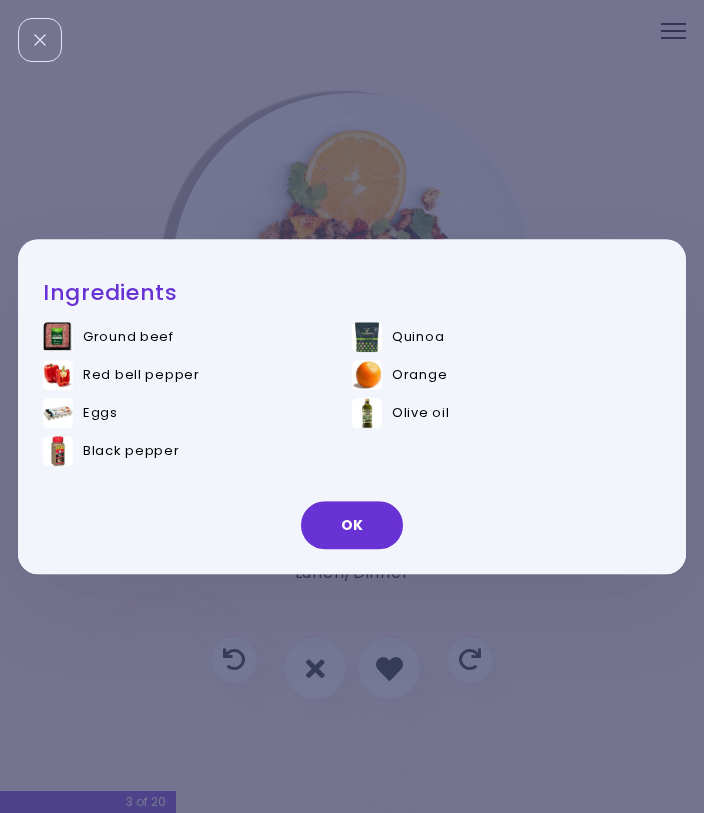 click on "OK" at bounding box center (352, 525) 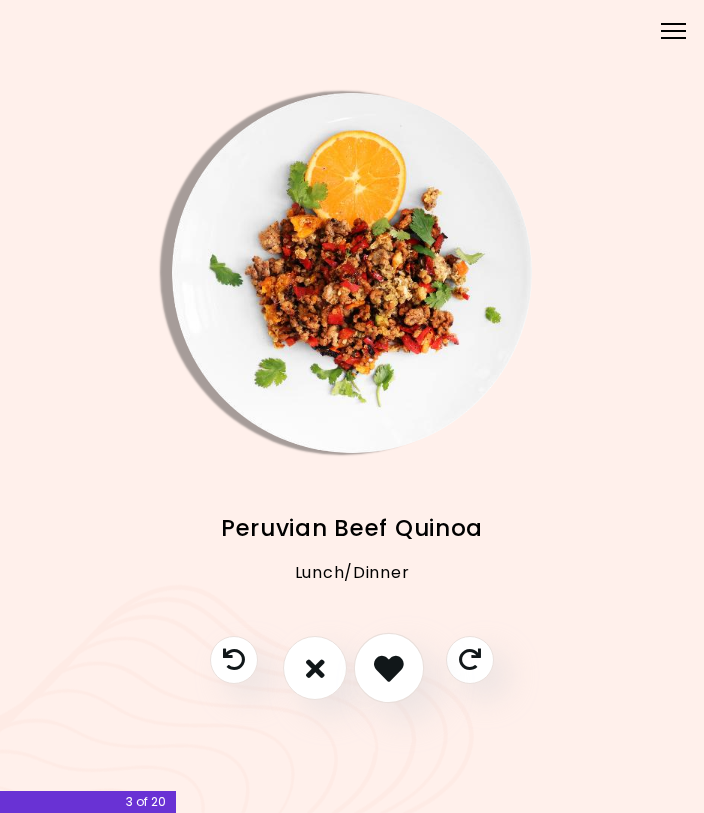 click at bounding box center [389, 668] 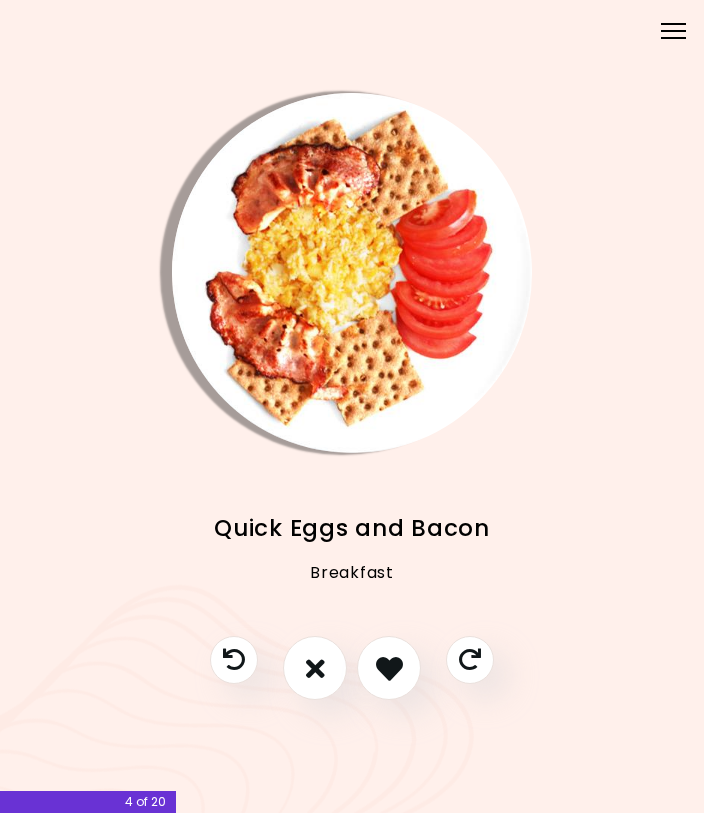 click at bounding box center (389, 668) 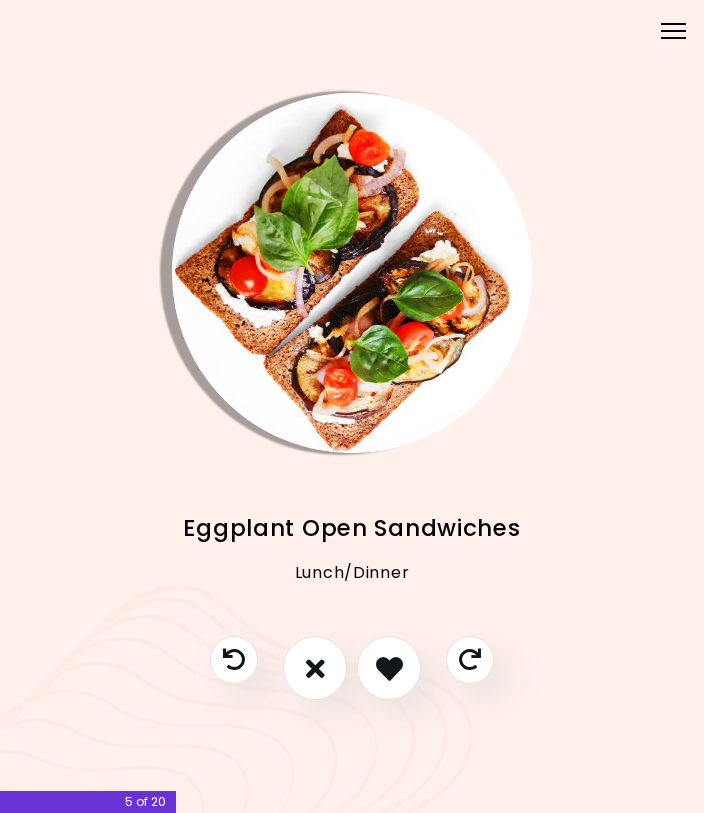 click at bounding box center [315, 668] 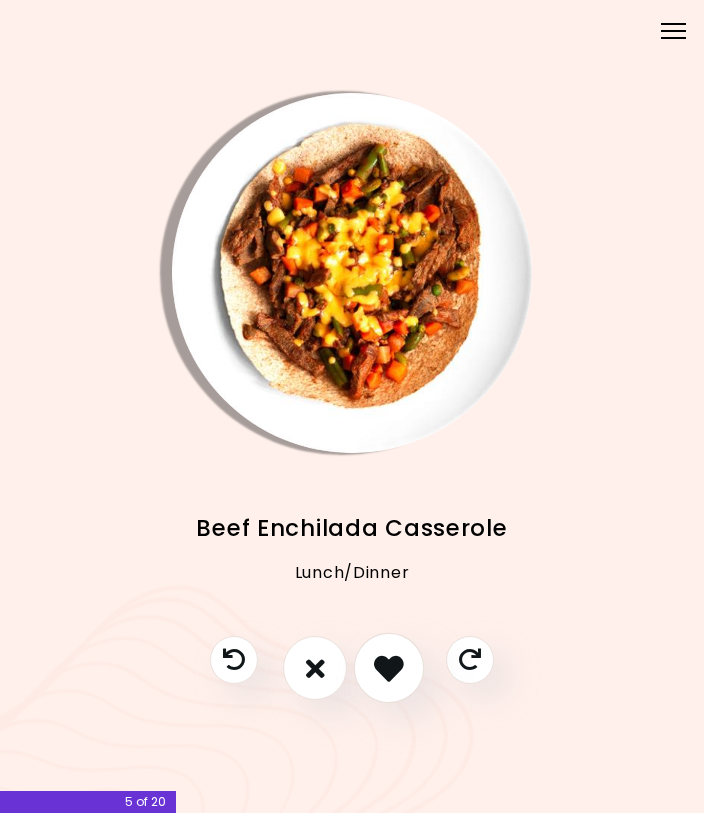 click at bounding box center [389, 668] 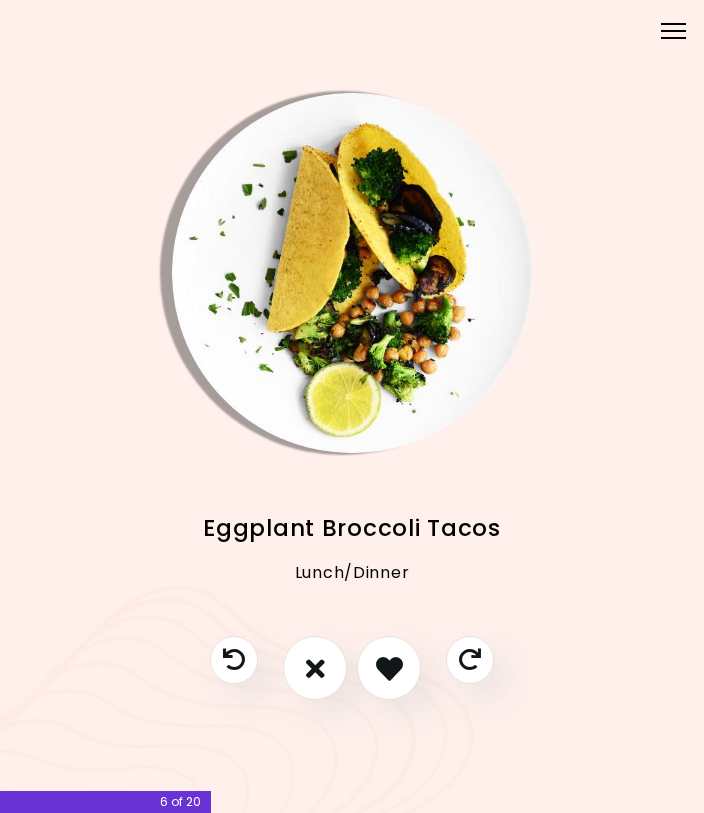 click at bounding box center (315, 668) 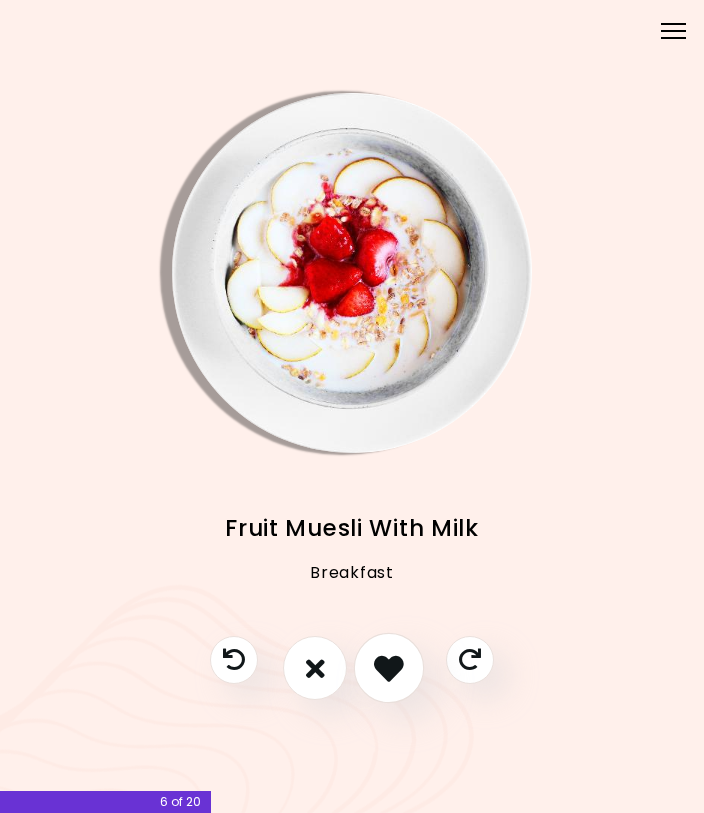 click at bounding box center (389, 668) 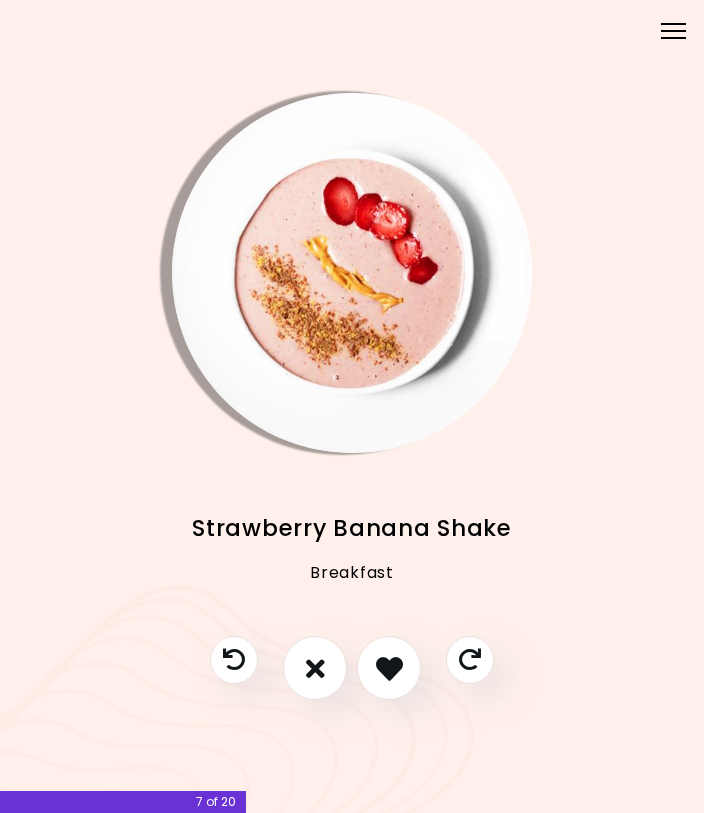 click at bounding box center (389, 668) 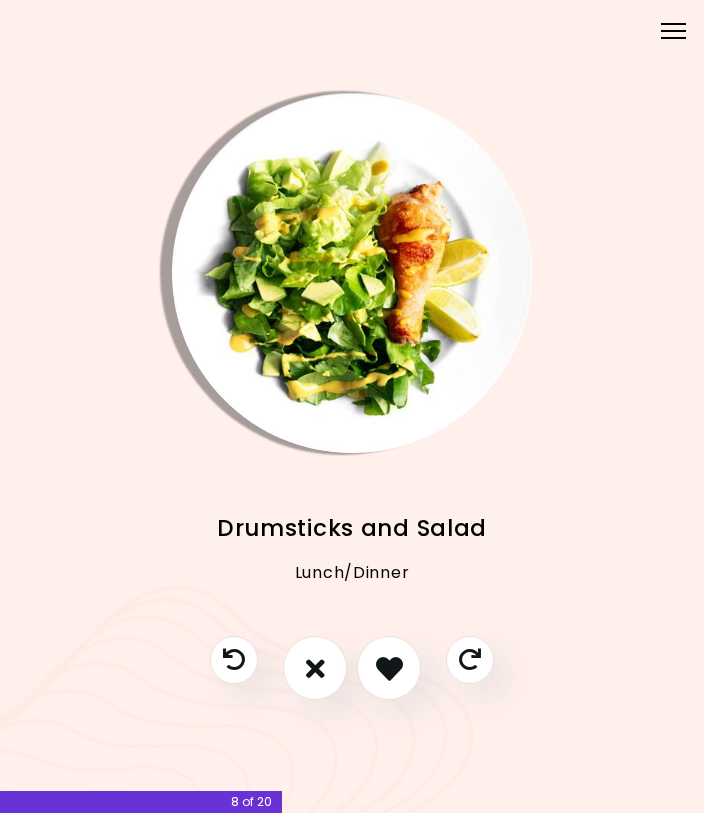 click at bounding box center [389, 668] 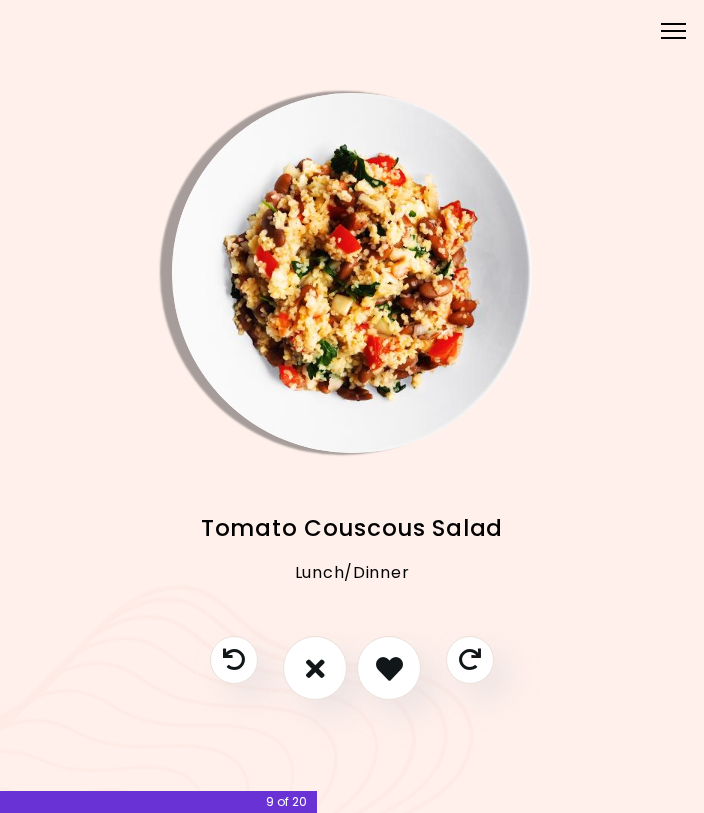 click at bounding box center [352, 273] 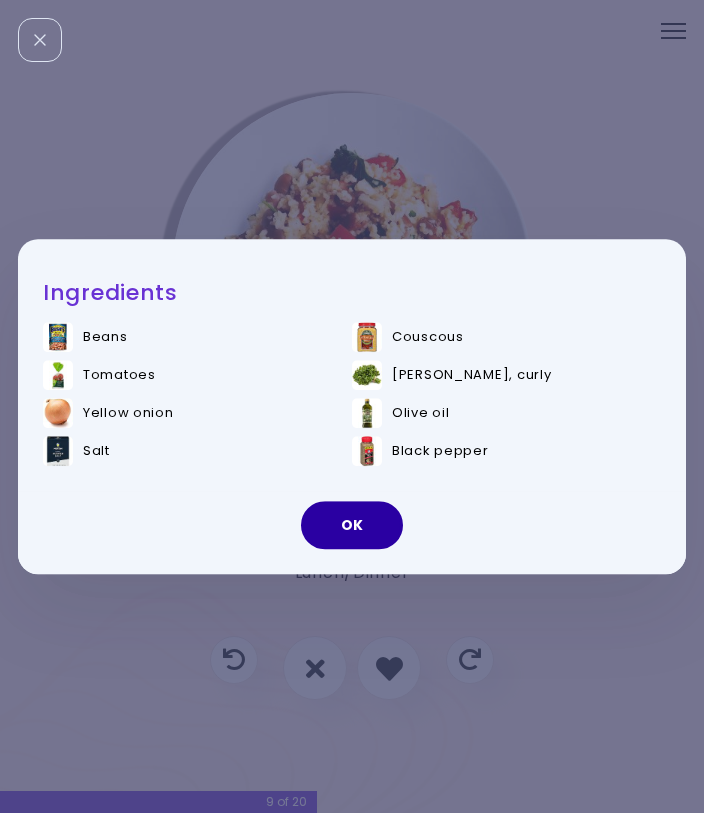 click on "OK" at bounding box center (352, 525) 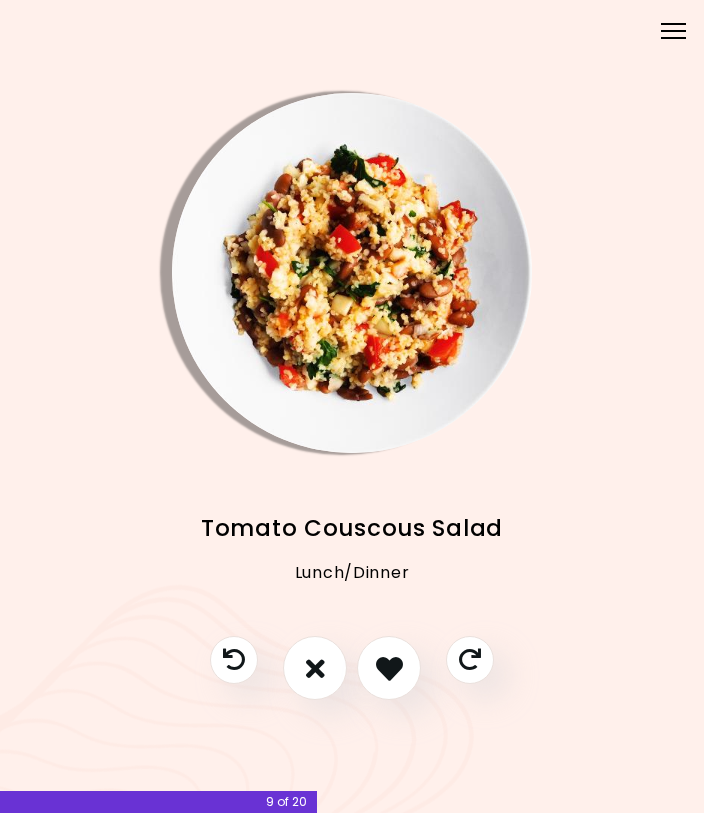click at bounding box center (389, 668) 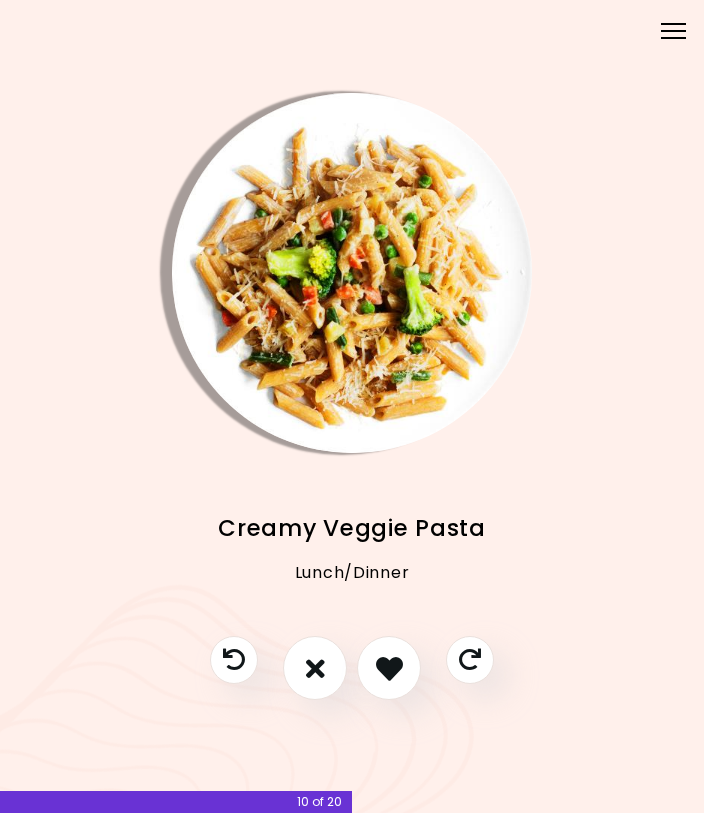 click at bounding box center [389, 668] 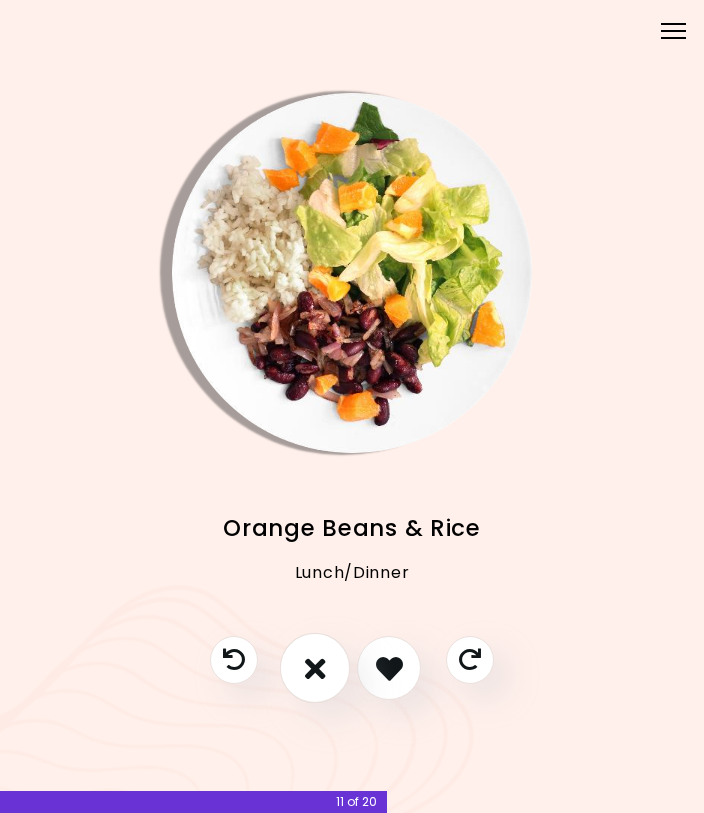 click at bounding box center (315, 668) 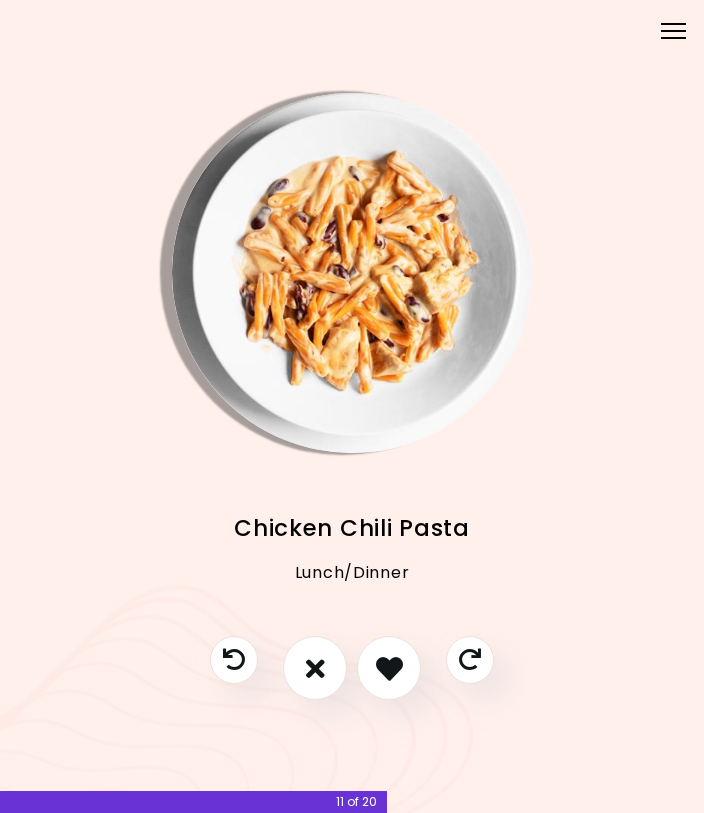 click at bounding box center (389, 668) 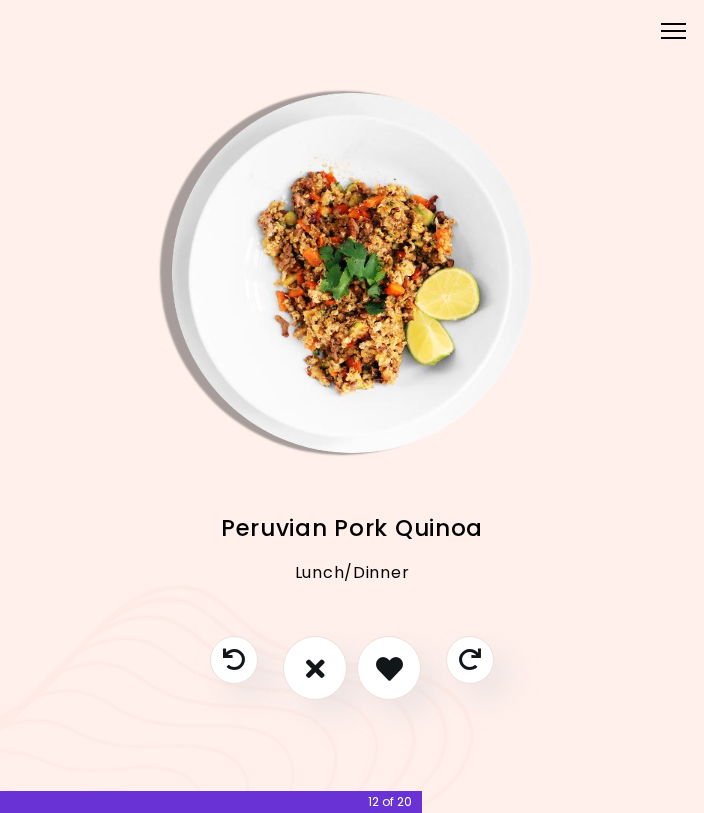 click at bounding box center (389, 668) 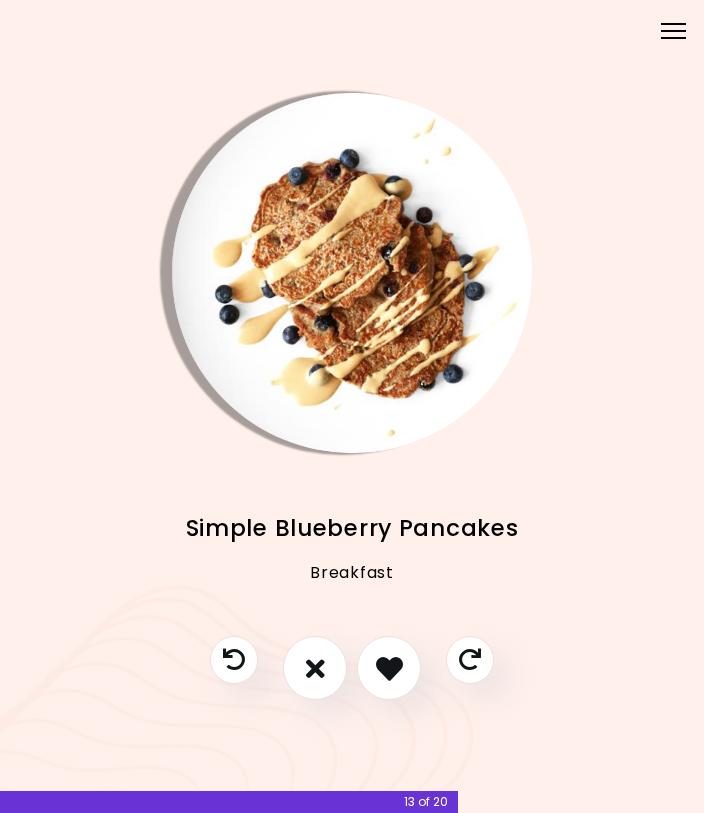 click at bounding box center [389, 668] 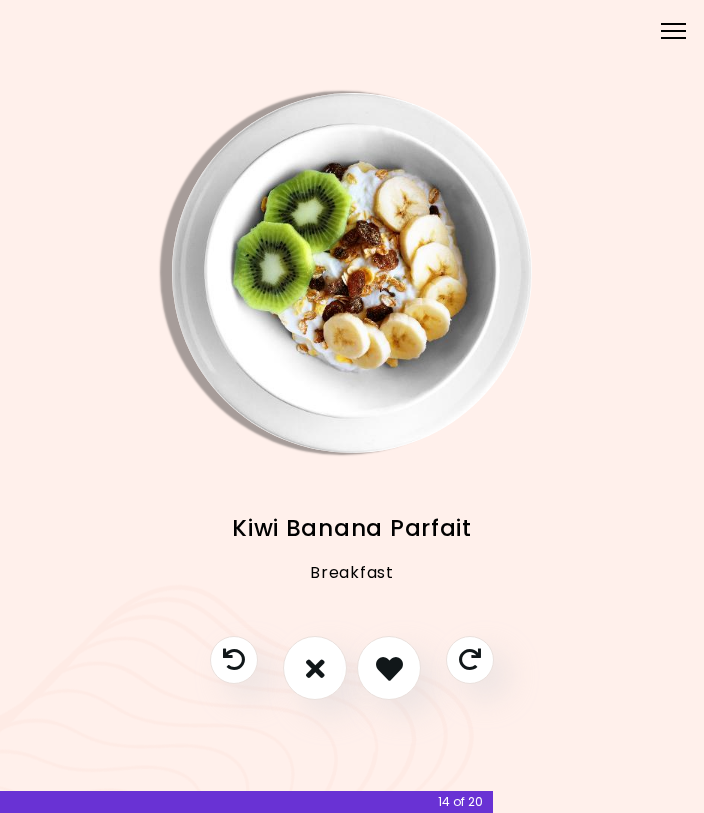click at bounding box center (389, 668) 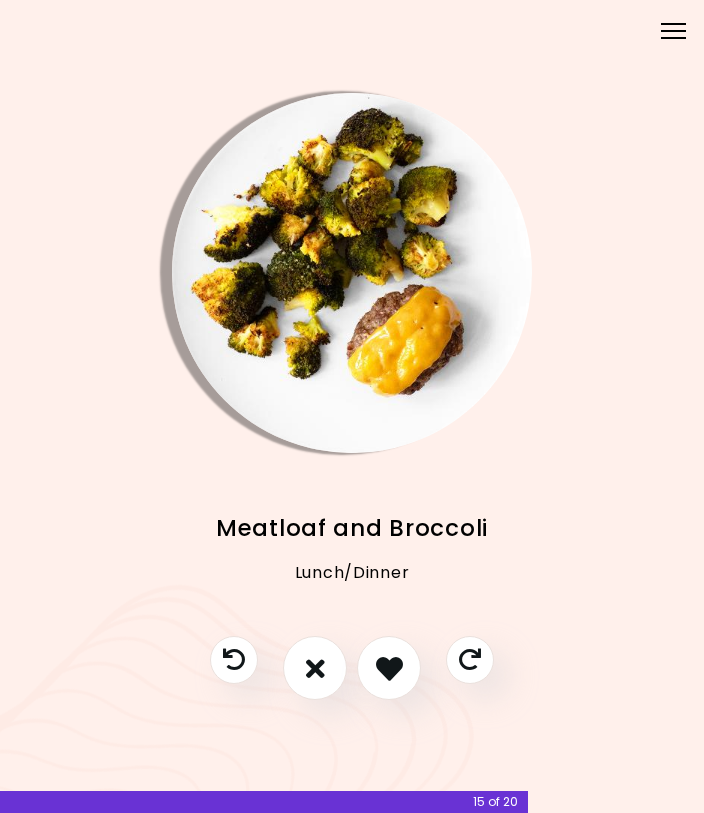 click at bounding box center (389, 668) 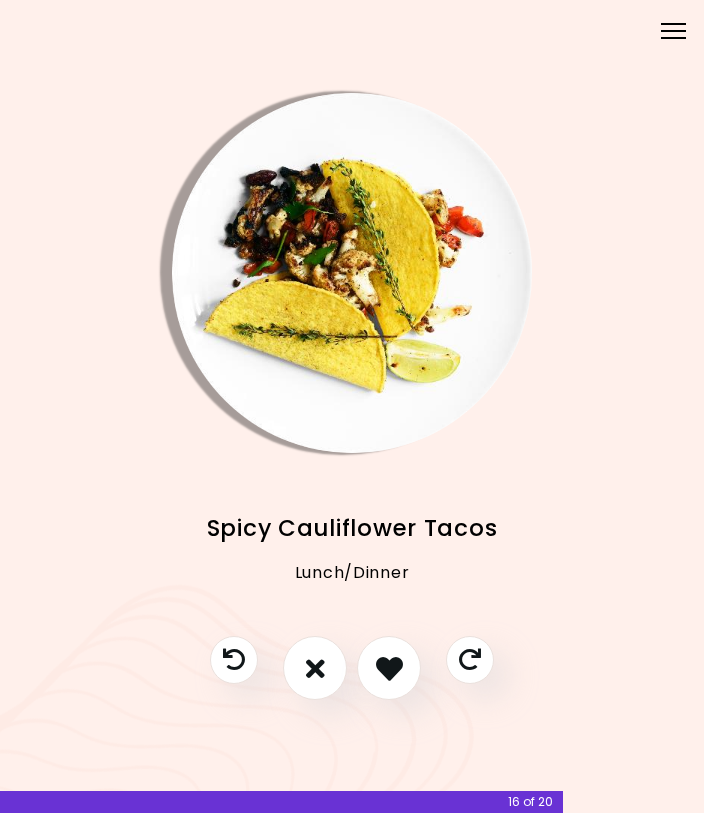 click at bounding box center [389, 668] 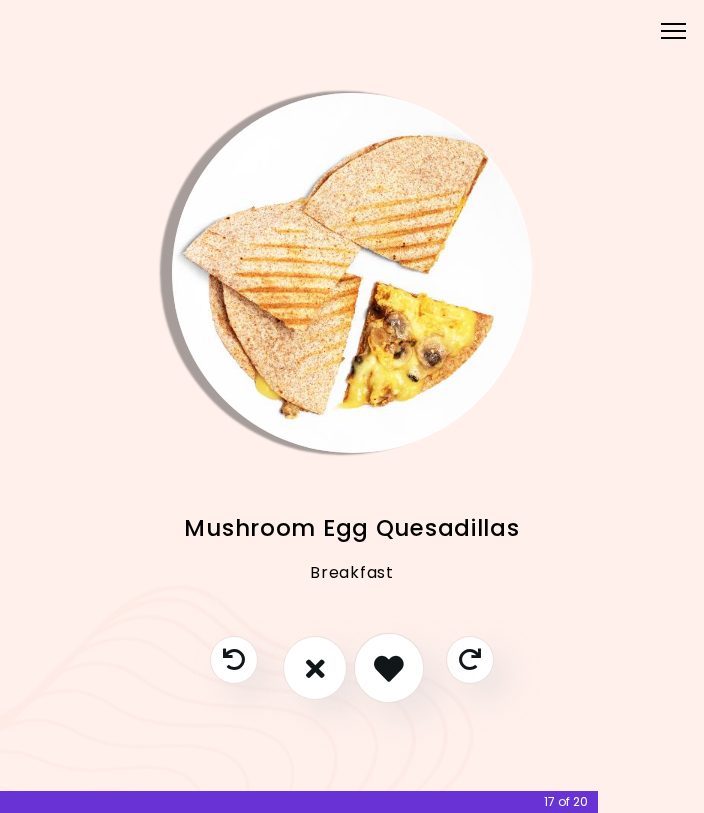 click at bounding box center (389, 668) 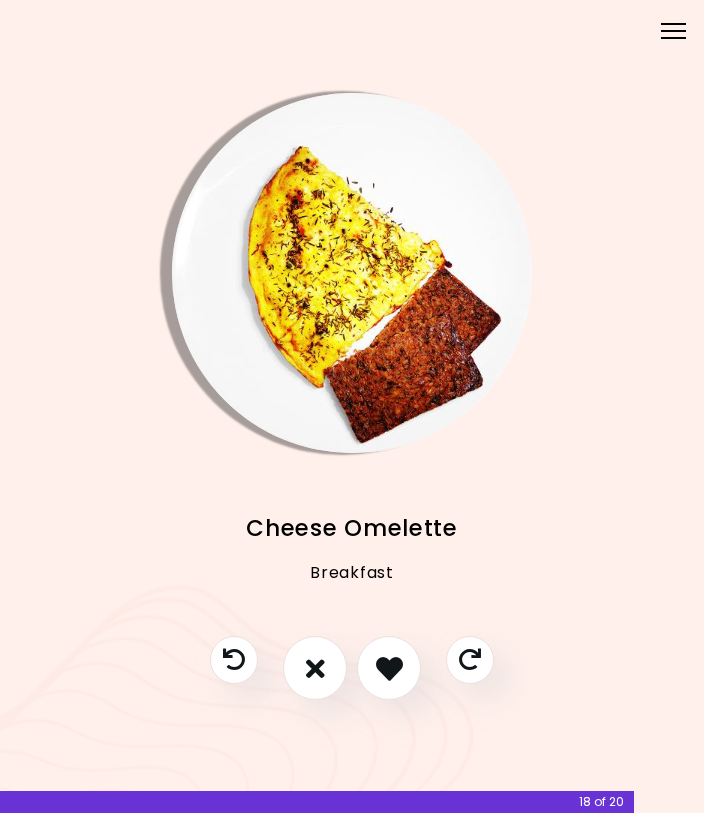 click at bounding box center [389, 668] 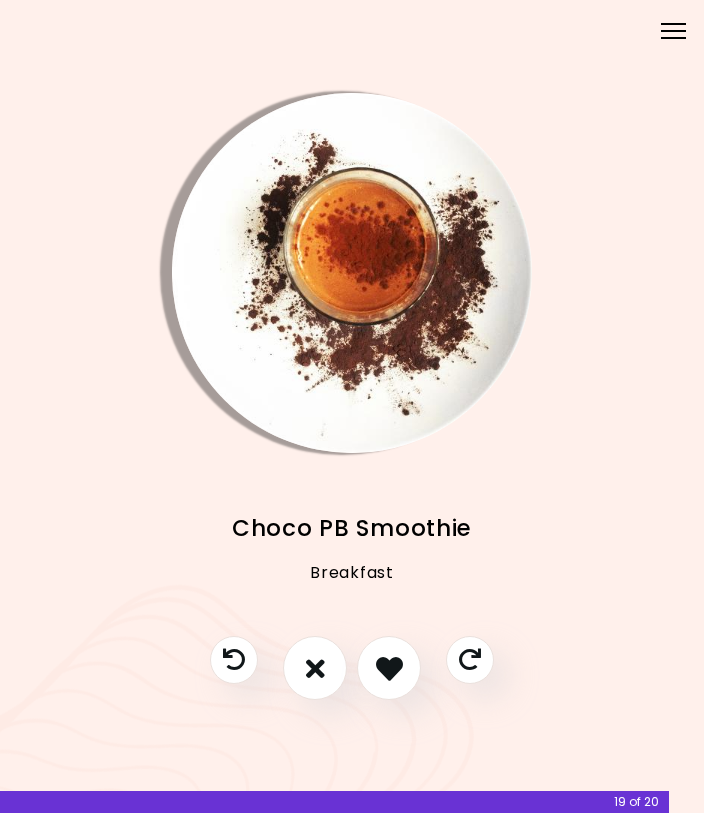 click at bounding box center (389, 668) 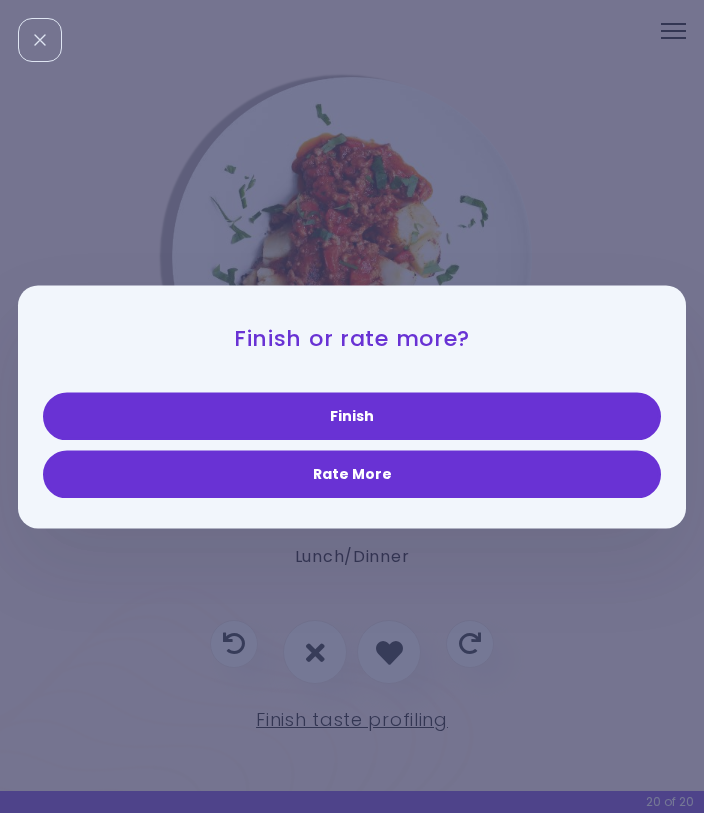 click on "Finish" at bounding box center [352, 416] 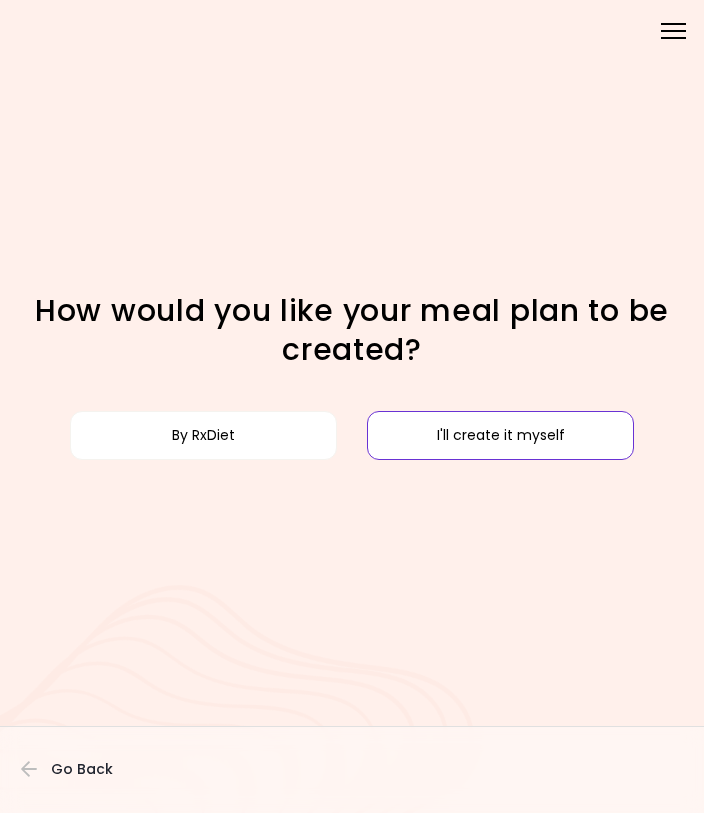 click on "I'll create it myself" at bounding box center [500, 435] 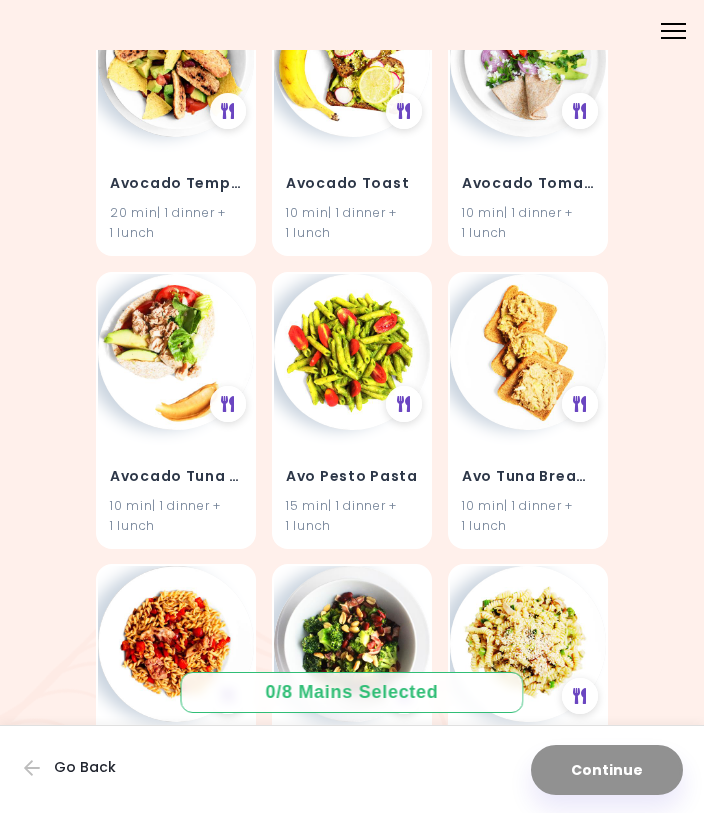 scroll, scrollTop: 2917, scrollLeft: 0, axis: vertical 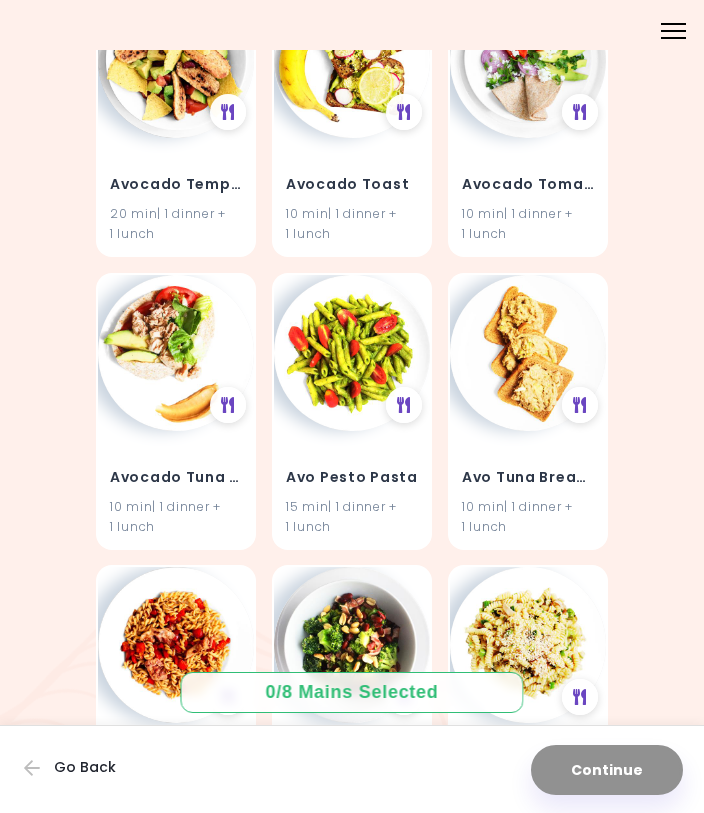 click on "Go Back" at bounding box center [85, 767] 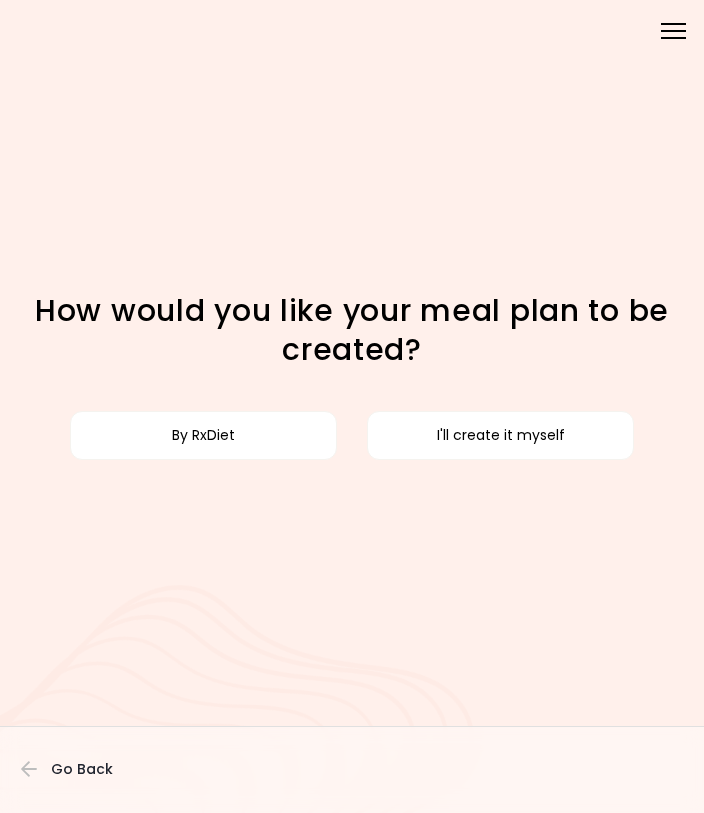 scroll, scrollTop: 0, scrollLeft: 0, axis: both 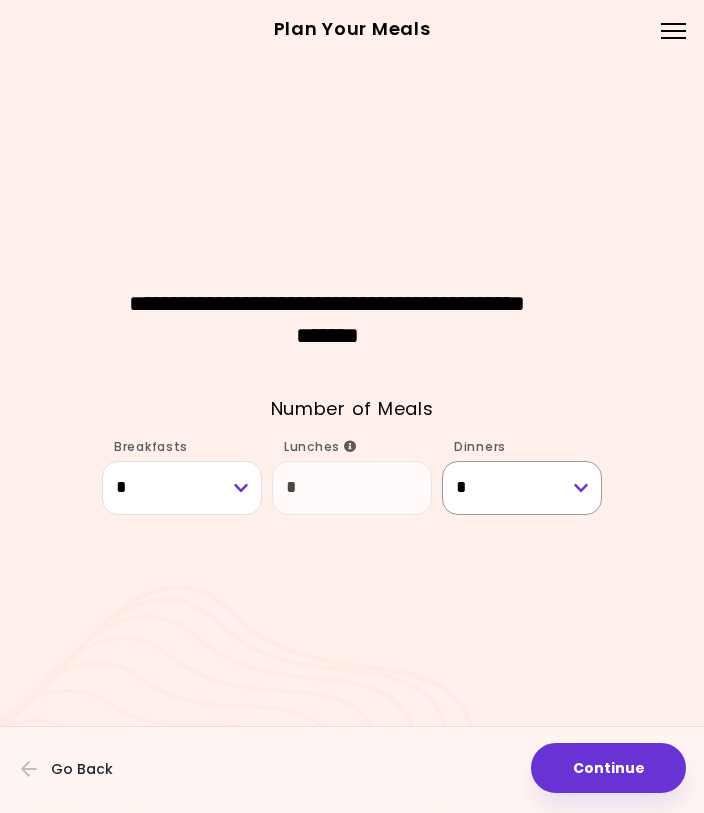click on "* * * * * * * *" at bounding box center (522, 488) 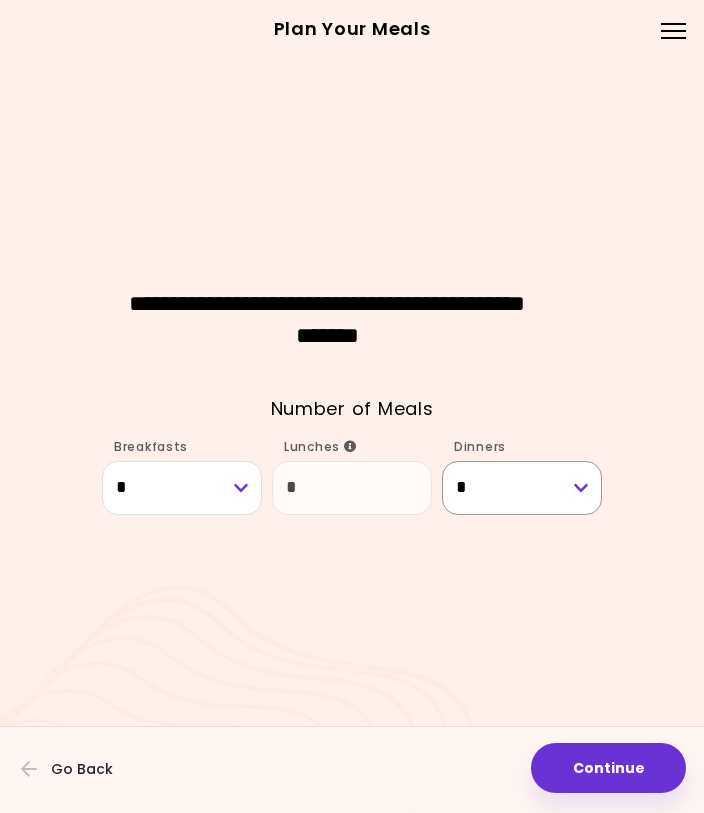 select on "*" 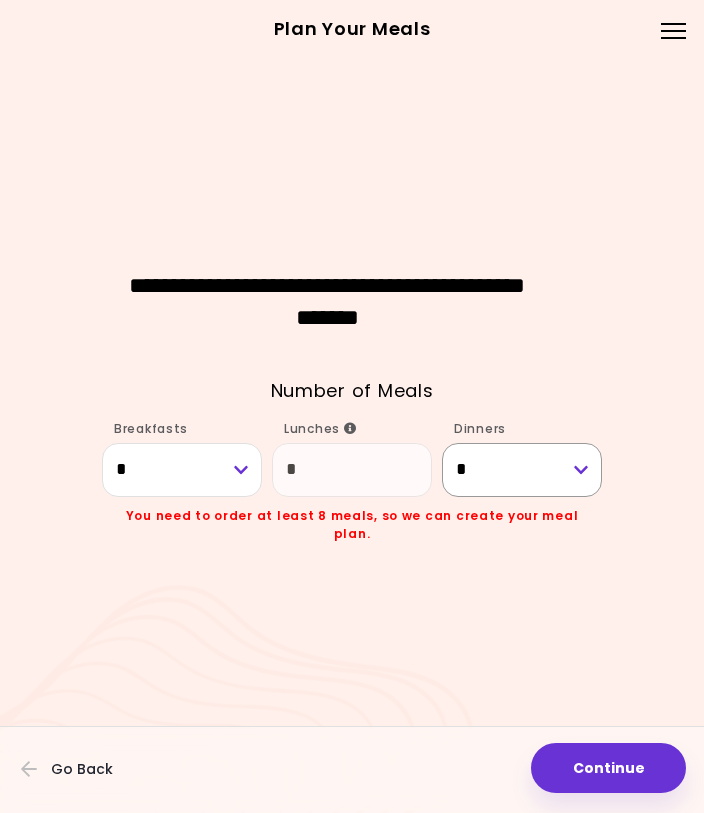 click on "* * * * * * * *" at bounding box center [522, 470] 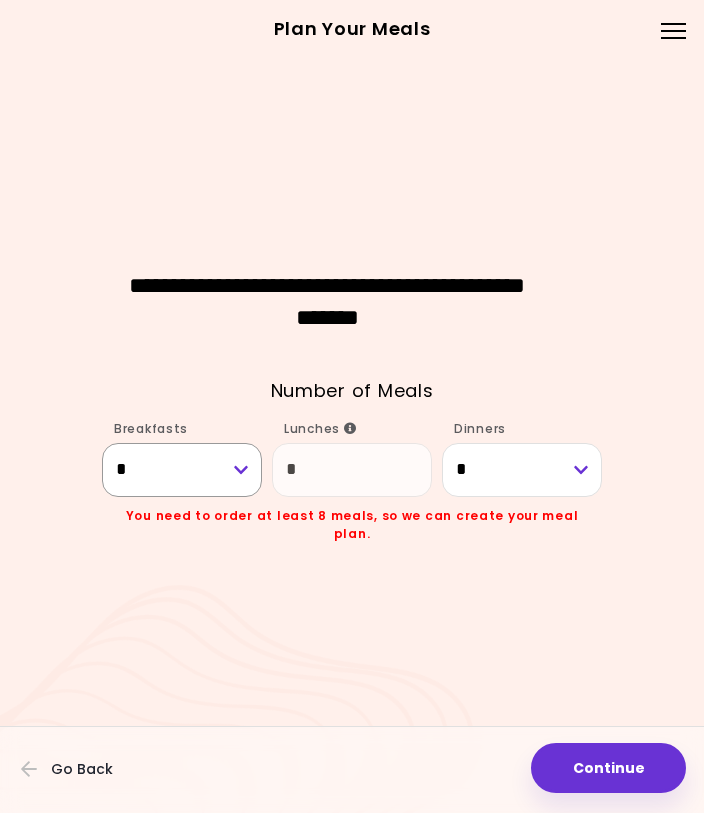 click on "* * * * * * * *" at bounding box center [182, 470] 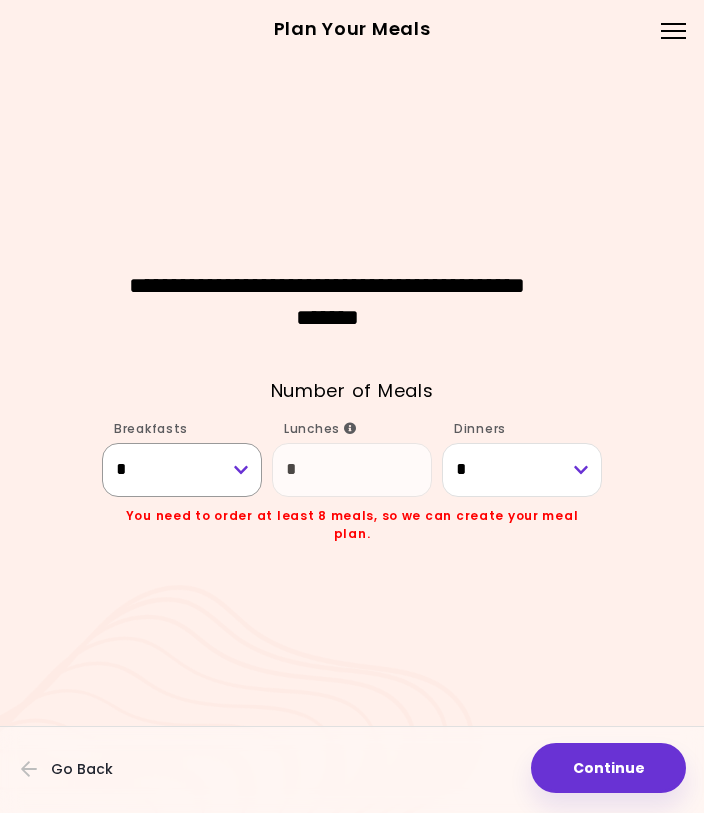 select on "*" 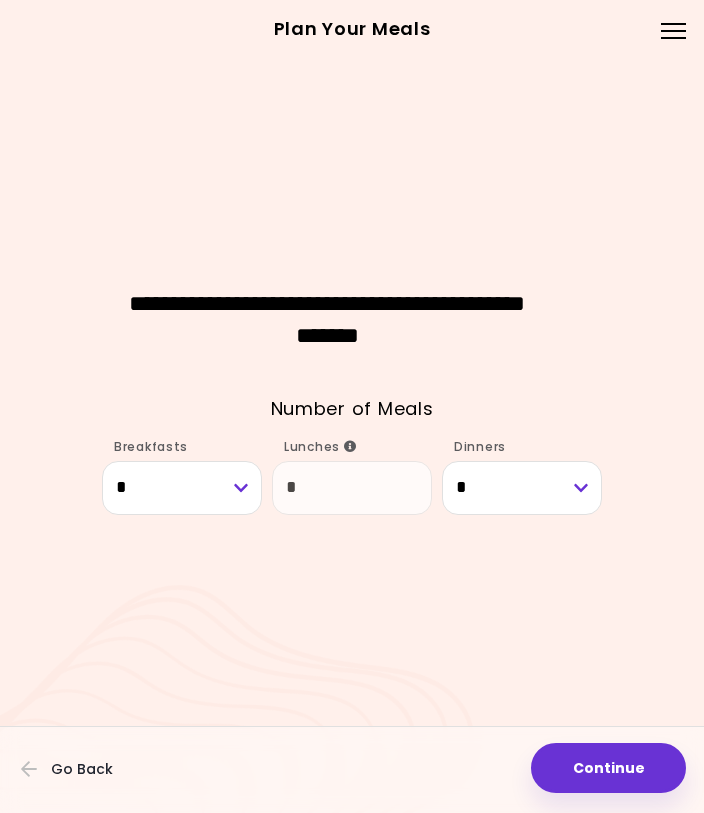 click on "Continue" at bounding box center (608, 768) 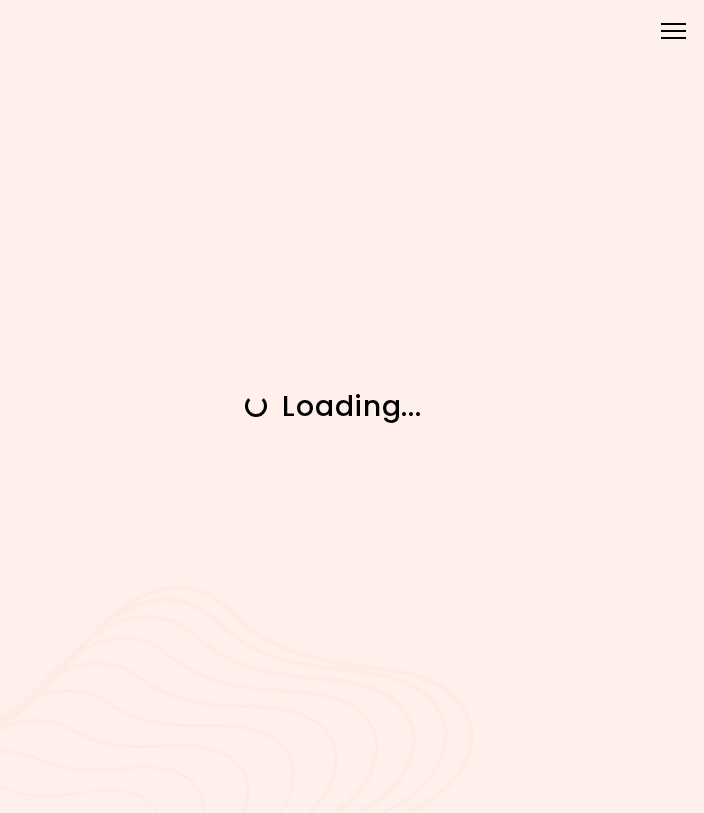 scroll, scrollTop: 0, scrollLeft: 0, axis: both 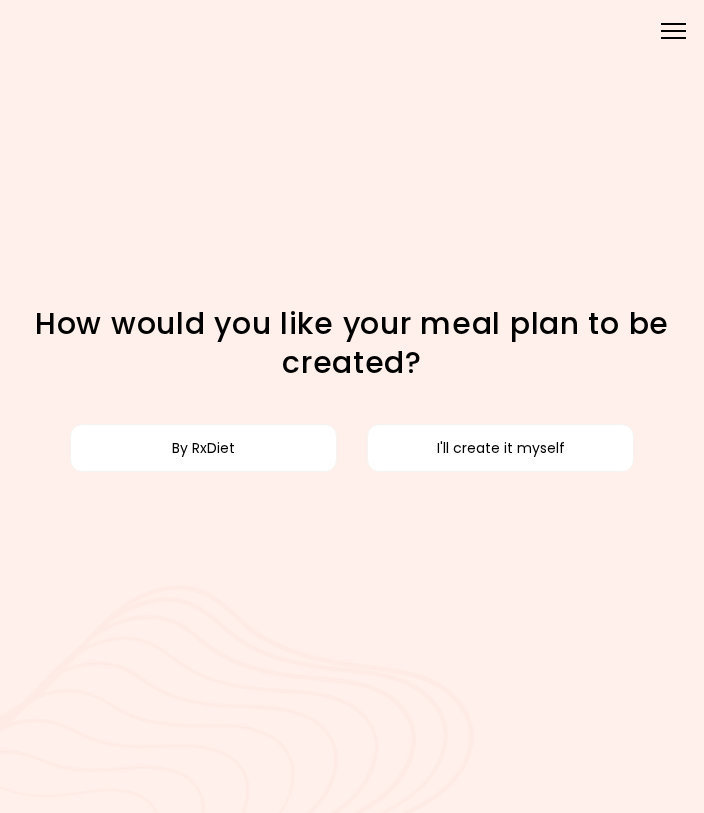 click on "By RxDiet" at bounding box center [203, 448] 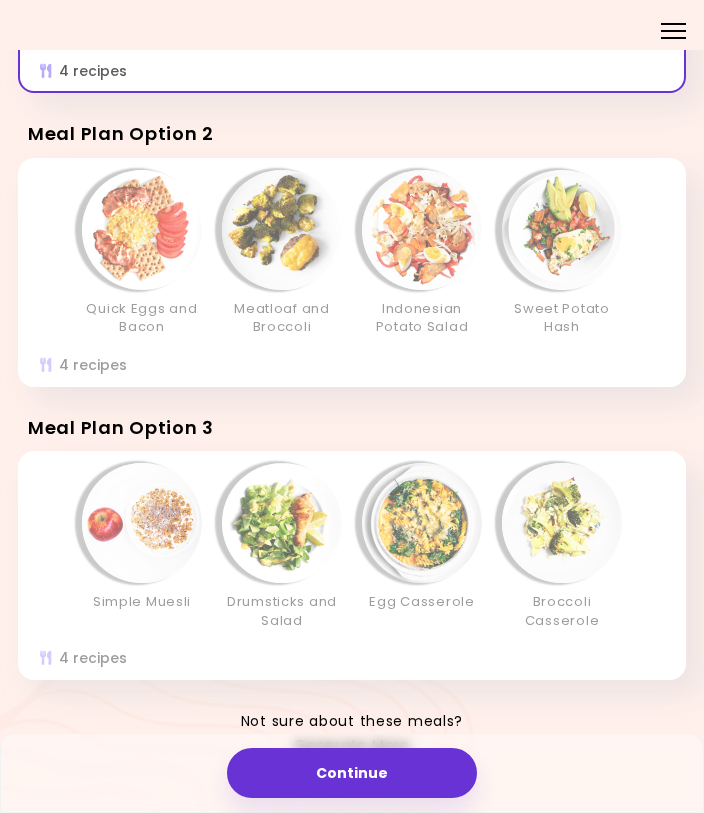 scroll, scrollTop: 324, scrollLeft: 0, axis: vertical 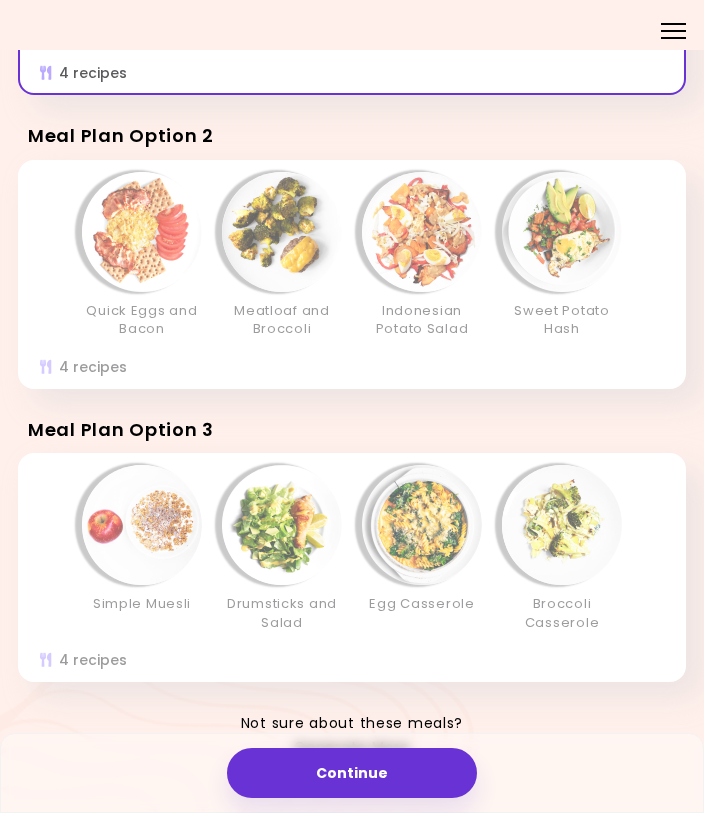 click on "Generate More" at bounding box center (351, 748) 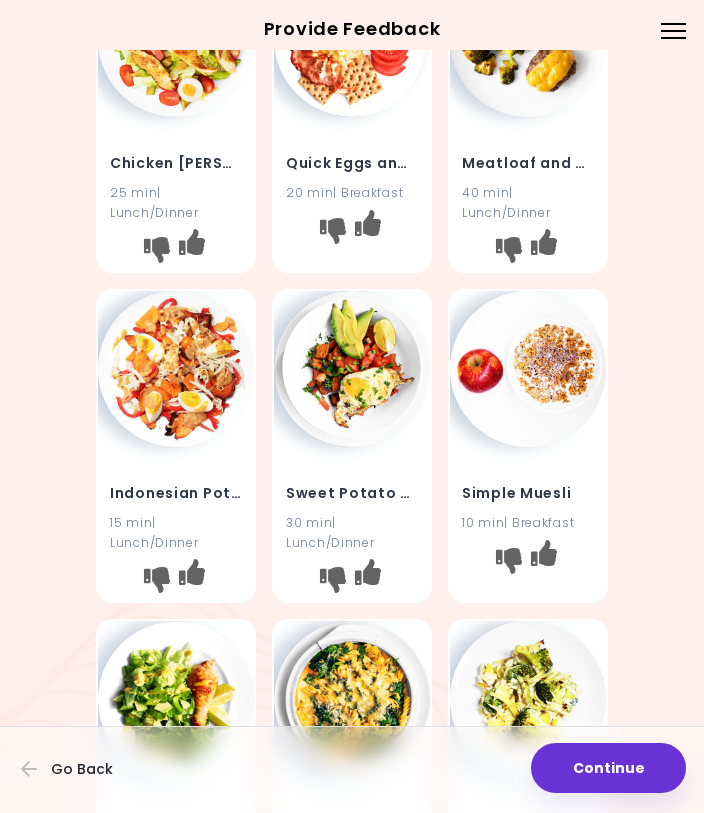 scroll, scrollTop: 442, scrollLeft: 0, axis: vertical 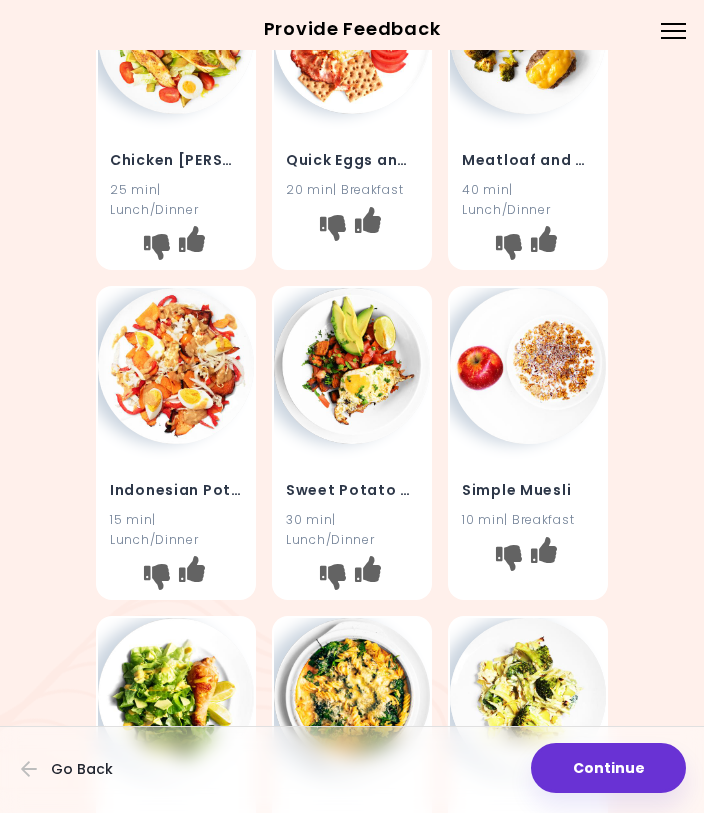 click at bounding box center [333, 577] 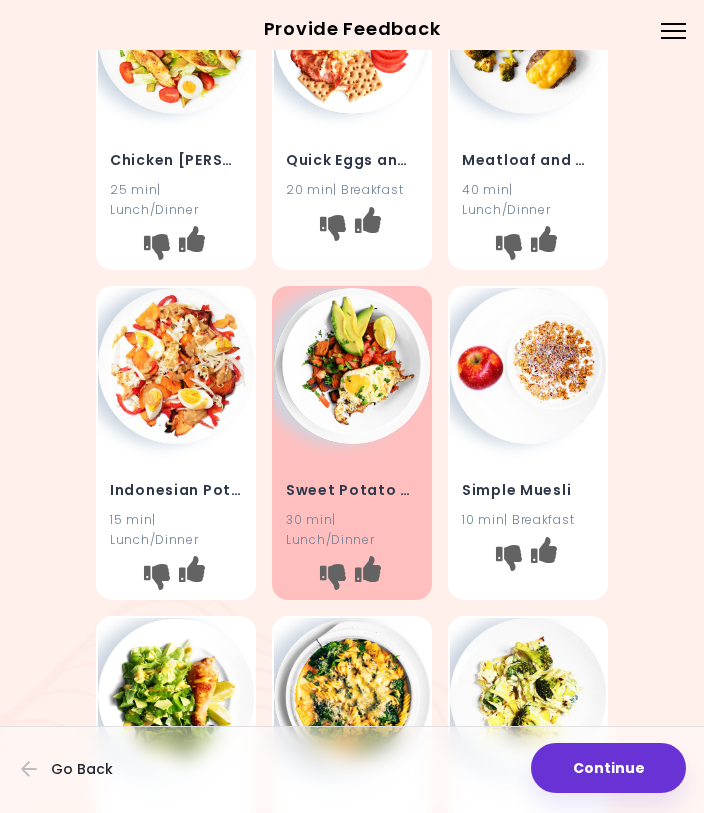 click at bounding box center [176, 366] 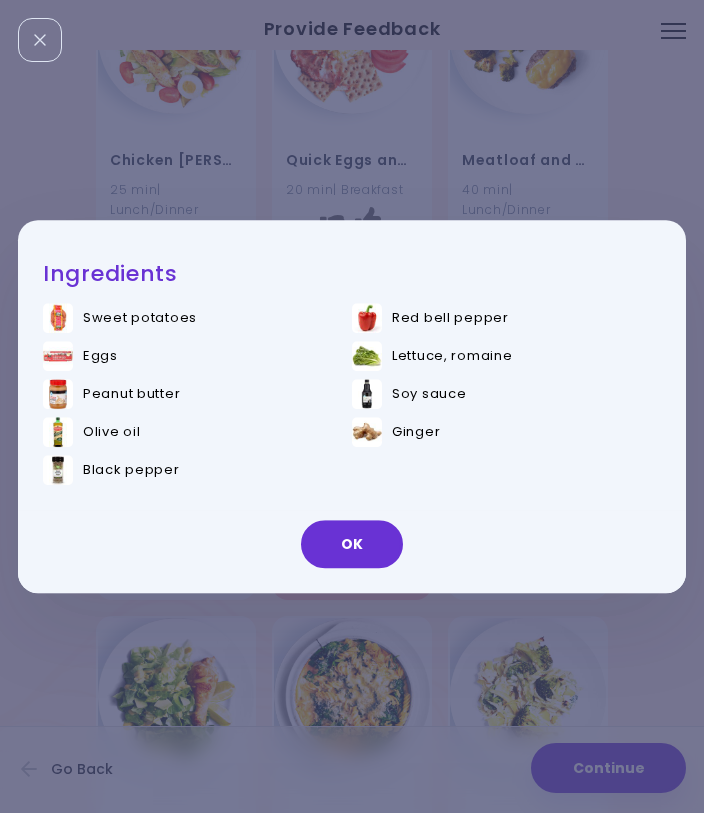 click on "OK" at bounding box center (352, 544) 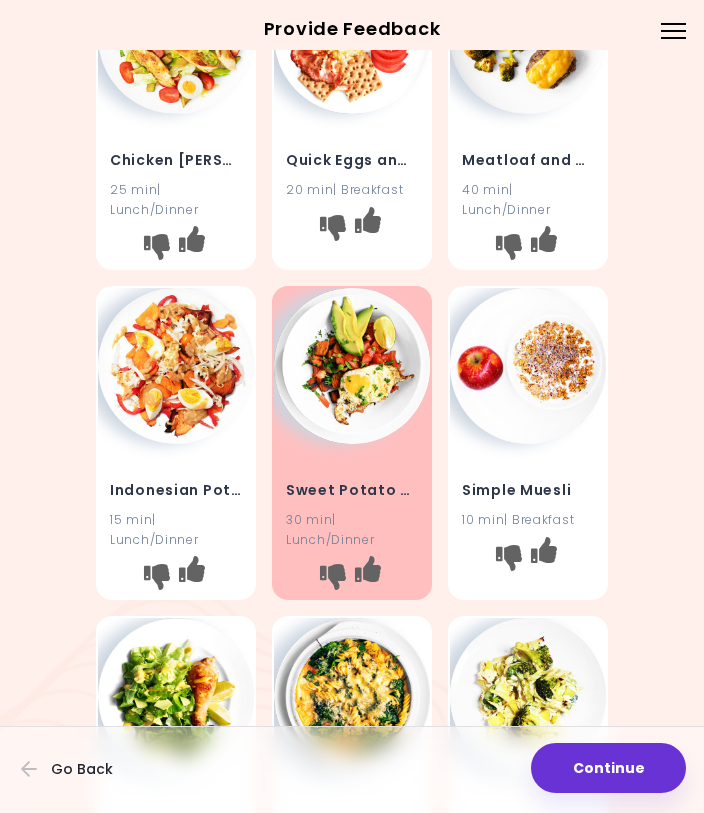 click at bounding box center (157, 577) 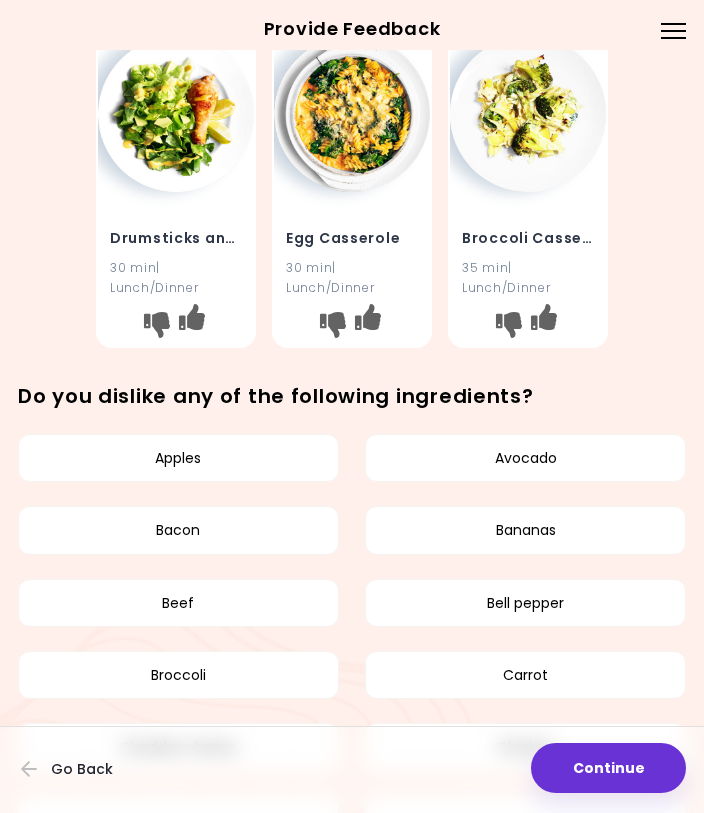 scroll, scrollTop: 1025, scrollLeft: 0, axis: vertical 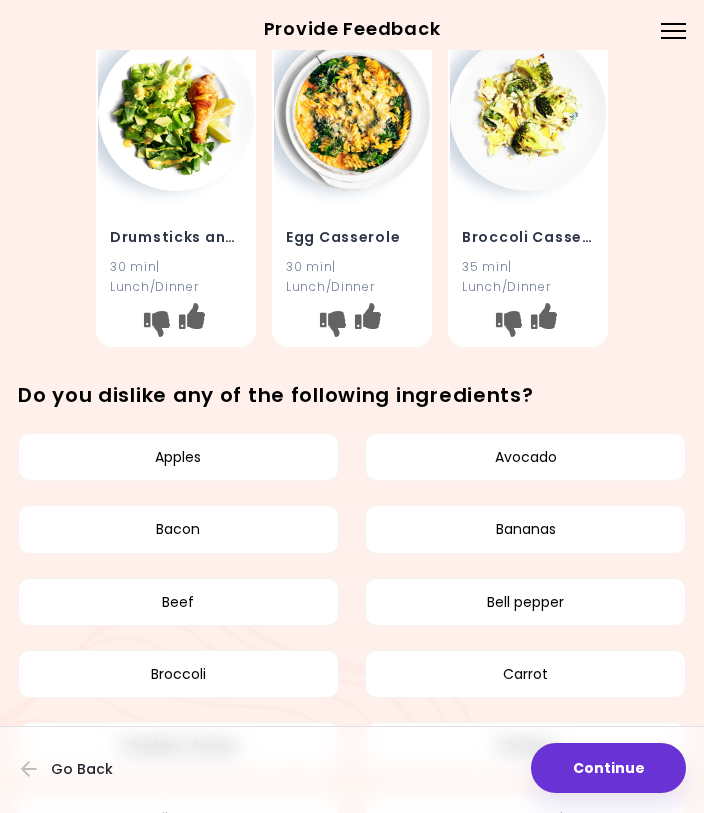 click on "Avocado" at bounding box center [525, 457] 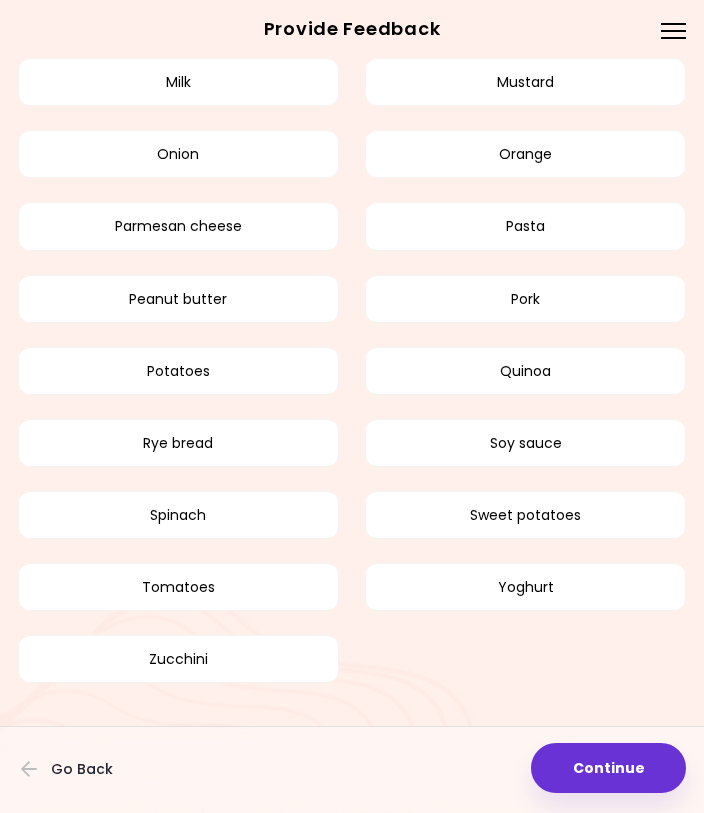 scroll, scrollTop: 2120, scrollLeft: 0, axis: vertical 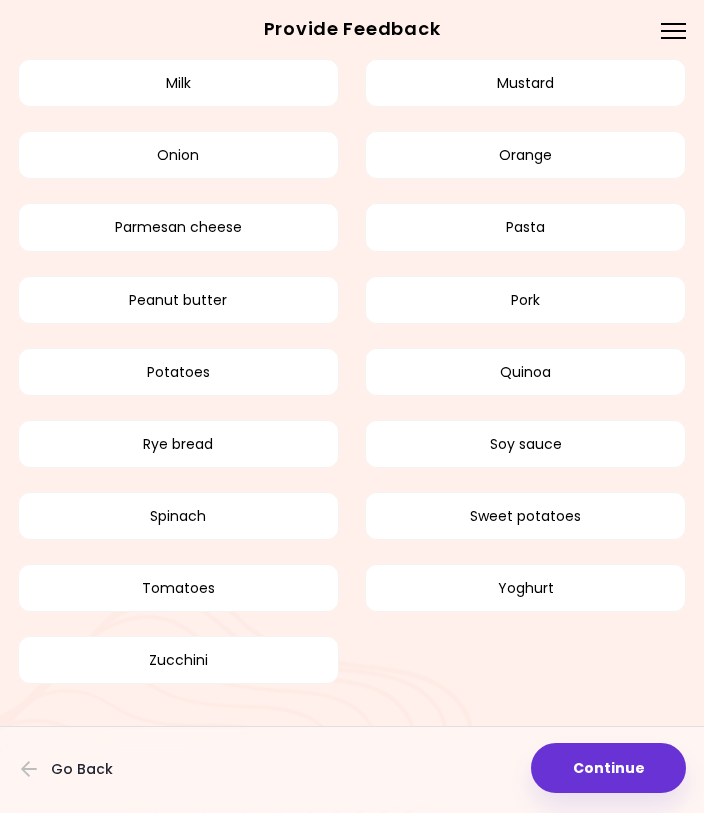 click on "Sweet potatoes" at bounding box center [525, 516] 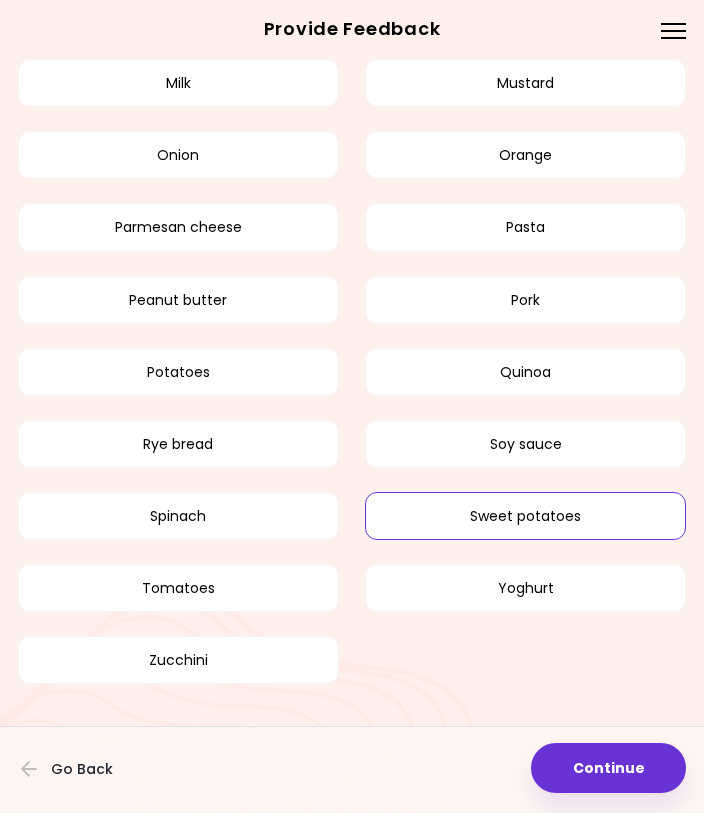 click on "Continue" at bounding box center (608, 768) 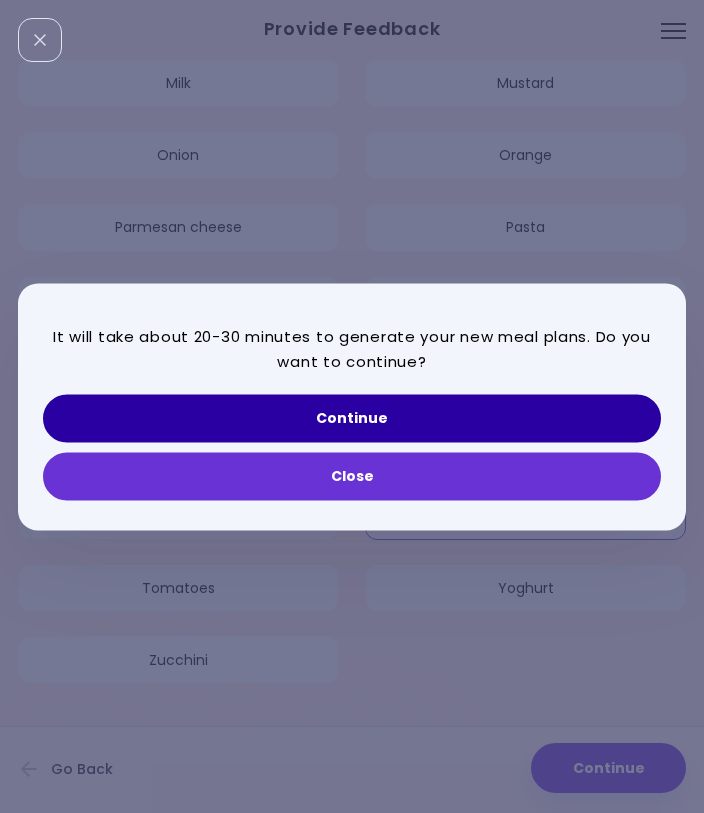 click on "Continue" at bounding box center [352, 418] 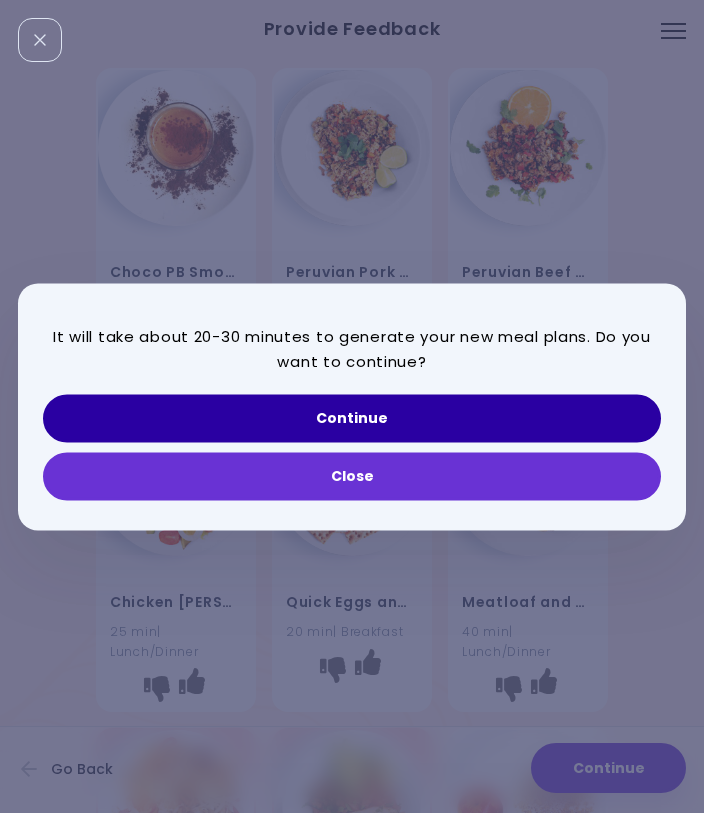 select on "*" 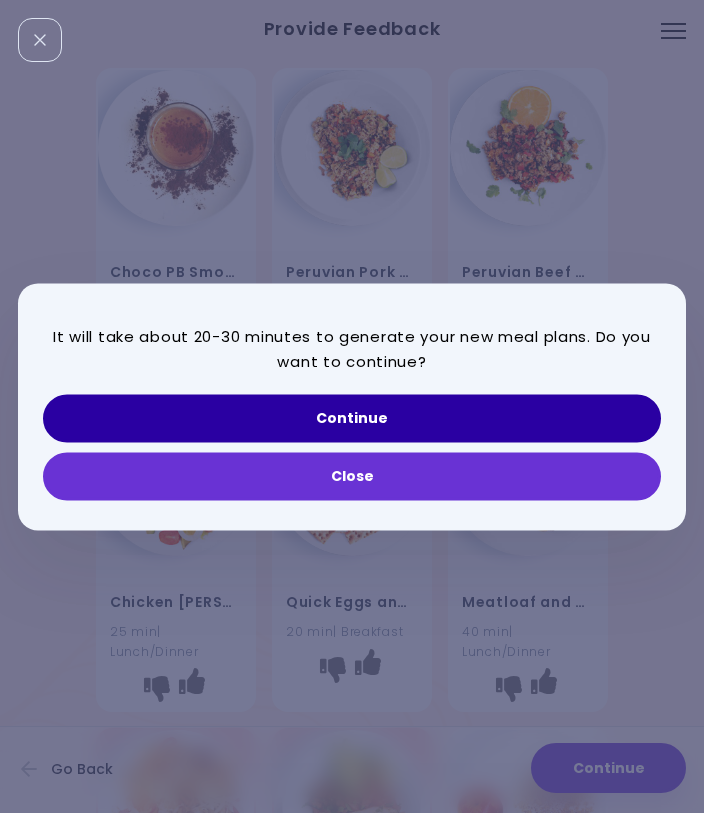 select on "*" 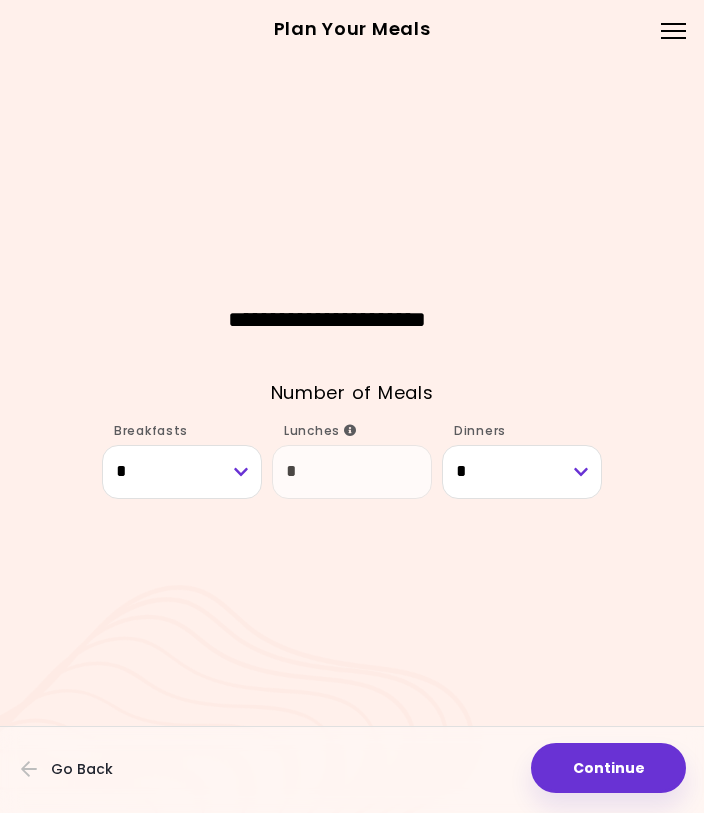 click on "Continue" at bounding box center (608, 768) 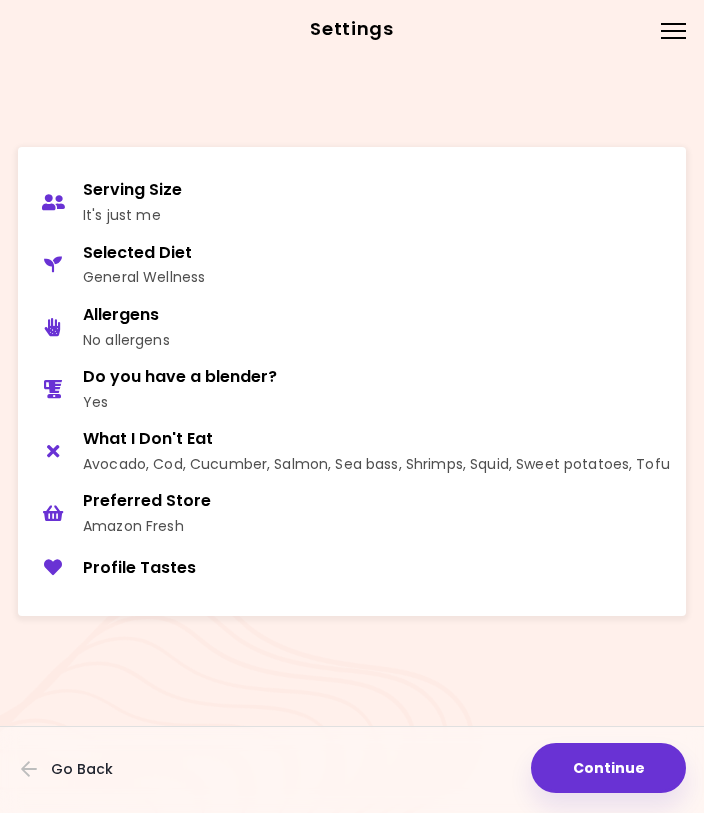 click on "Continue" at bounding box center [608, 768] 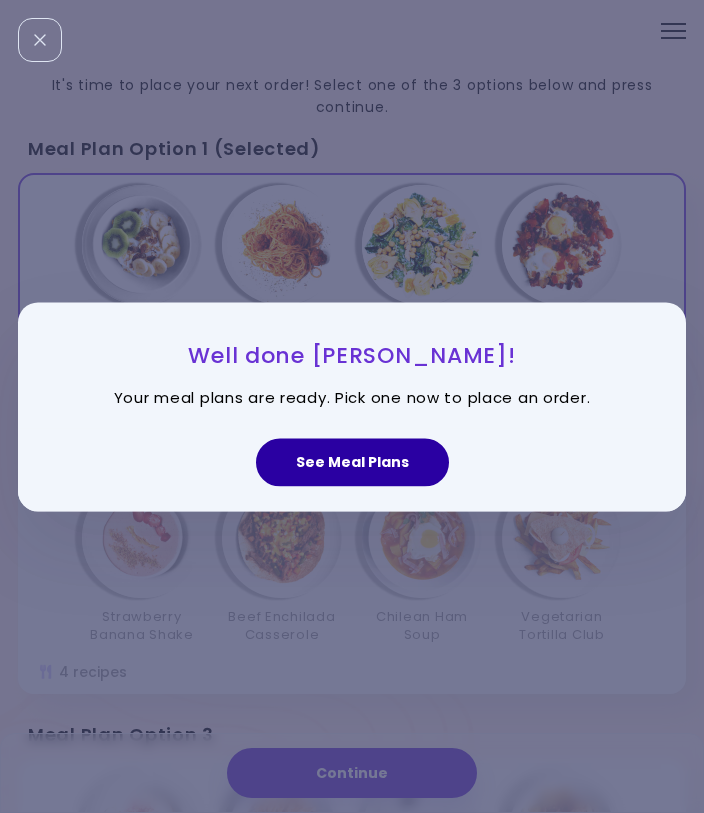 click on "See Meal Plans" at bounding box center [352, 462] 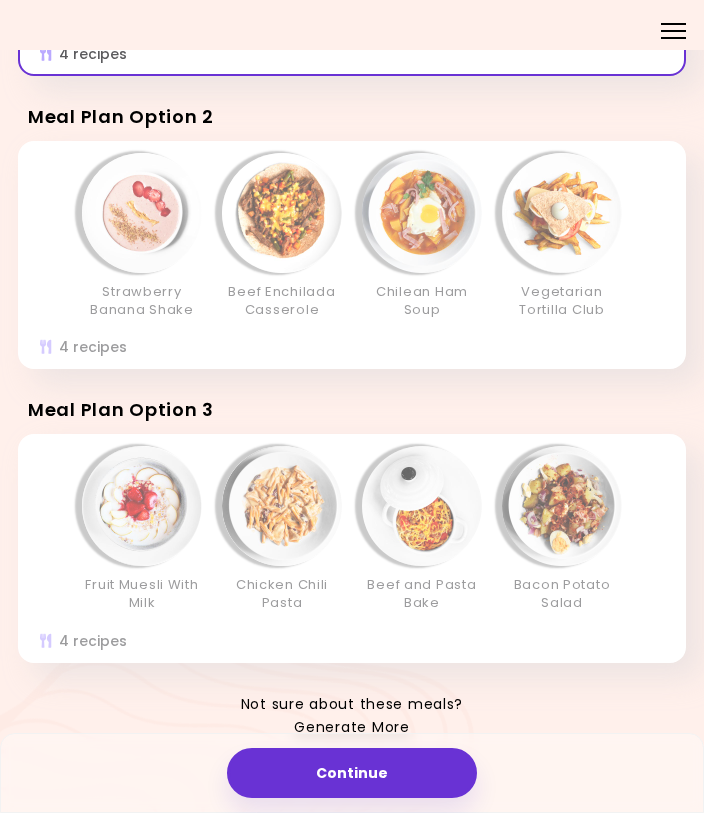 scroll, scrollTop: 324, scrollLeft: 0, axis: vertical 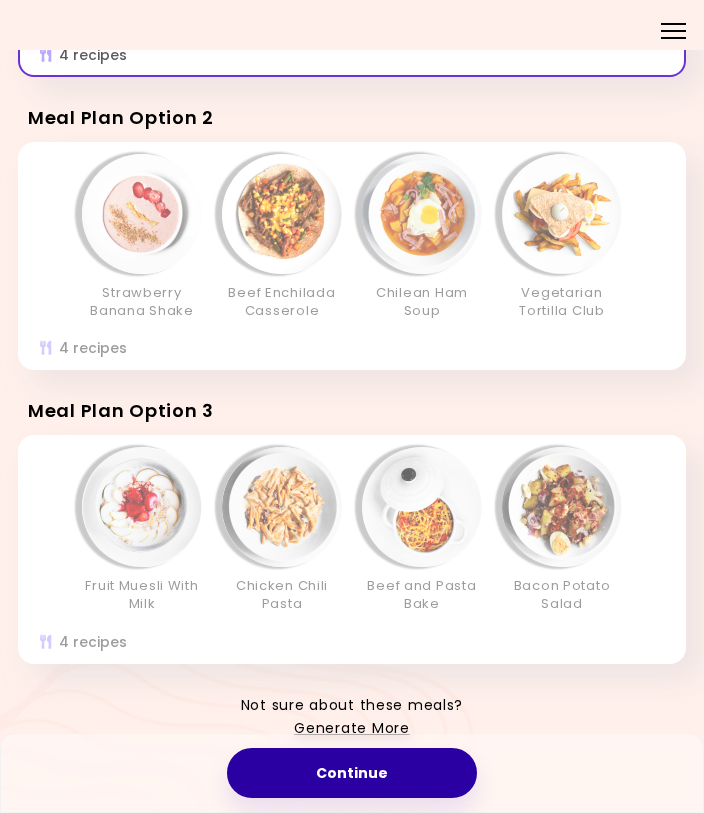 click on "Continue" at bounding box center [352, 773] 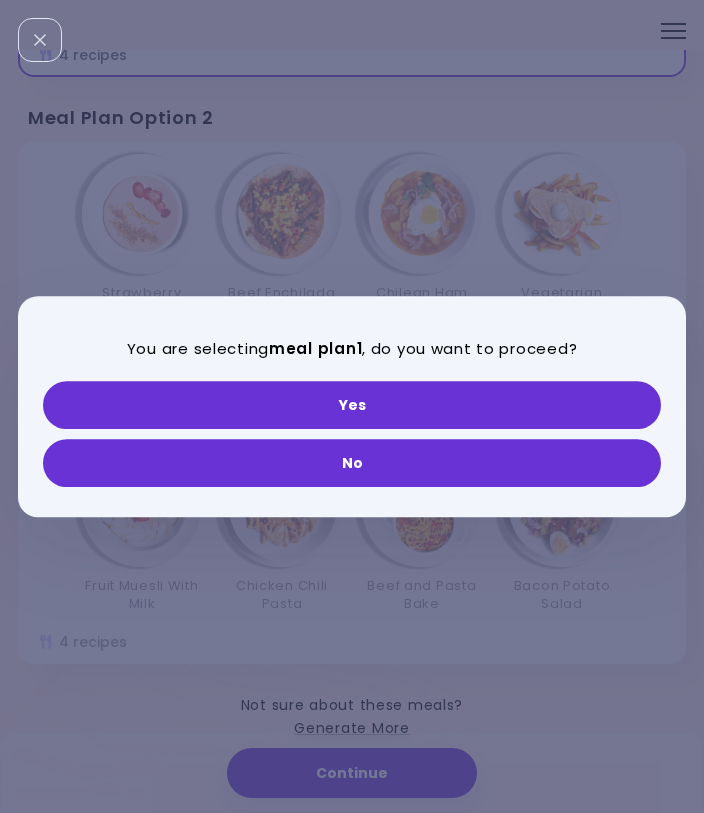 click on "No" at bounding box center (352, 463) 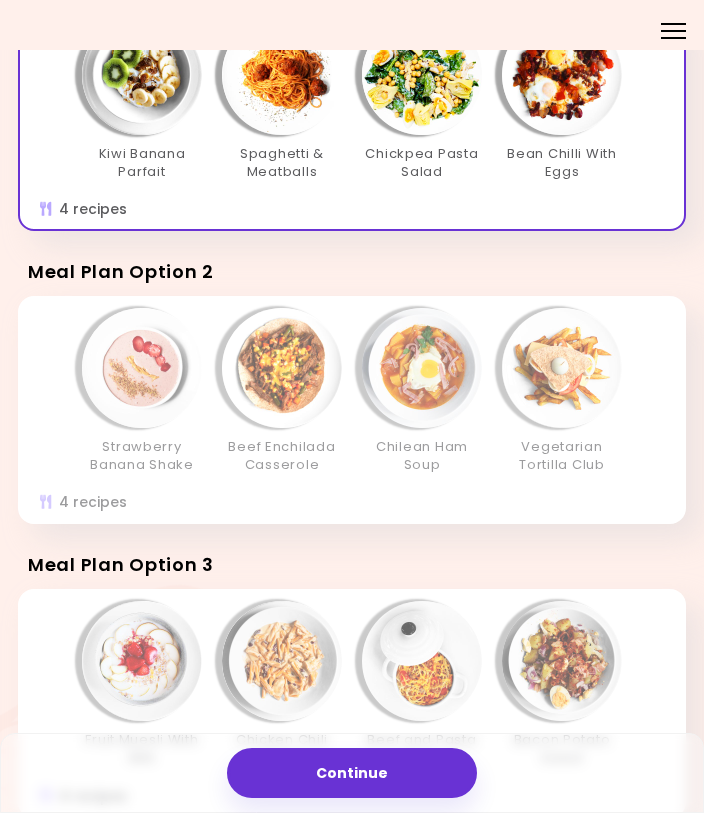scroll, scrollTop: 171, scrollLeft: 0, axis: vertical 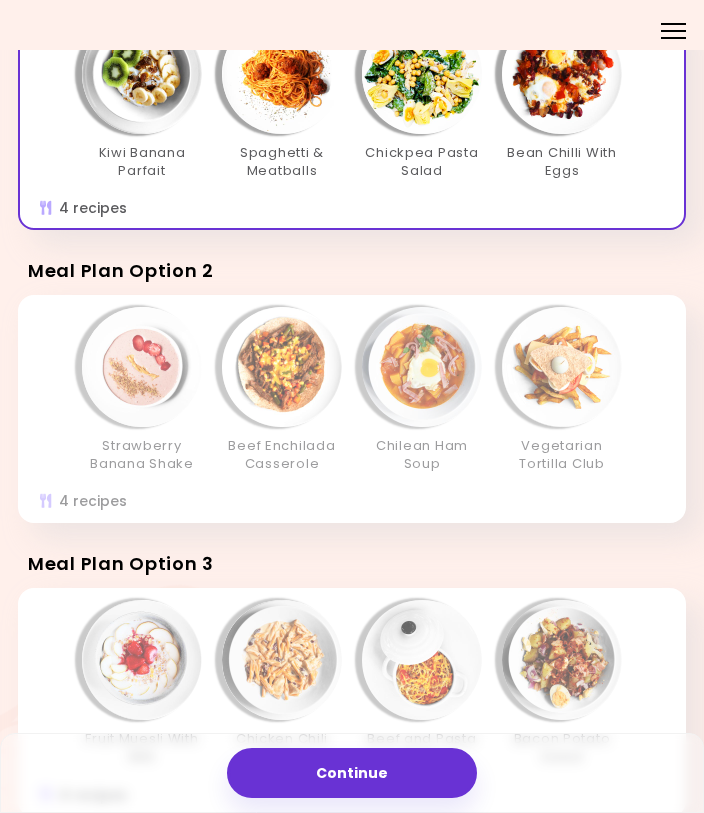 click on "Continue" at bounding box center [352, 773] 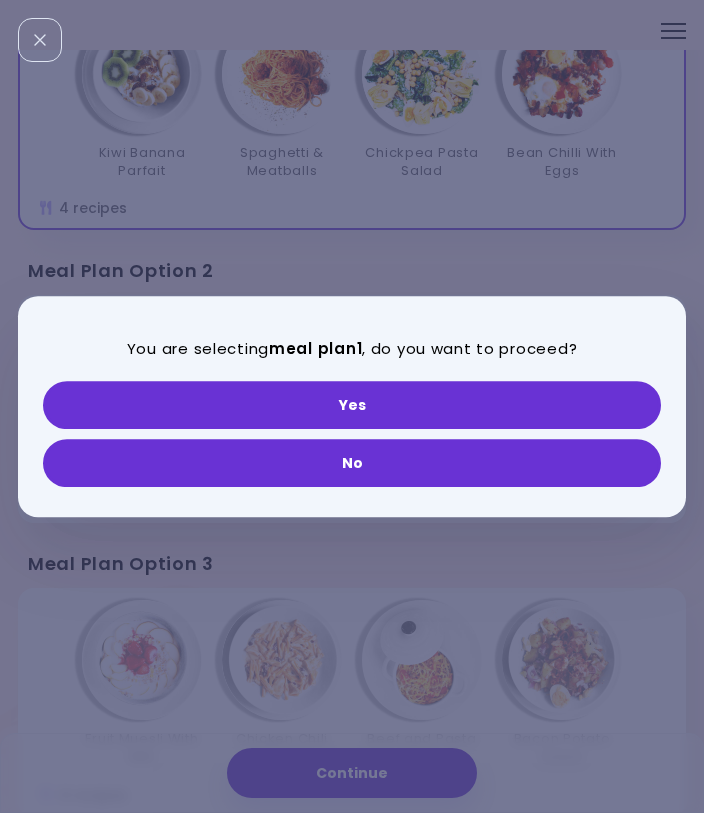 click on "Yes" at bounding box center [352, 405] 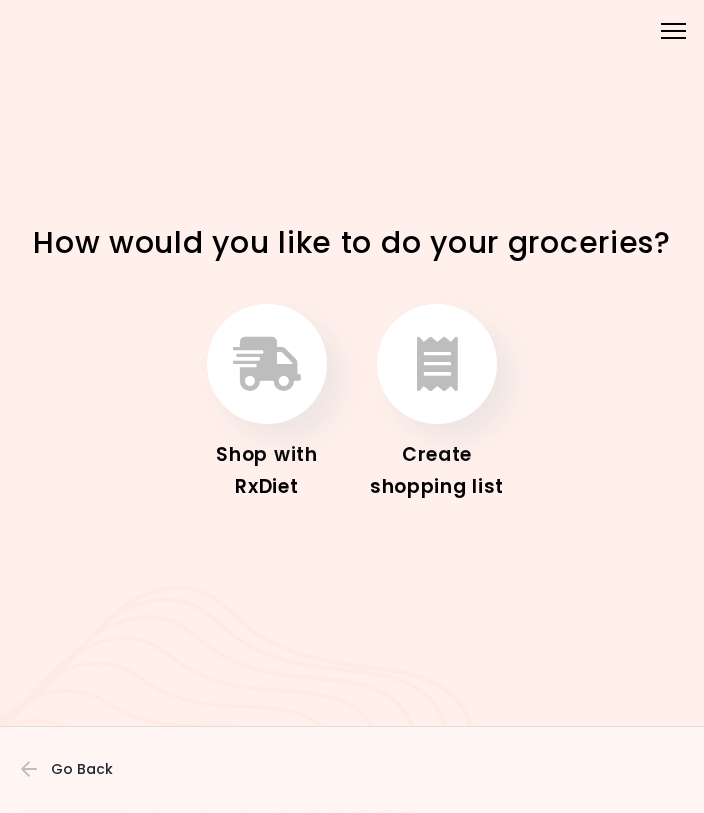 scroll, scrollTop: 0, scrollLeft: 0, axis: both 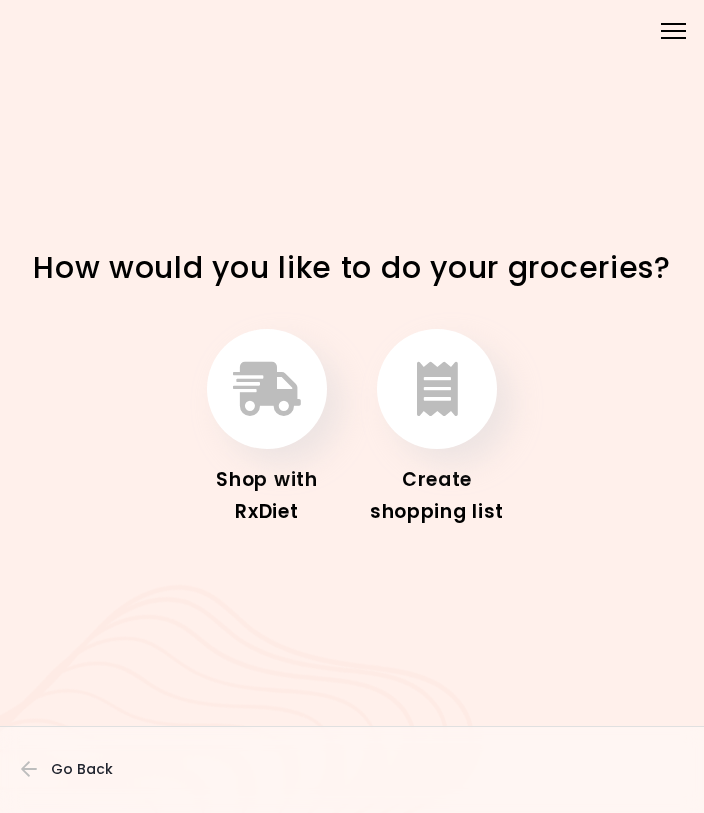 click at bounding box center (437, 389) 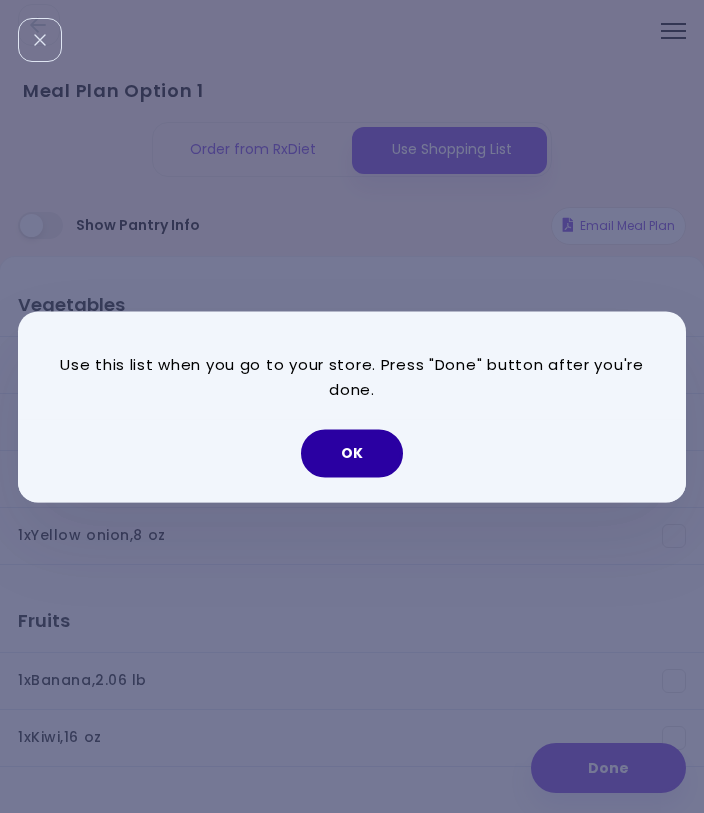 click on "OK" at bounding box center [352, 453] 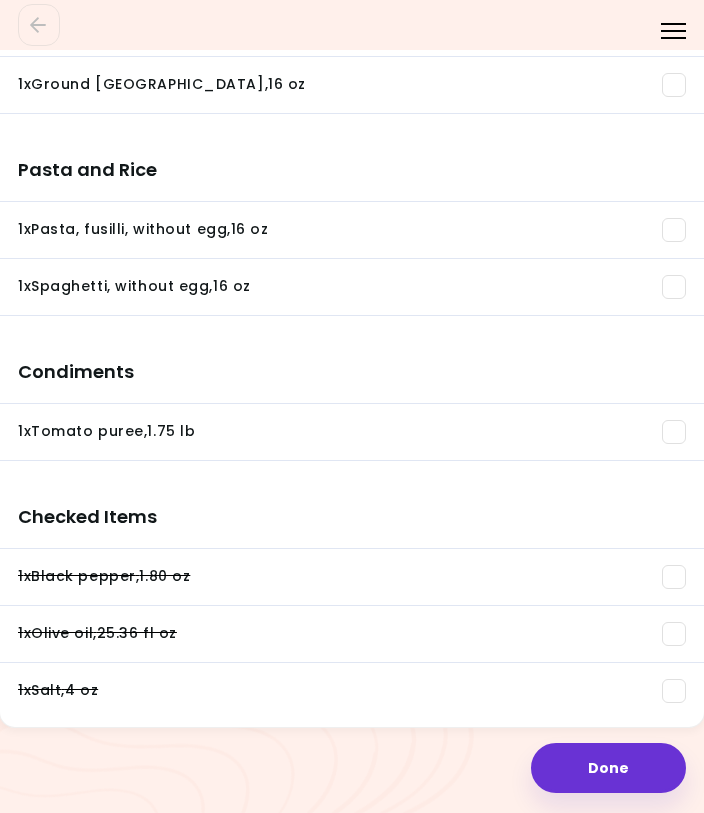 scroll, scrollTop: 1693, scrollLeft: 0, axis: vertical 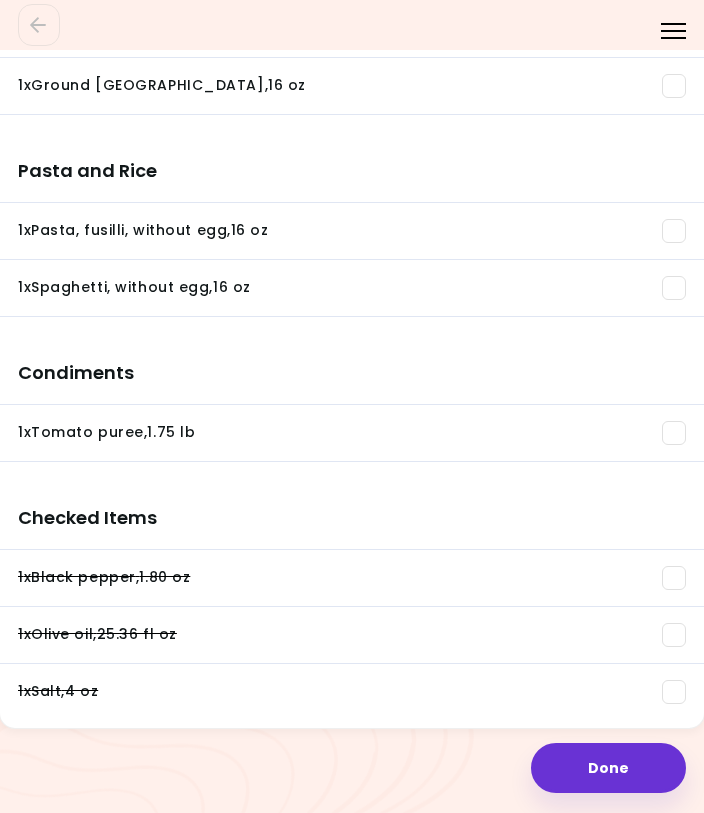click on "1 x  Olive oil ,  25.36 fl oz" at bounding box center [352, 635] 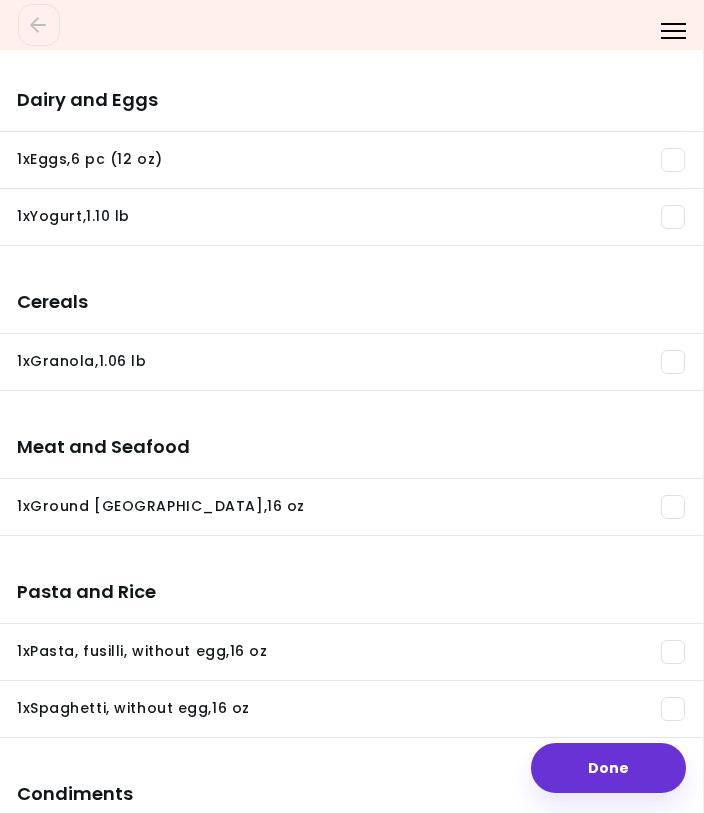 scroll, scrollTop: 1271, scrollLeft: 1, axis: both 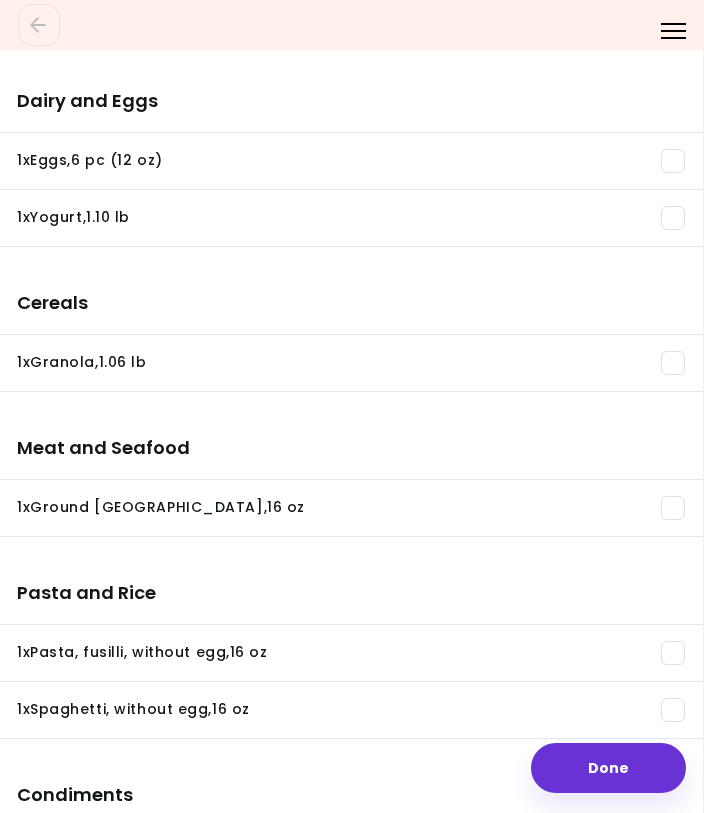 click at bounding box center (673, 710) 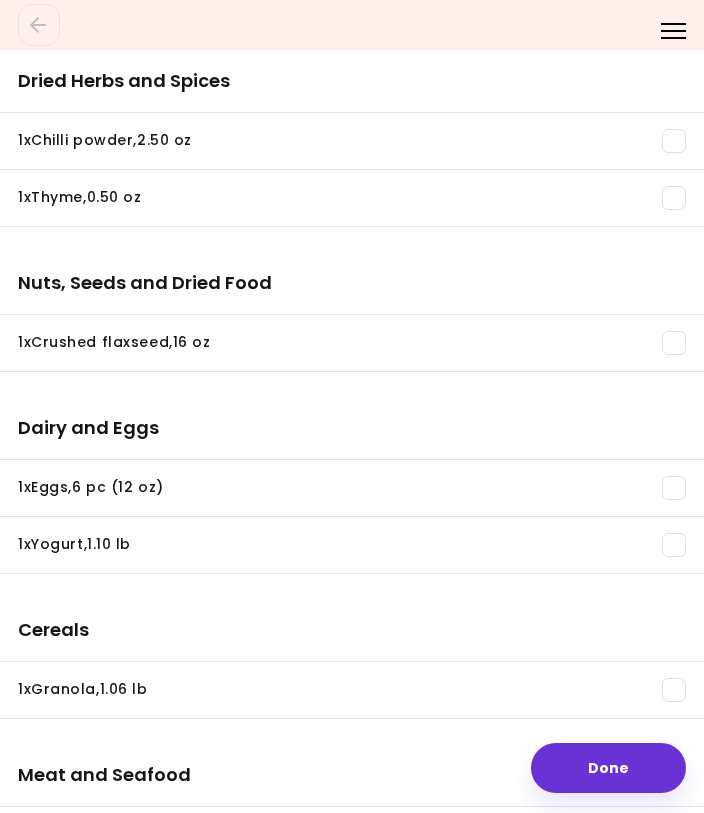 scroll, scrollTop: 940, scrollLeft: 0, axis: vertical 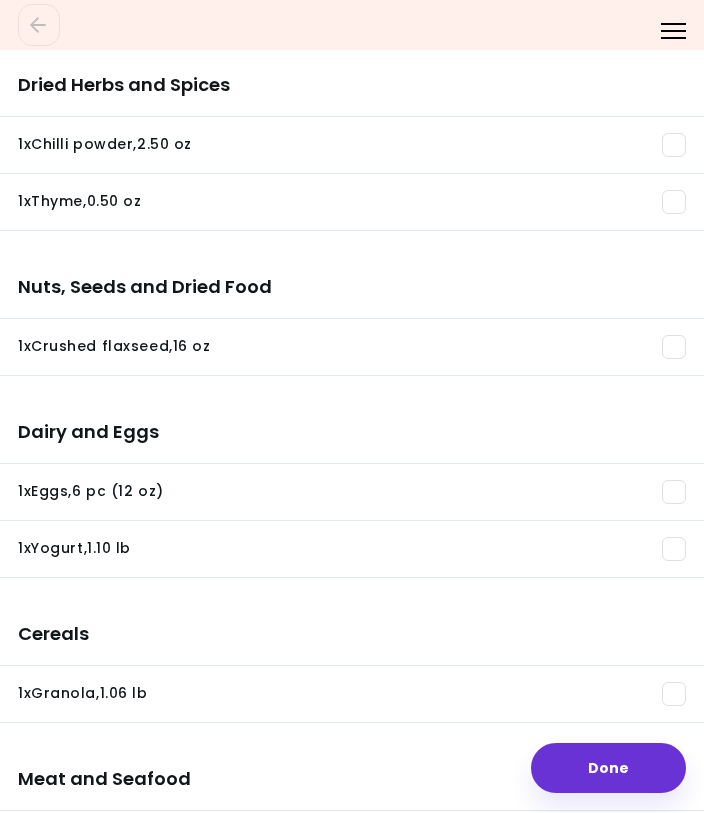 click at bounding box center [674, 492] 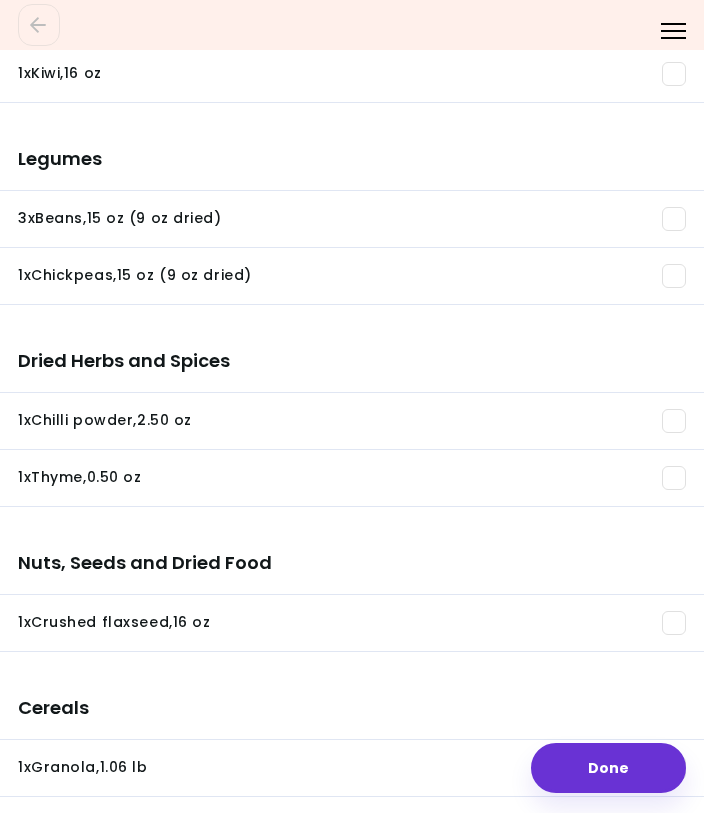 scroll, scrollTop: 664, scrollLeft: 0, axis: vertical 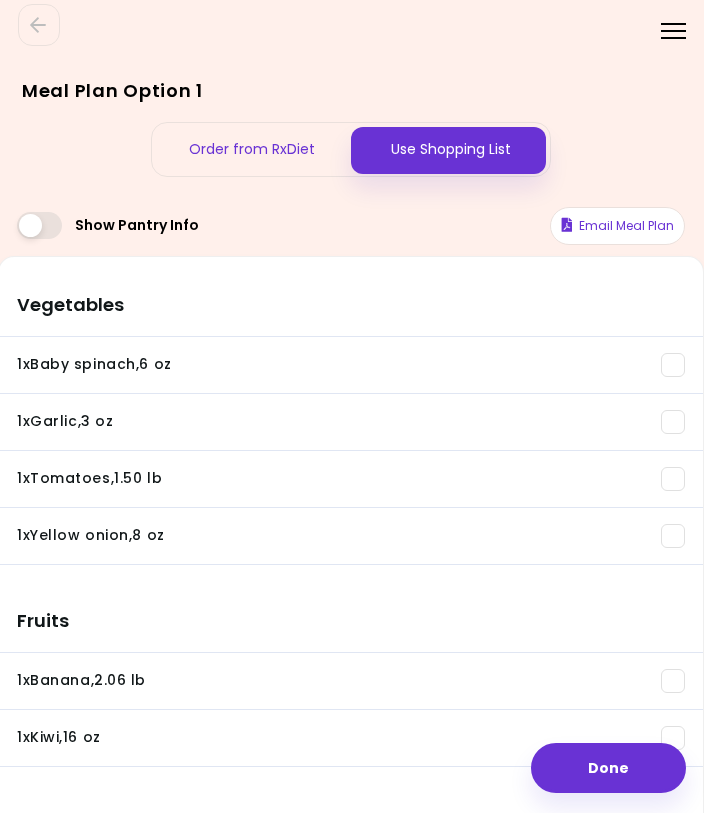 click on "Order from RxDiet" at bounding box center (251, 149) 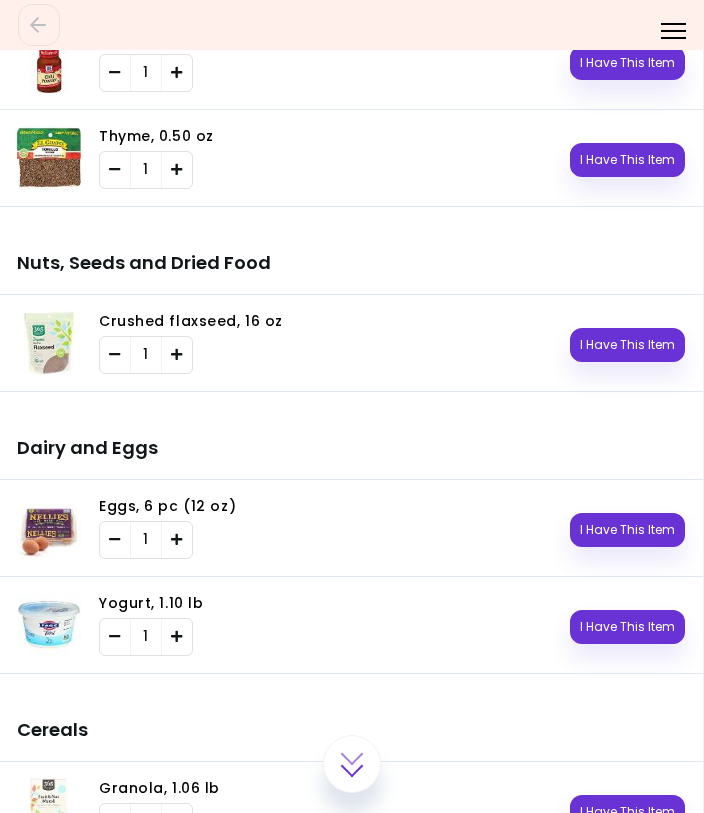 scroll, scrollTop: 1718, scrollLeft: 1, axis: both 